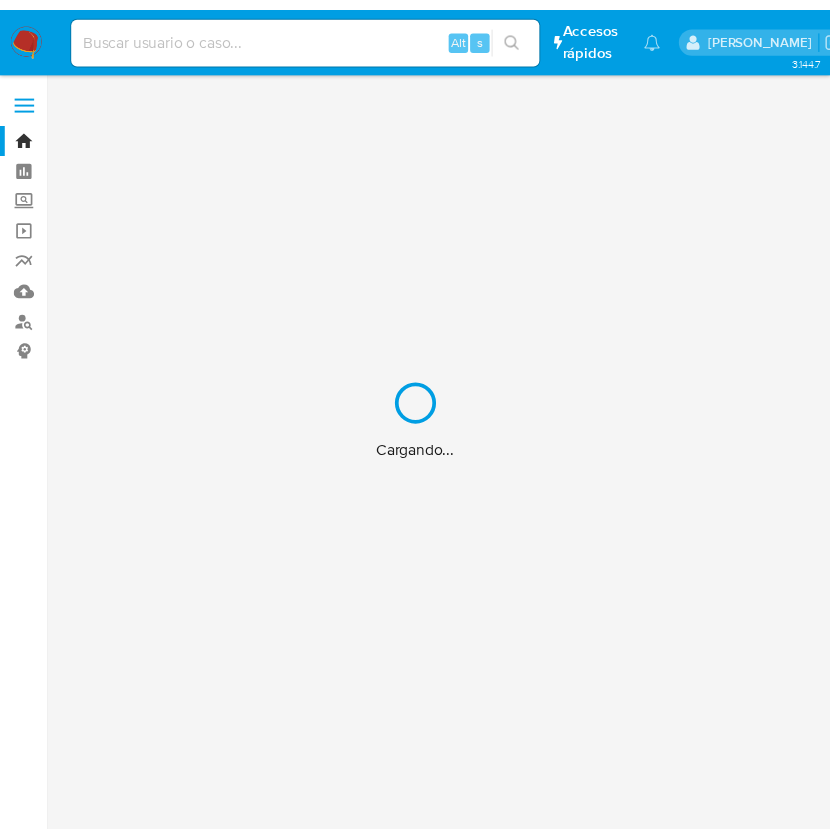 scroll, scrollTop: 0, scrollLeft: 0, axis: both 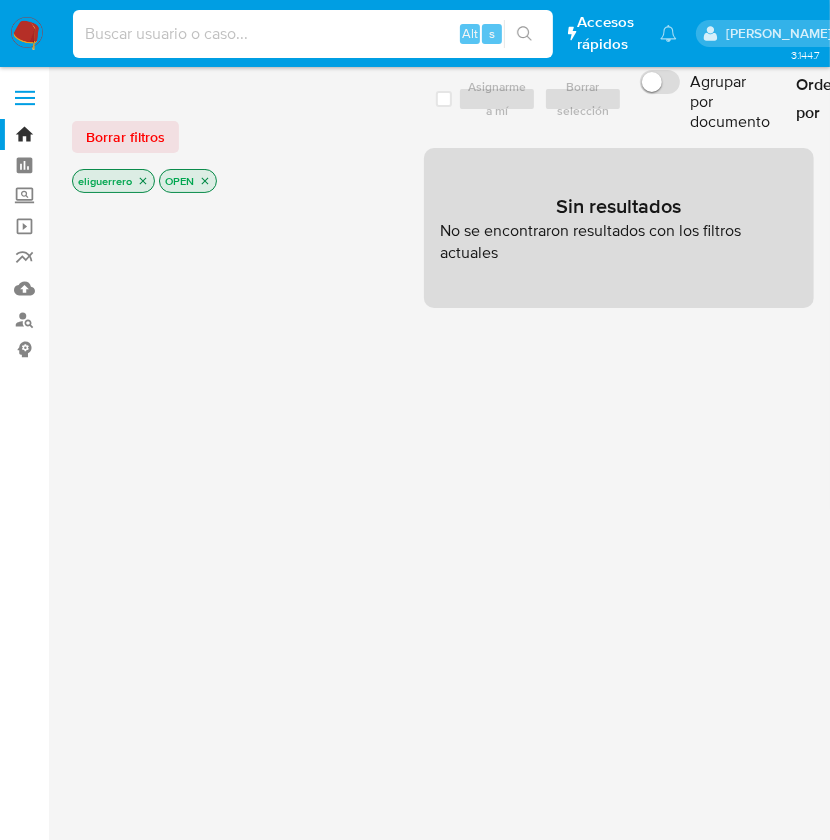 click at bounding box center [313, 34] 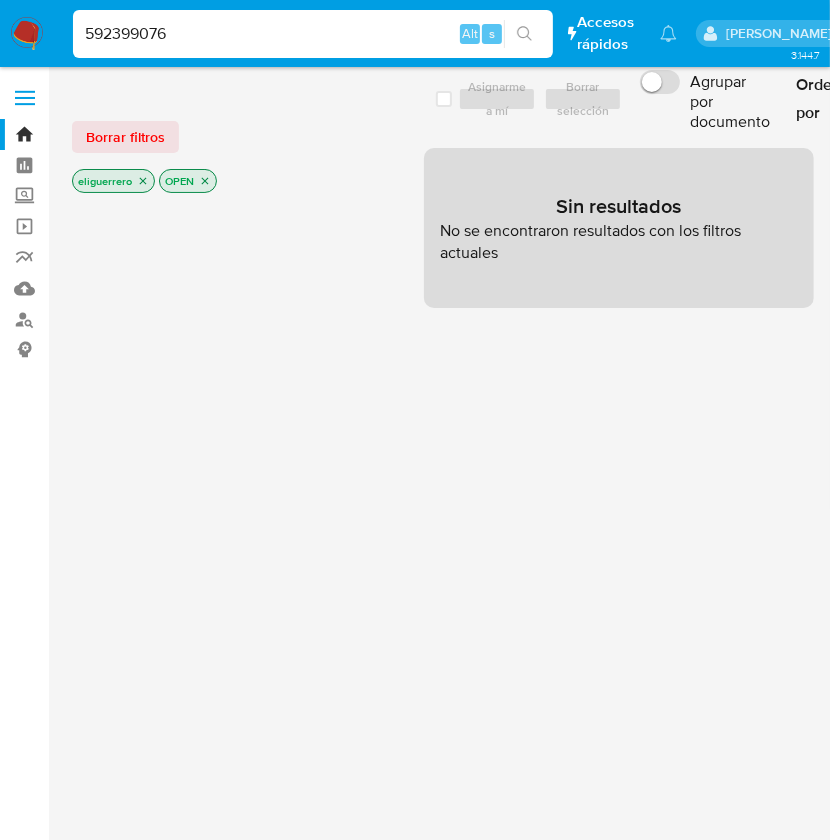 type on "592399076" 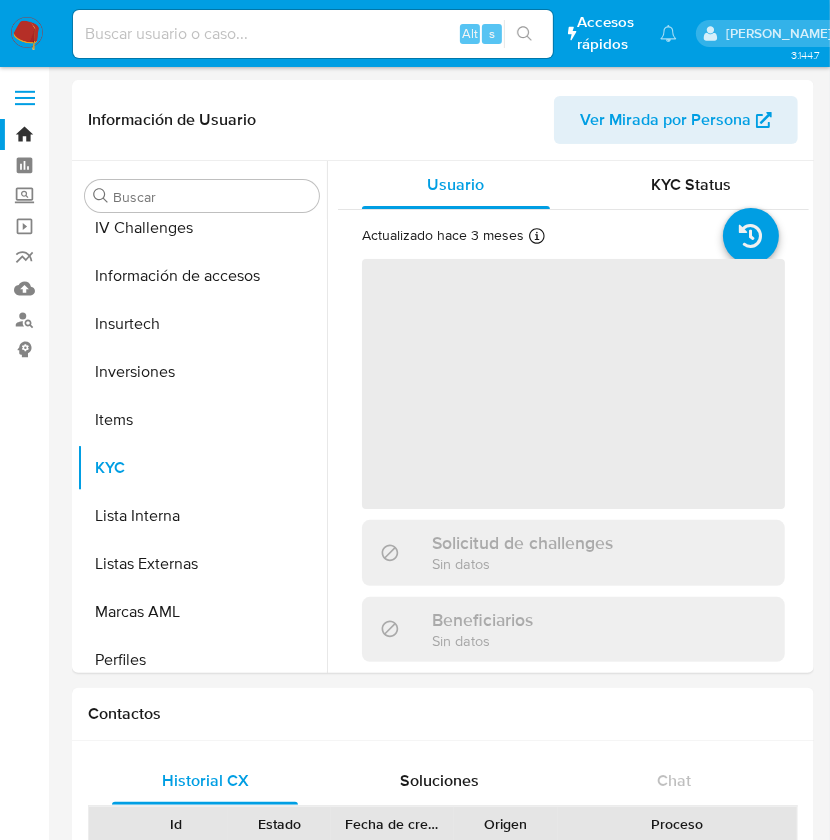 scroll, scrollTop: 893, scrollLeft: 0, axis: vertical 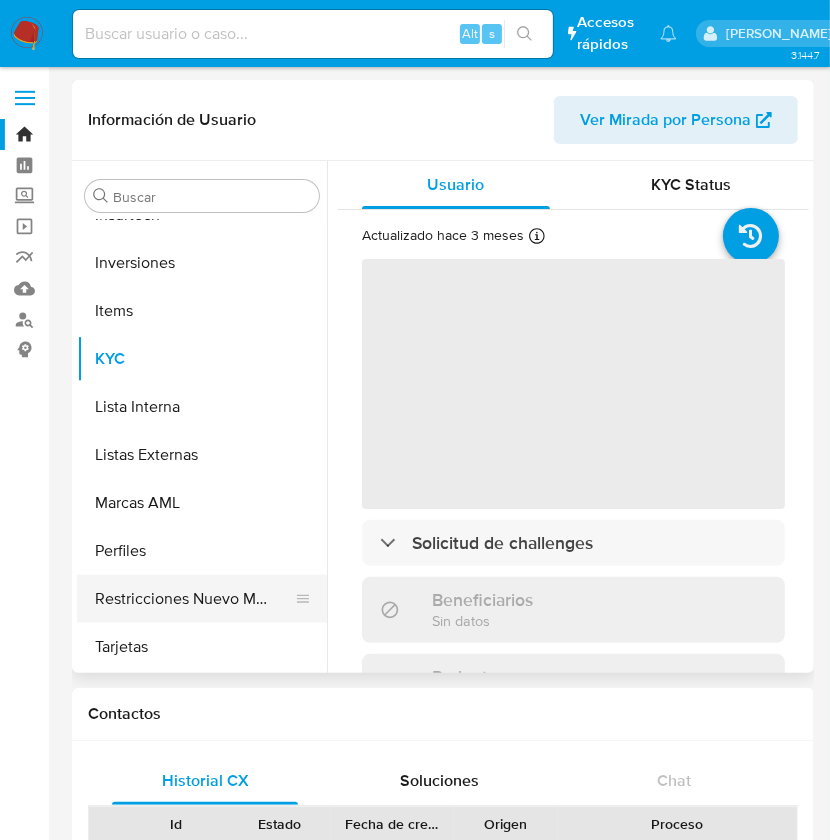 click on "Restricciones Nuevo Mundo" at bounding box center [194, 599] 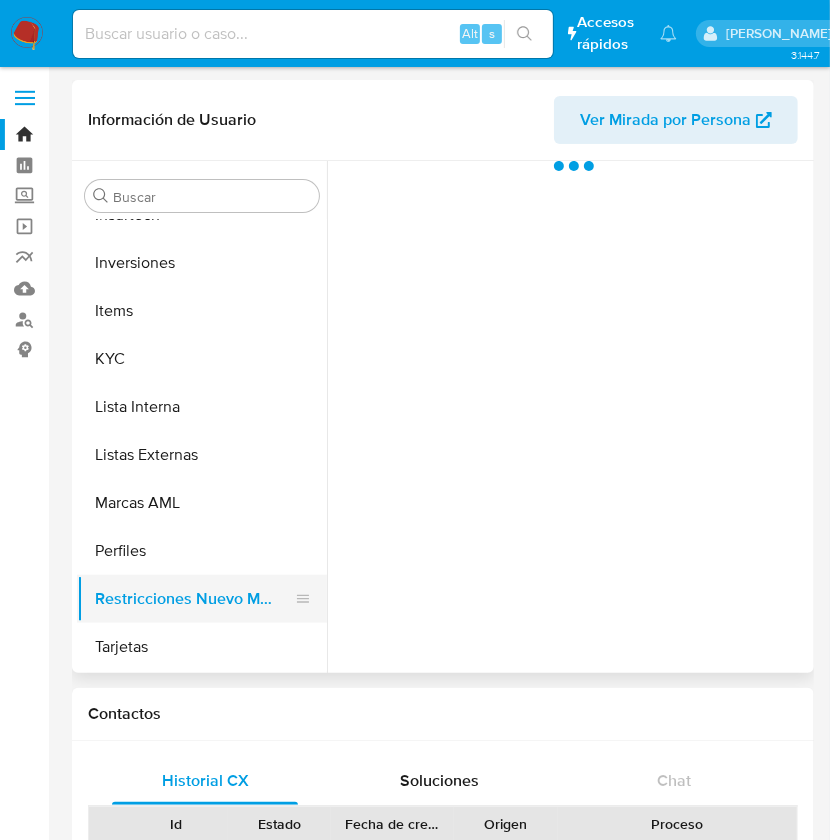 select on "10" 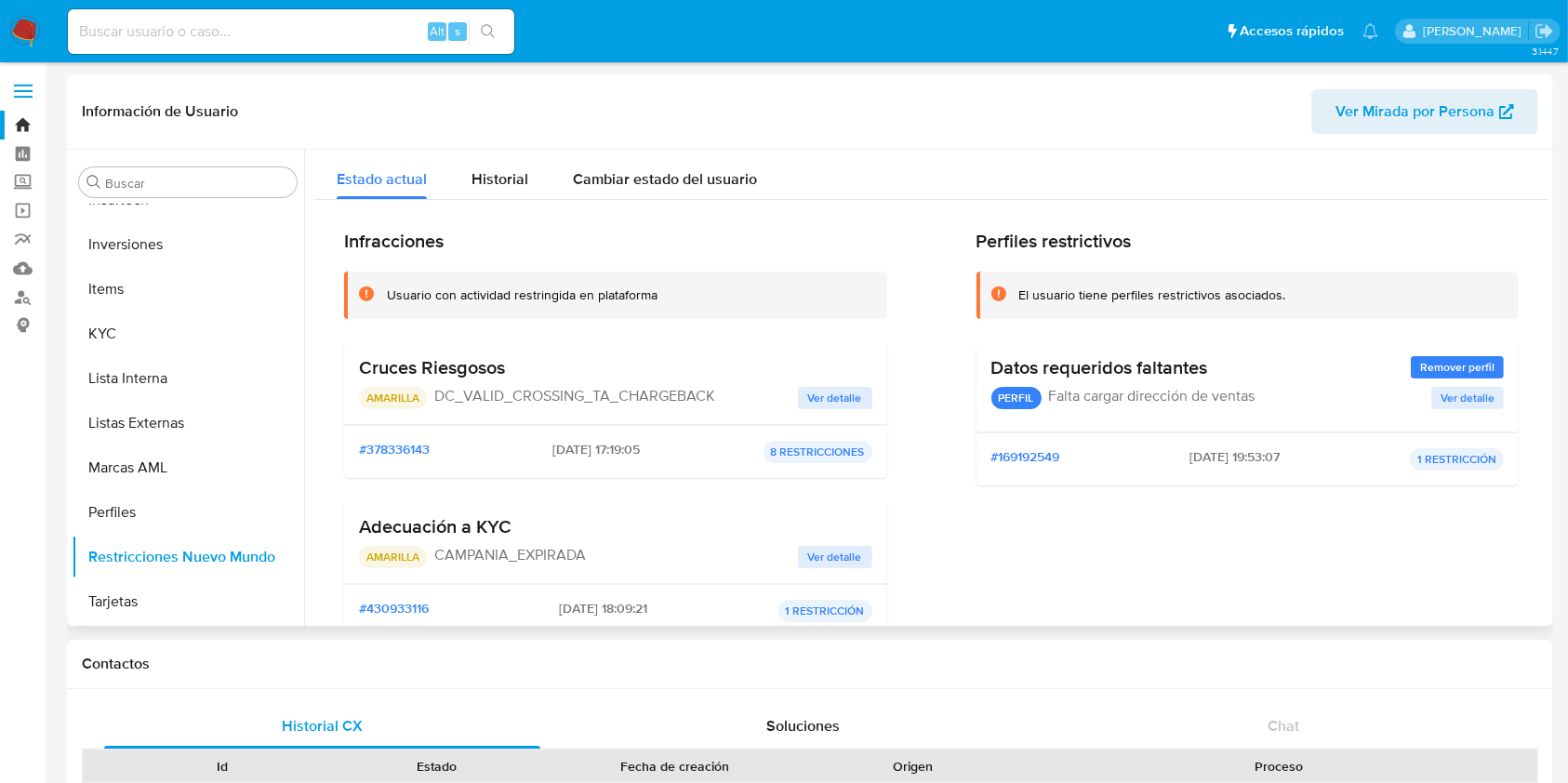 type 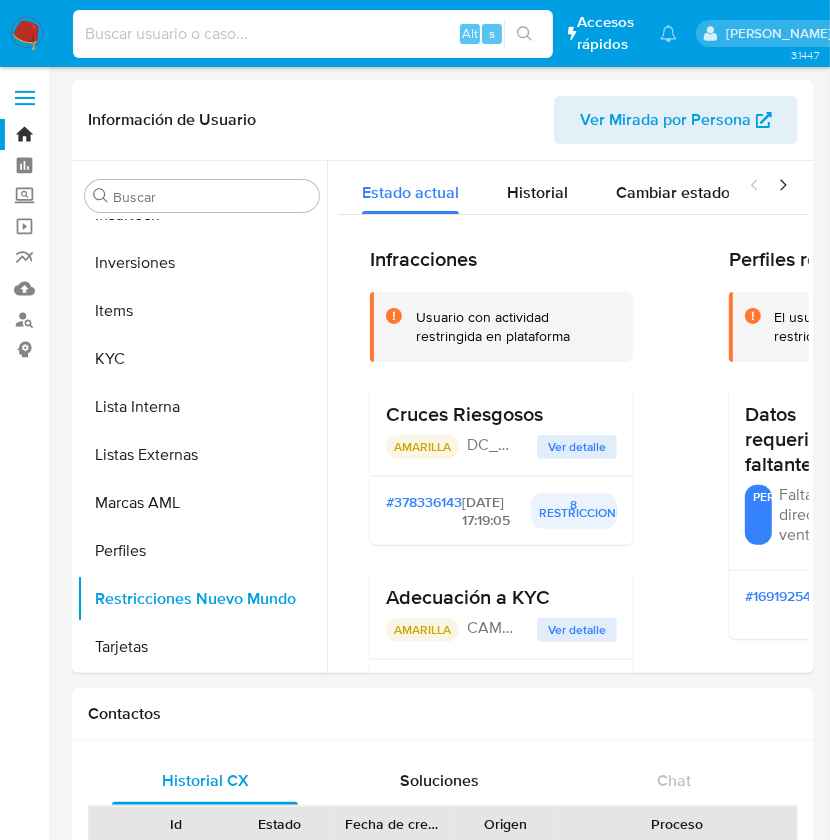 paste on "622682282" 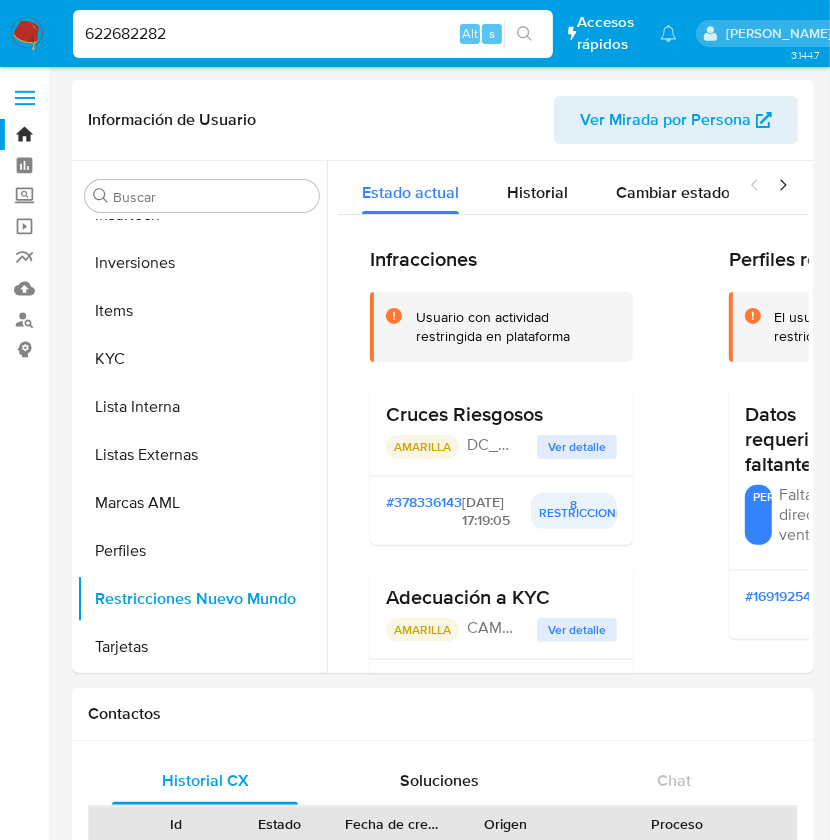 click on "622682282" at bounding box center [313, 34] 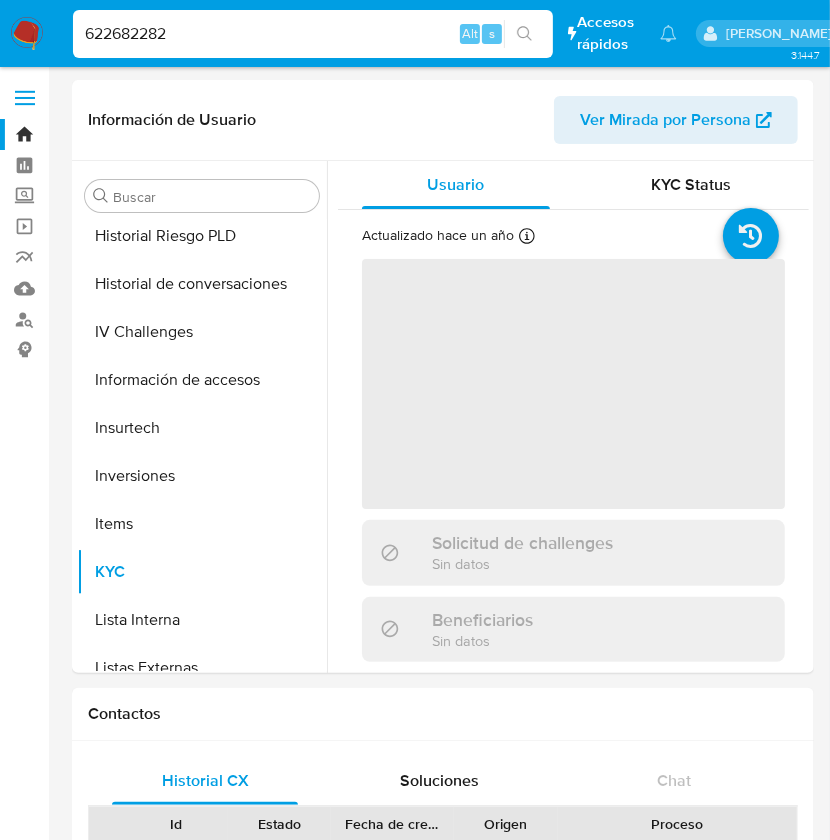 scroll, scrollTop: 893, scrollLeft: 0, axis: vertical 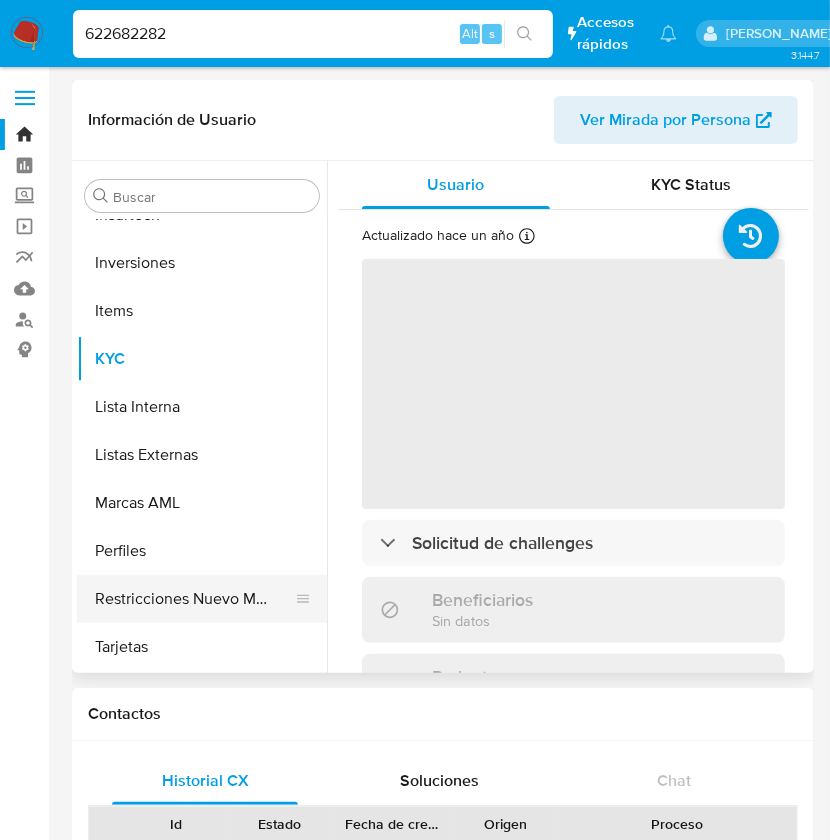 select on "10" 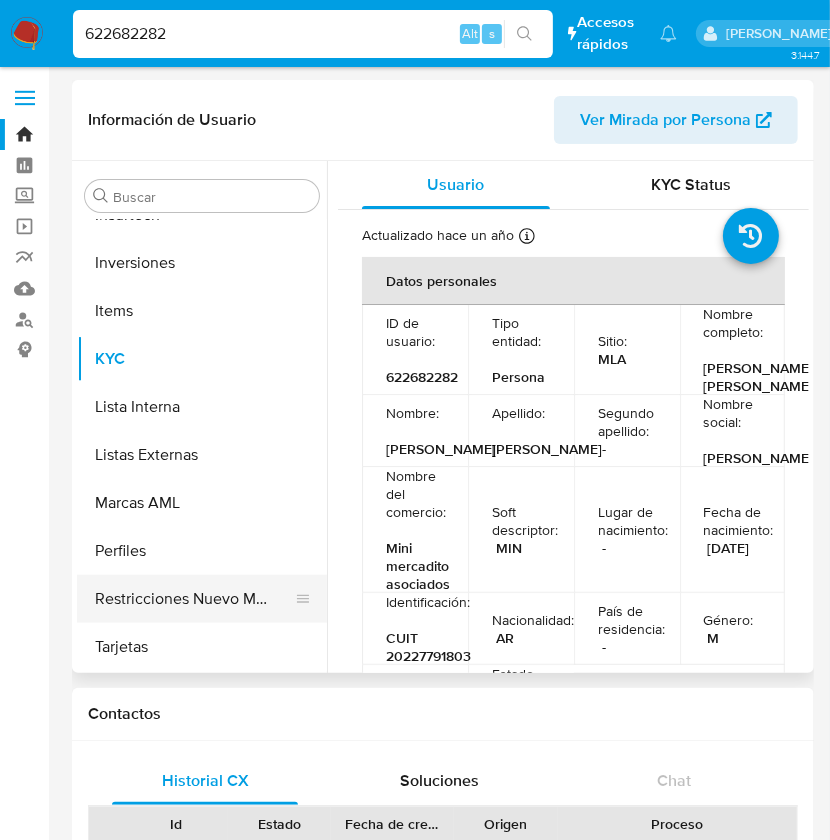 click on "Restricciones Nuevo Mundo" at bounding box center [194, 599] 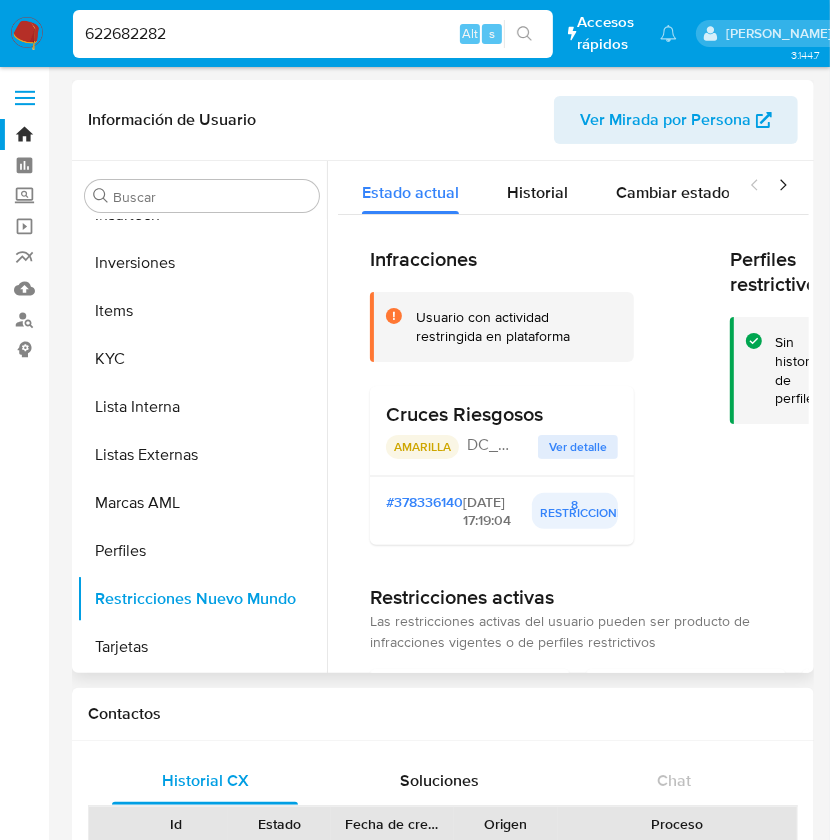click on "Ver detalle" at bounding box center [578, 447] 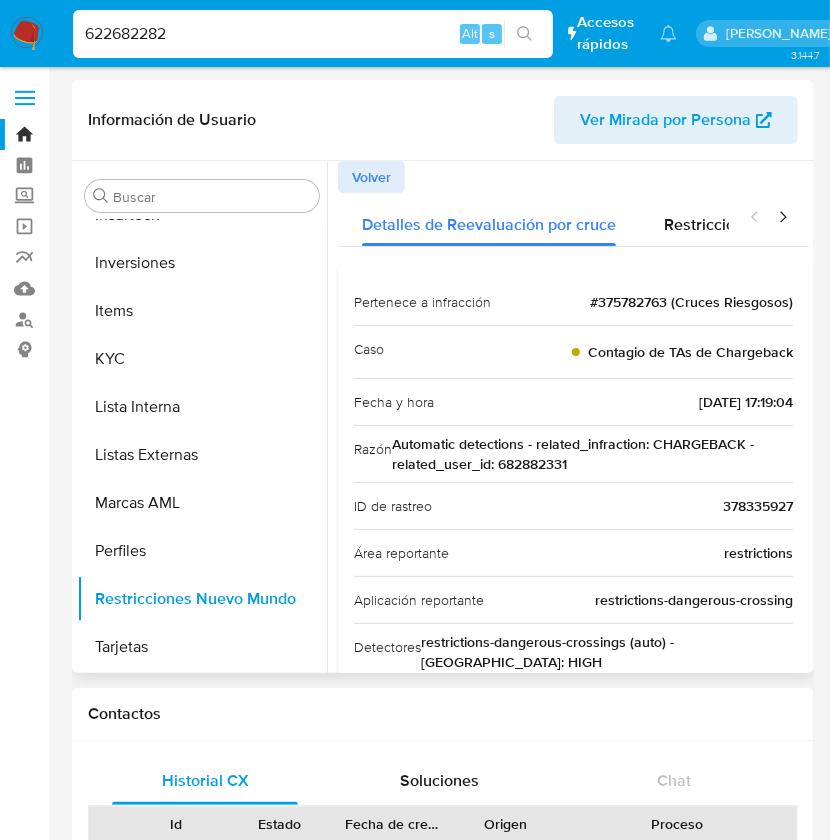 click 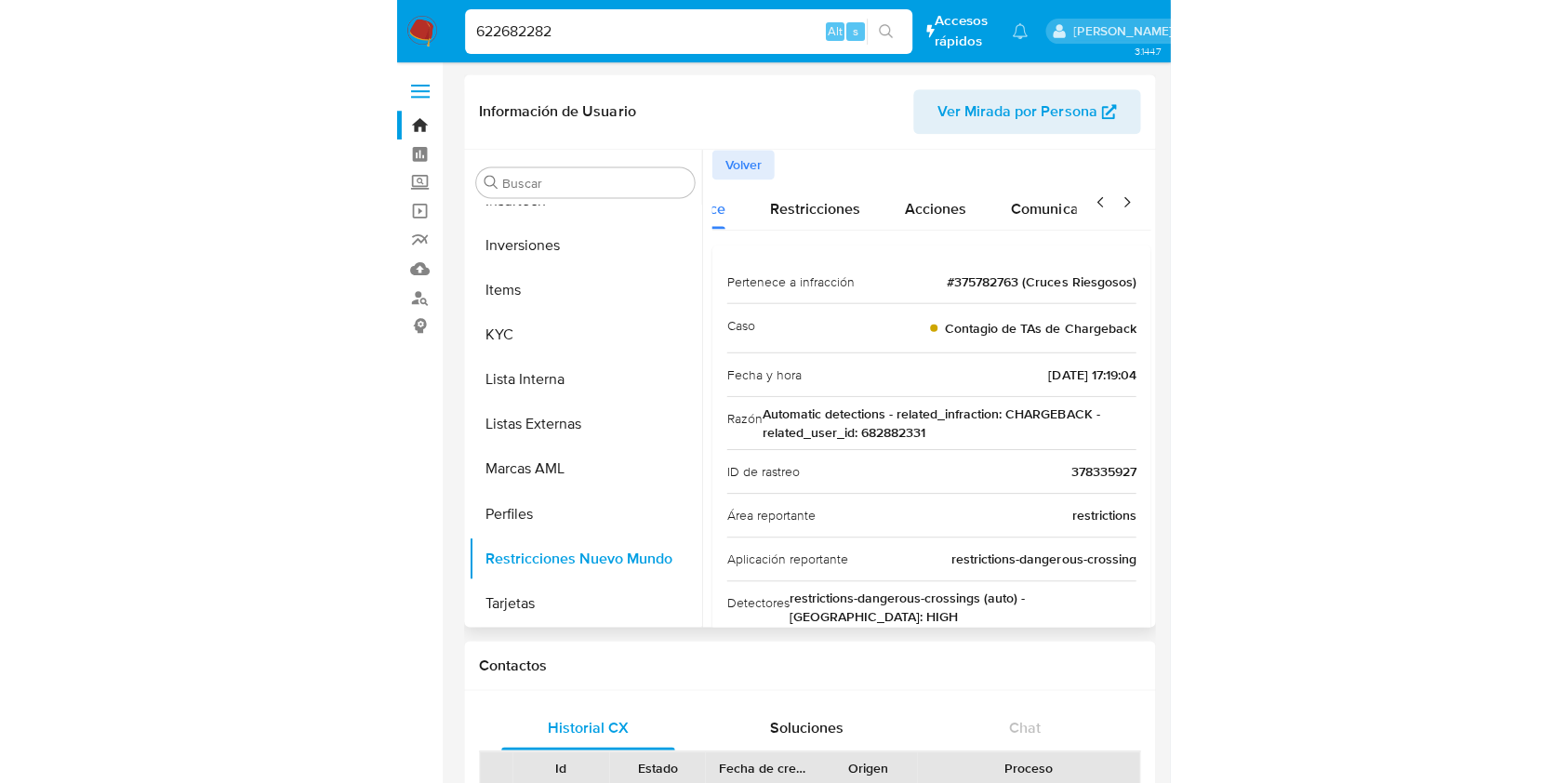 scroll, scrollTop: 0, scrollLeft: 278, axis: horizontal 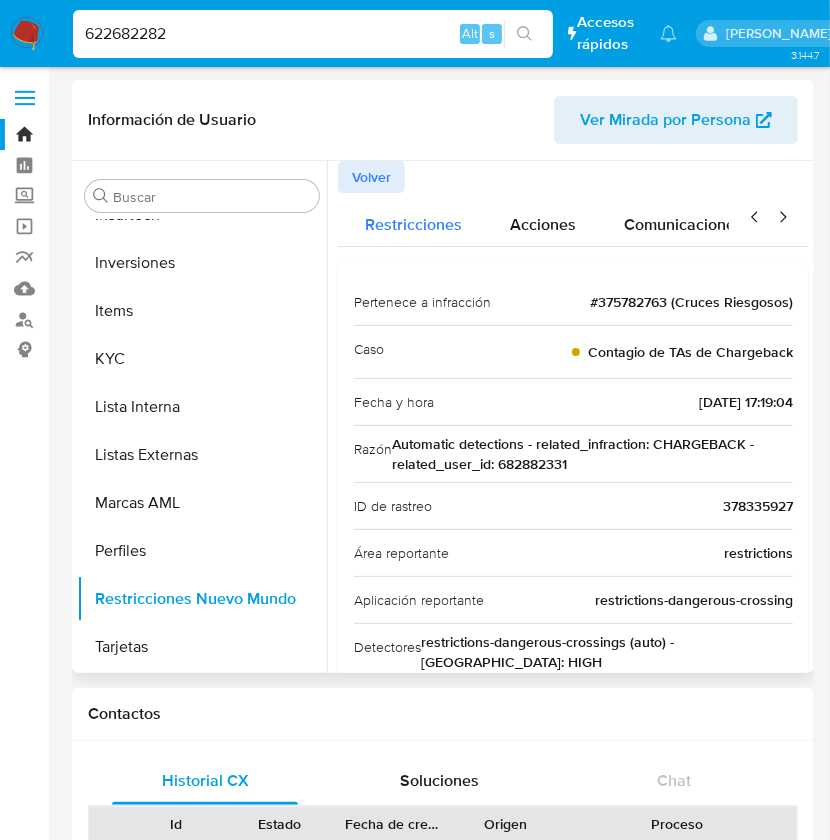 click on "Restricciones" at bounding box center [413, 224] 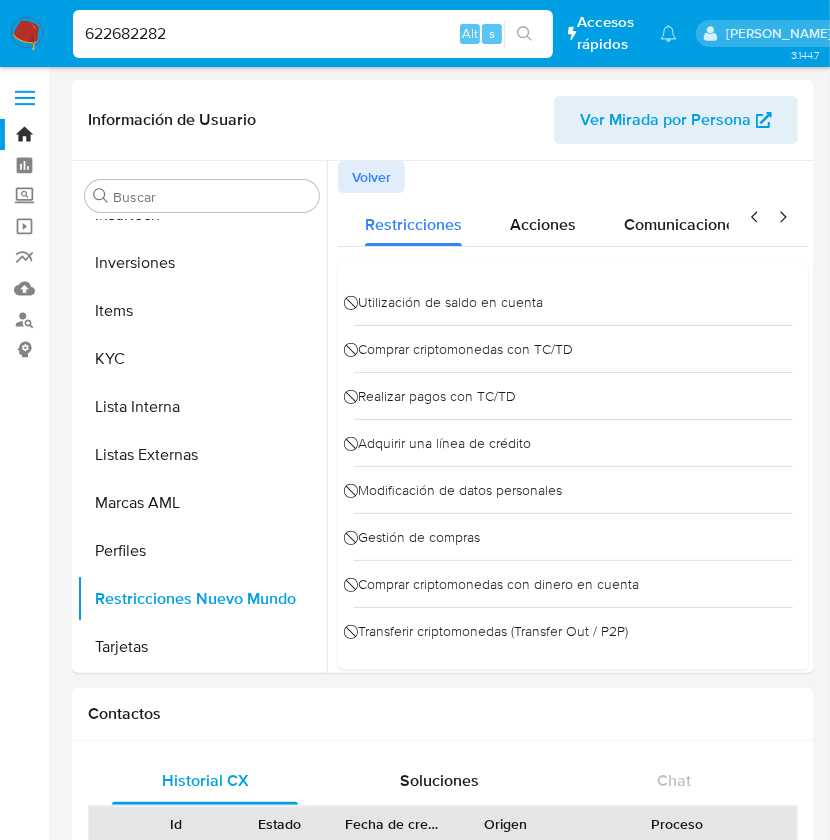 drag, startPoint x: 799, startPoint y: 213, endPoint x: 832, endPoint y: 353, distance: 143.83672 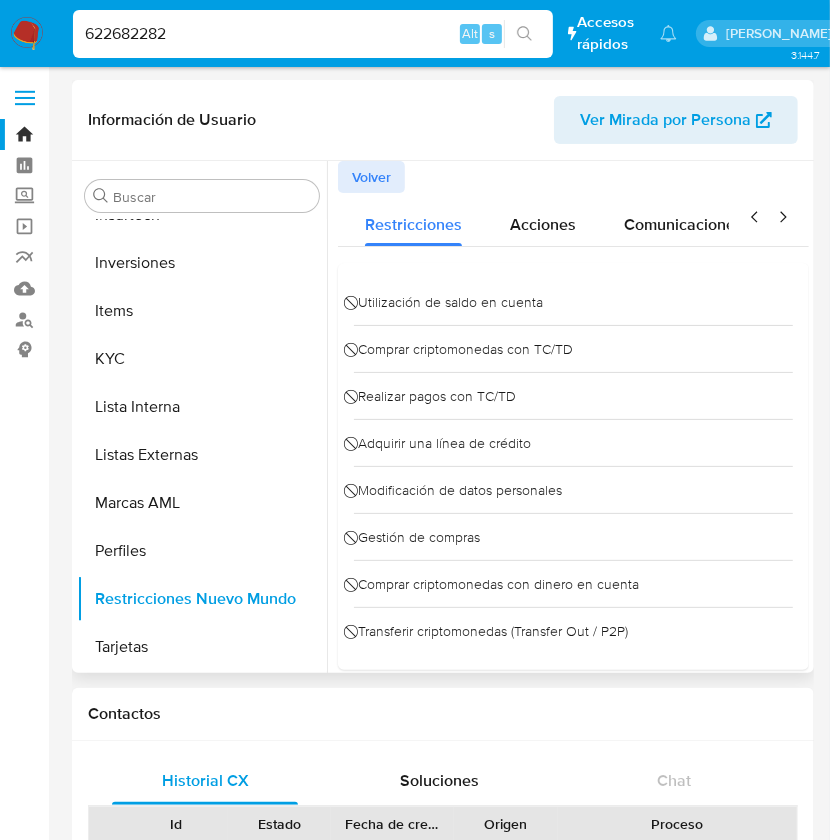 click on "Volver" at bounding box center (371, 177) 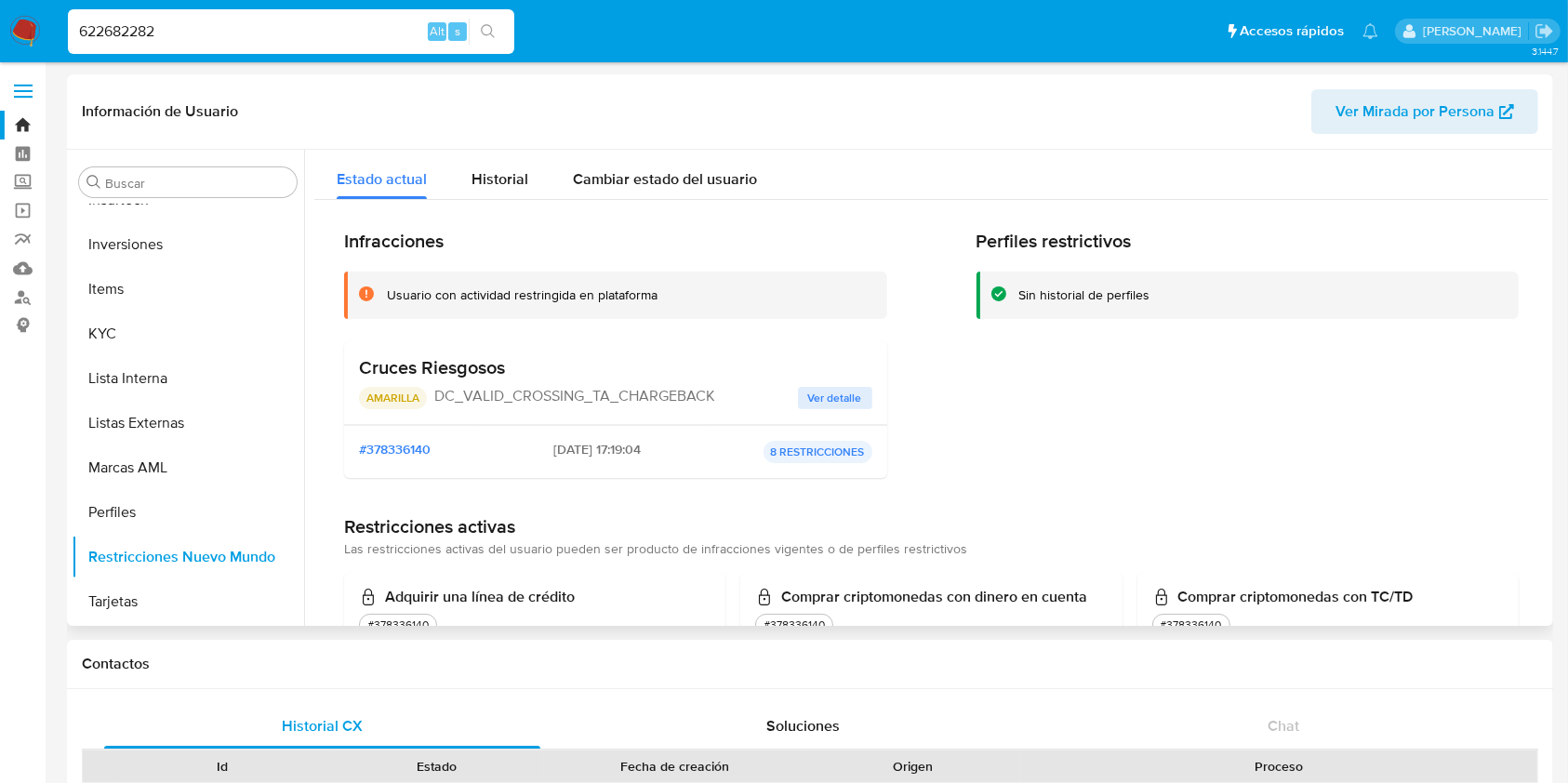click at bounding box center [926, 388] 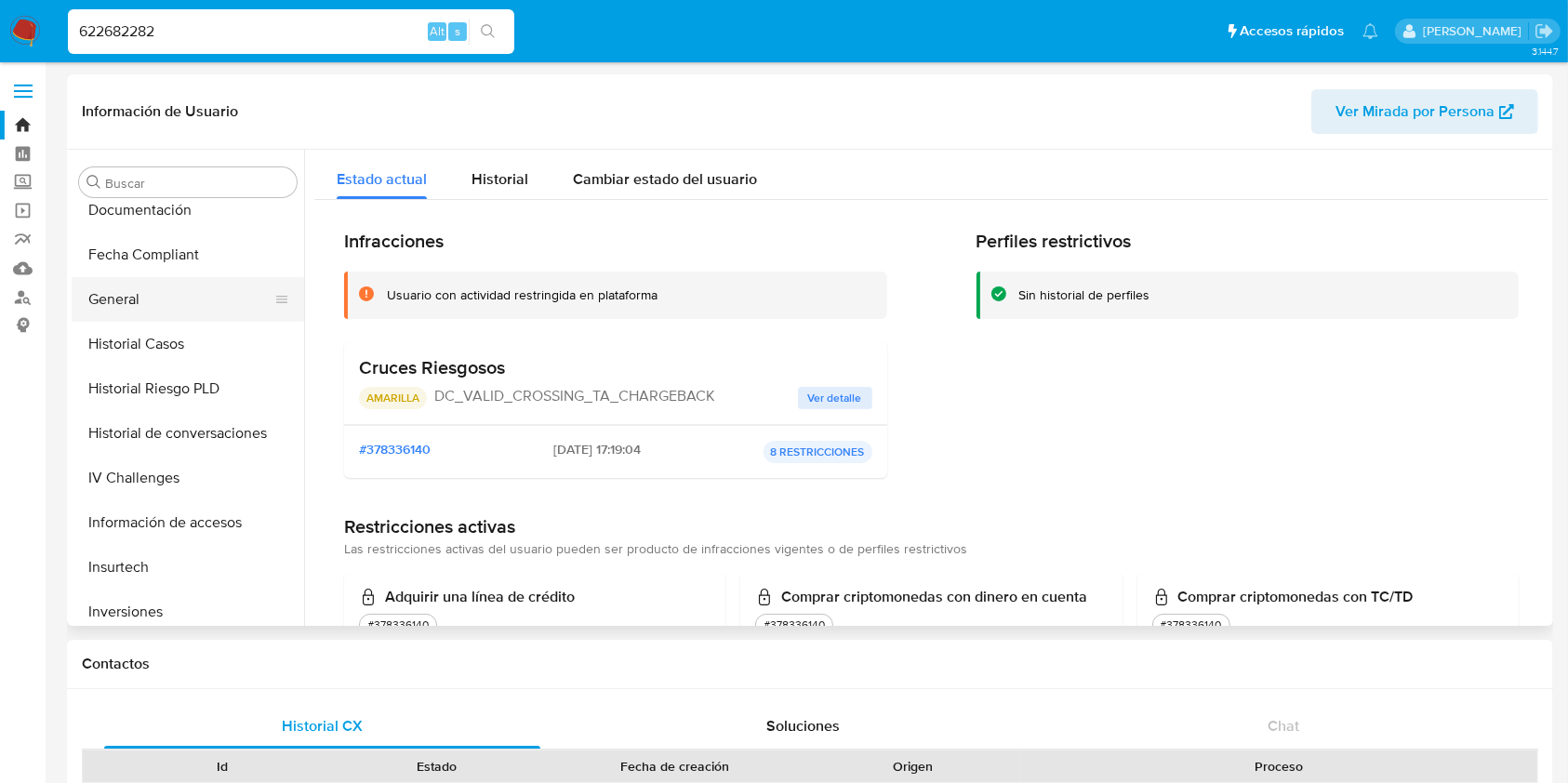 click on "General" at bounding box center [180, 299] 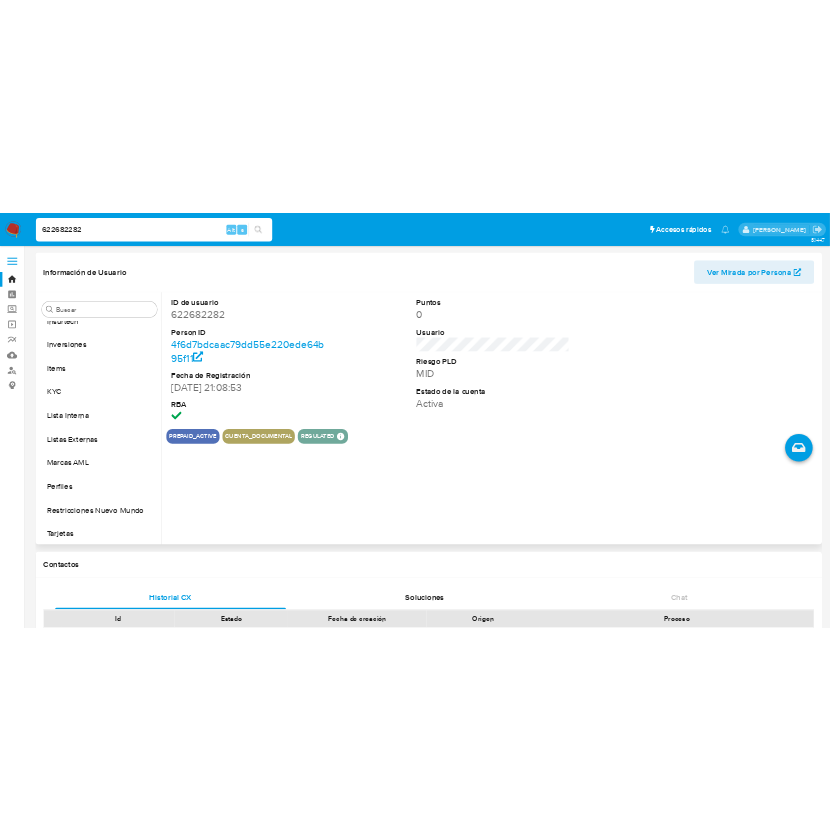 scroll, scrollTop: 893, scrollLeft: 0, axis: vertical 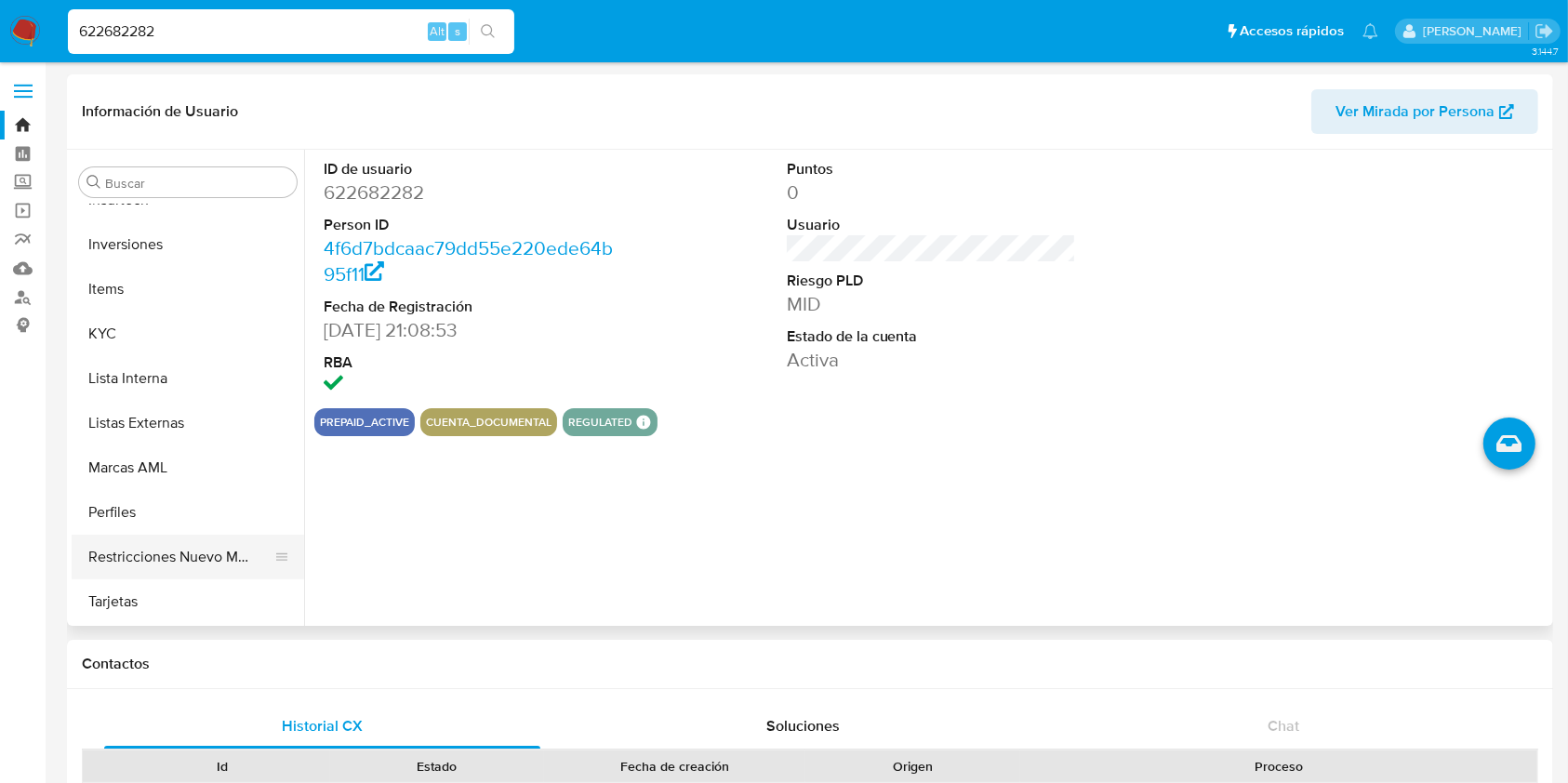 click on "Restricciones Nuevo Mundo" at bounding box center (180, 557) 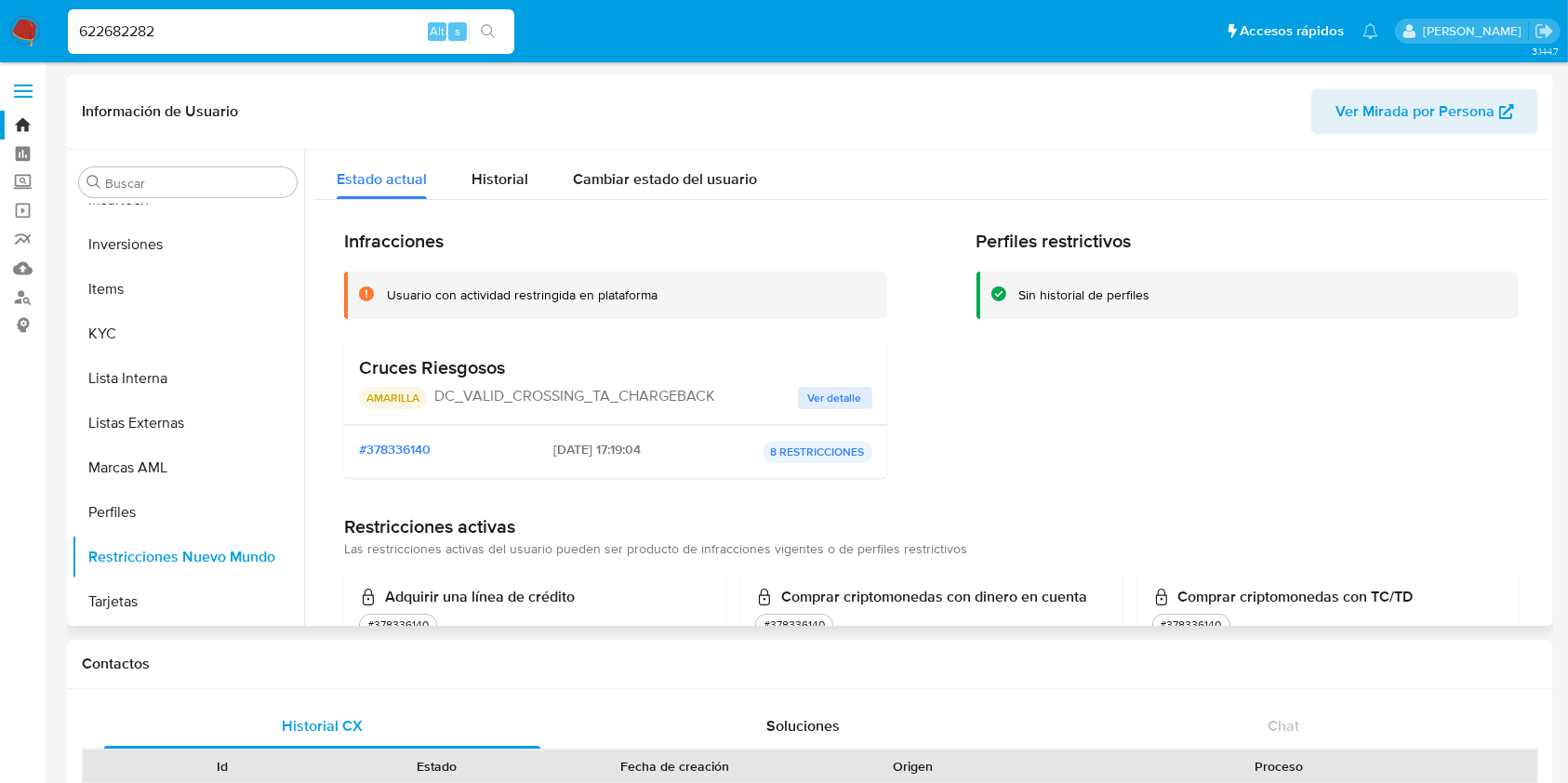 click on "Ver detalle" at bounding box center (835, 398) 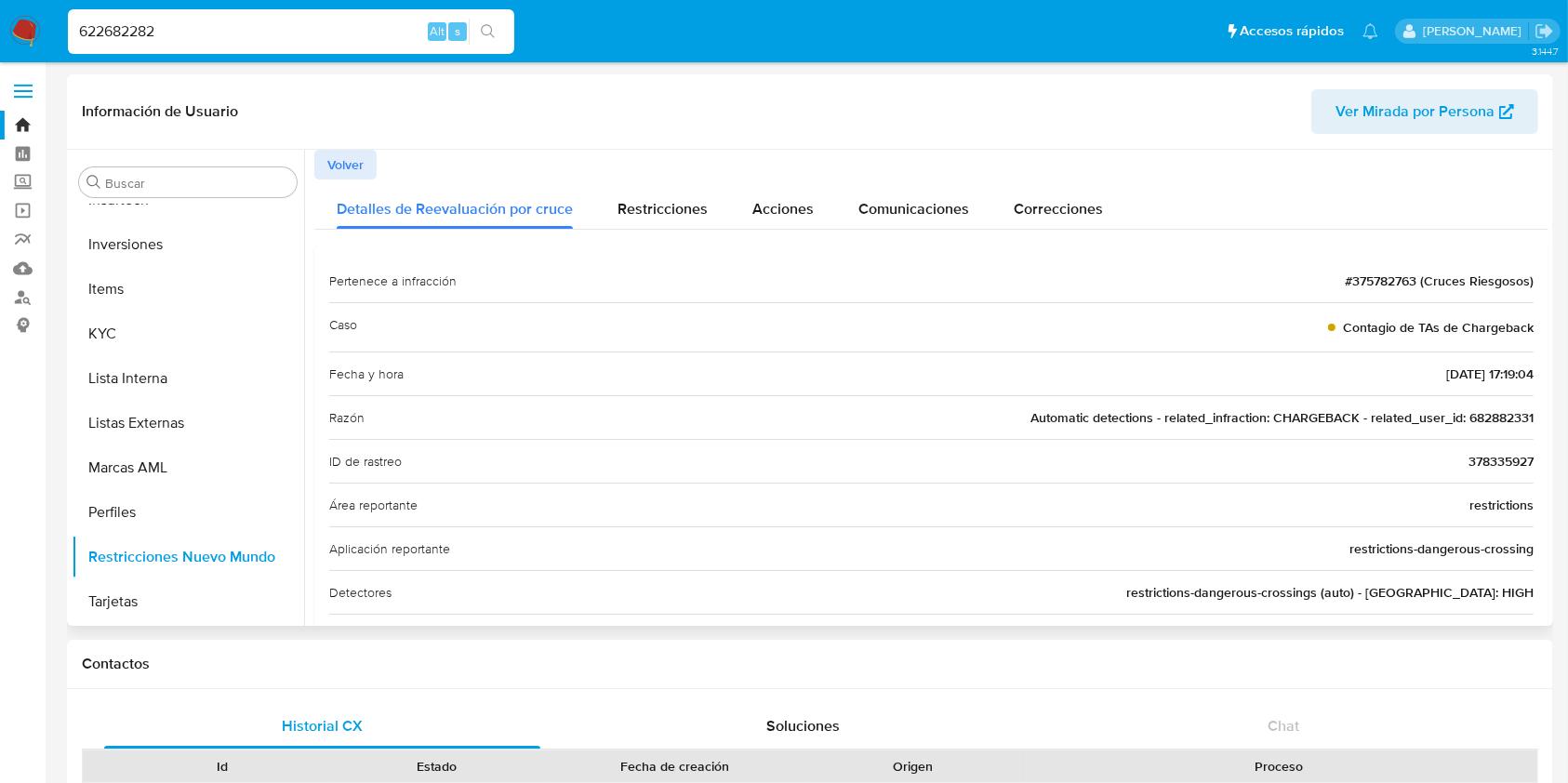 drag, startPoint x: 1539, startPoint y: 185, endPoint x: 1540, endPoint y: 236, distance: 51.0098 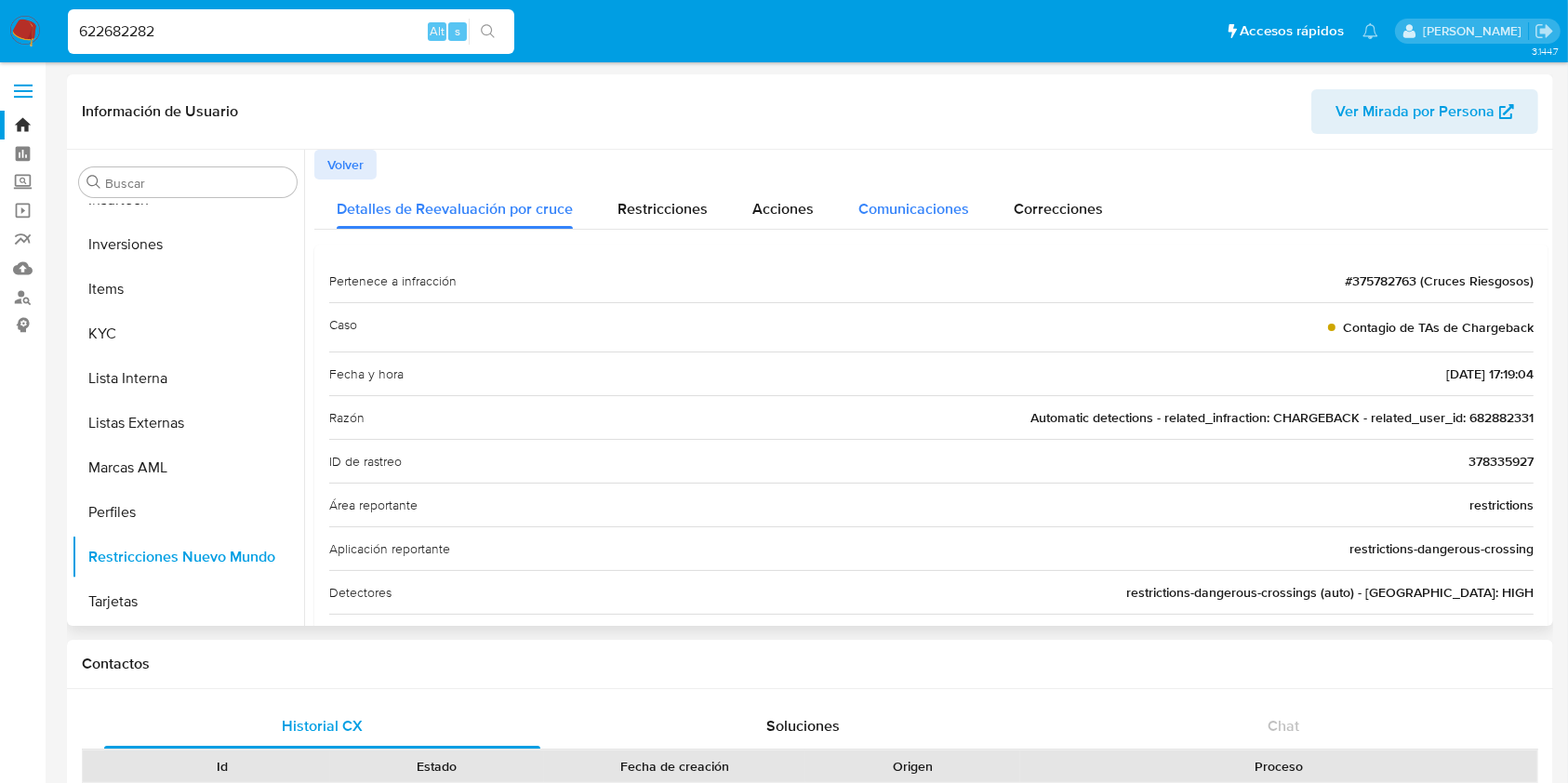 click on "Comunicaciones" at bounding box center (913, 208) 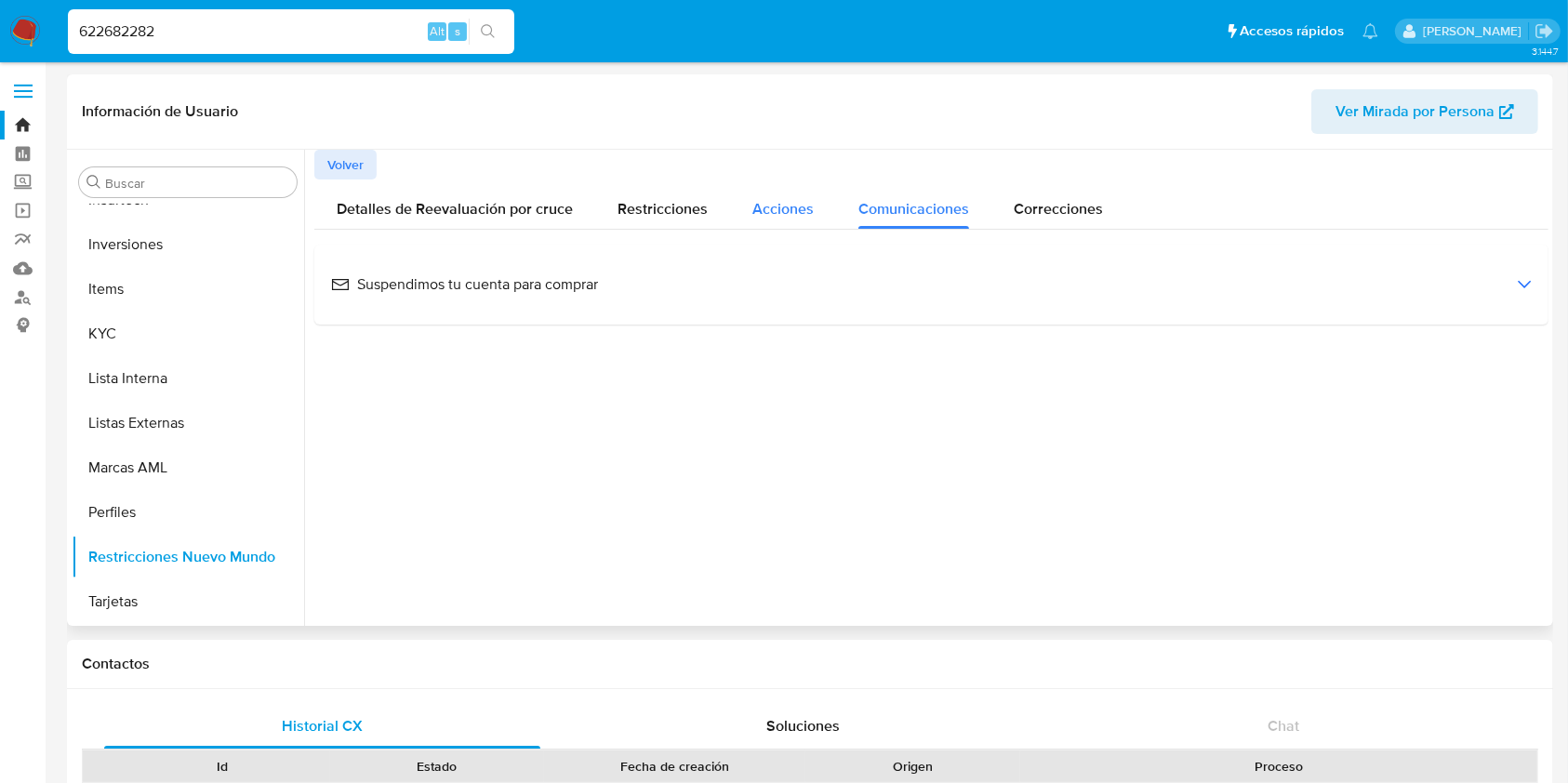 click on "Acciones" at bounding box center [783, 208] 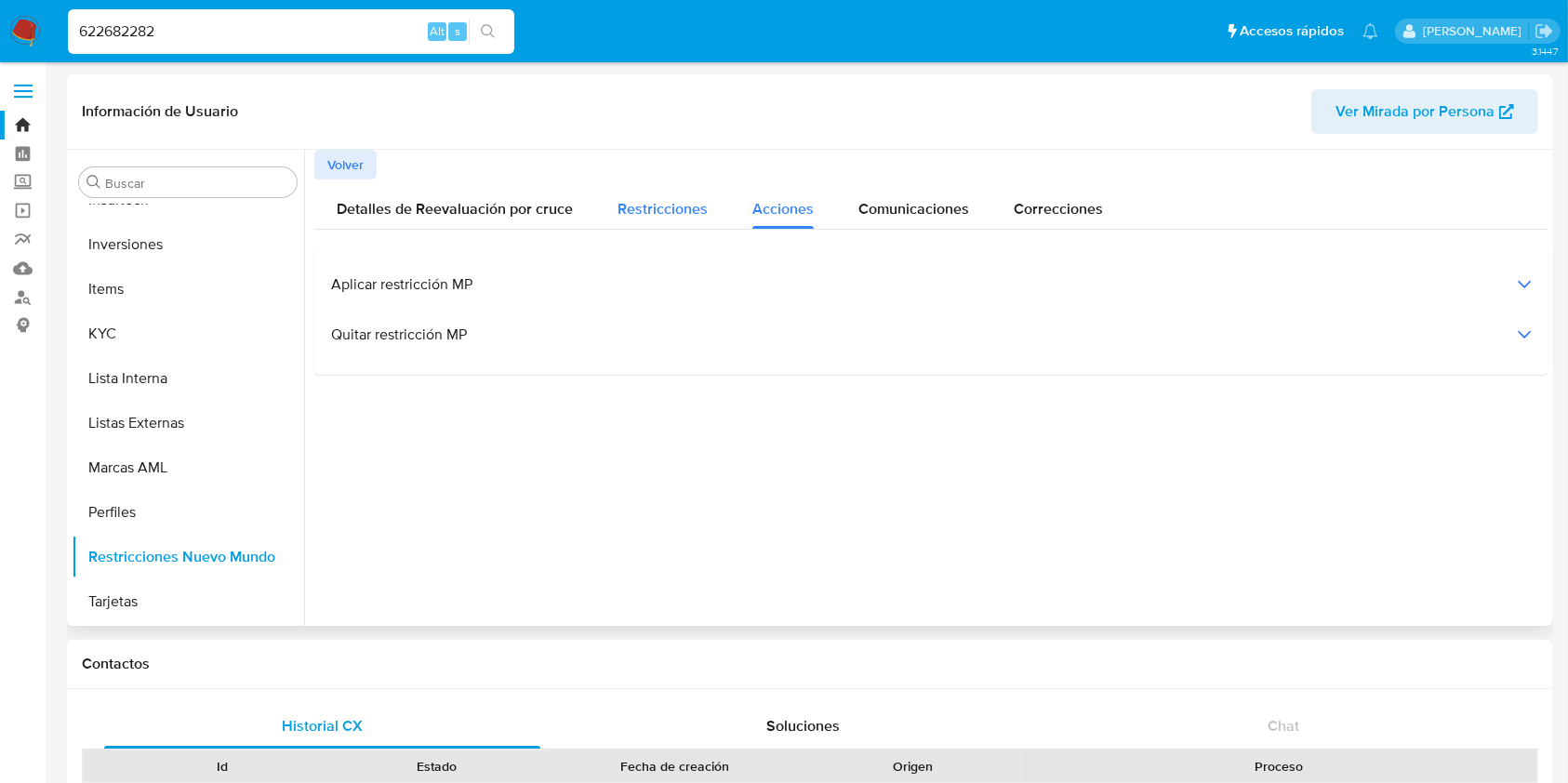 click on "Restricciones" at bounding box center [662, 208] 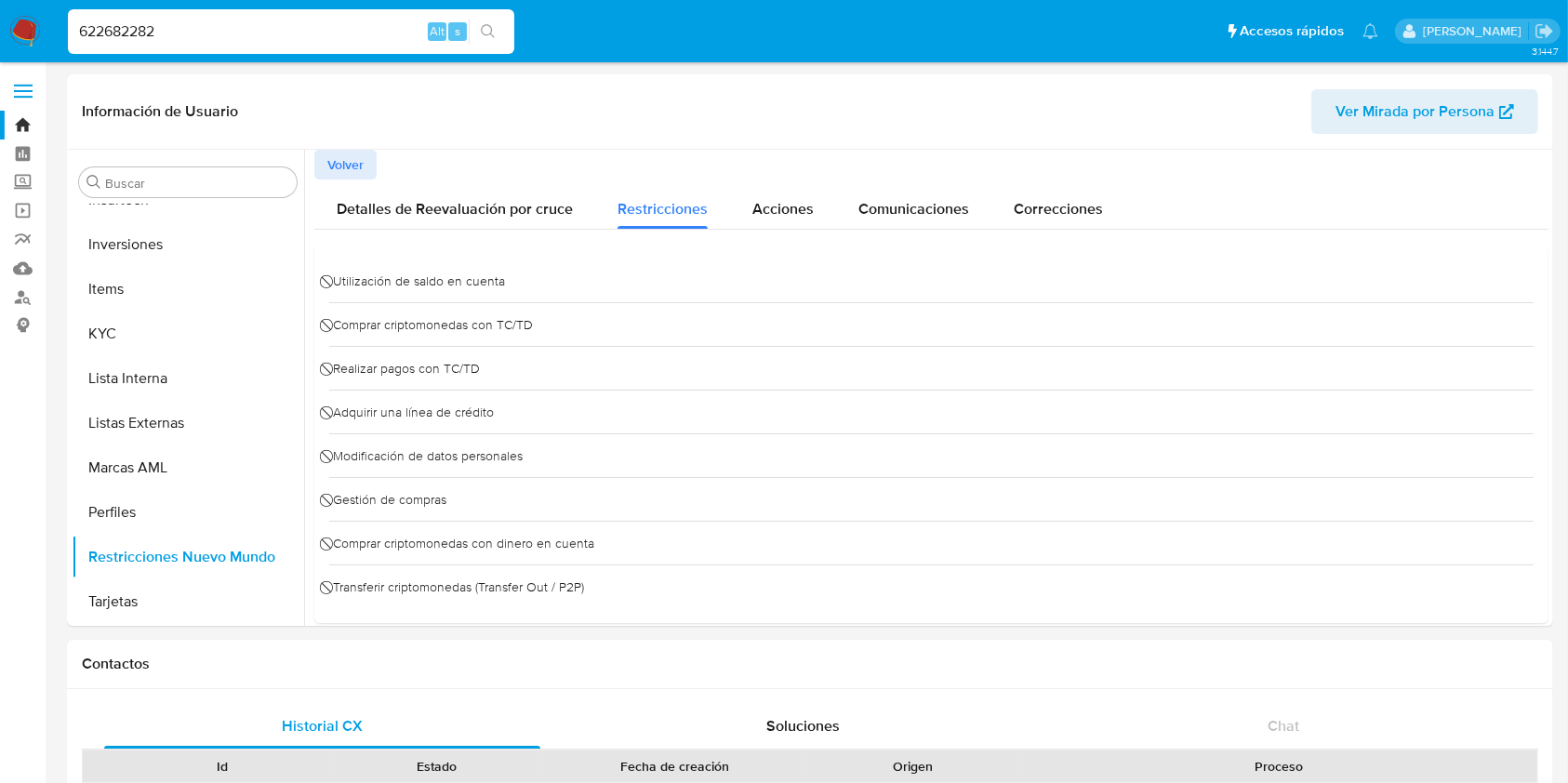 type 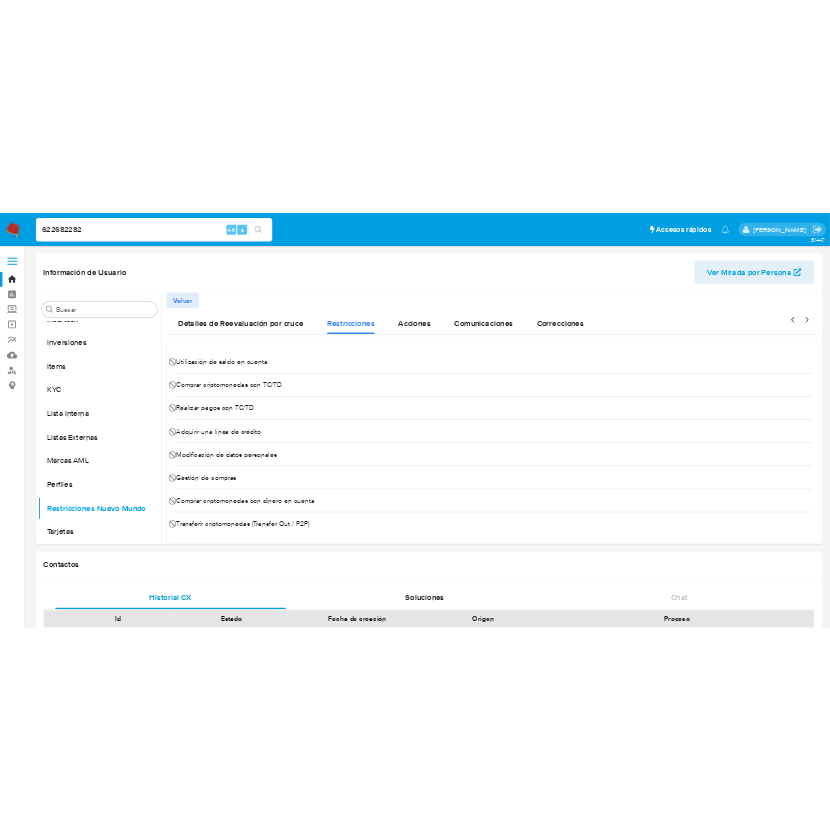 scroll, scrollTop: 0, scrollLeft: 299, axis: horizontal 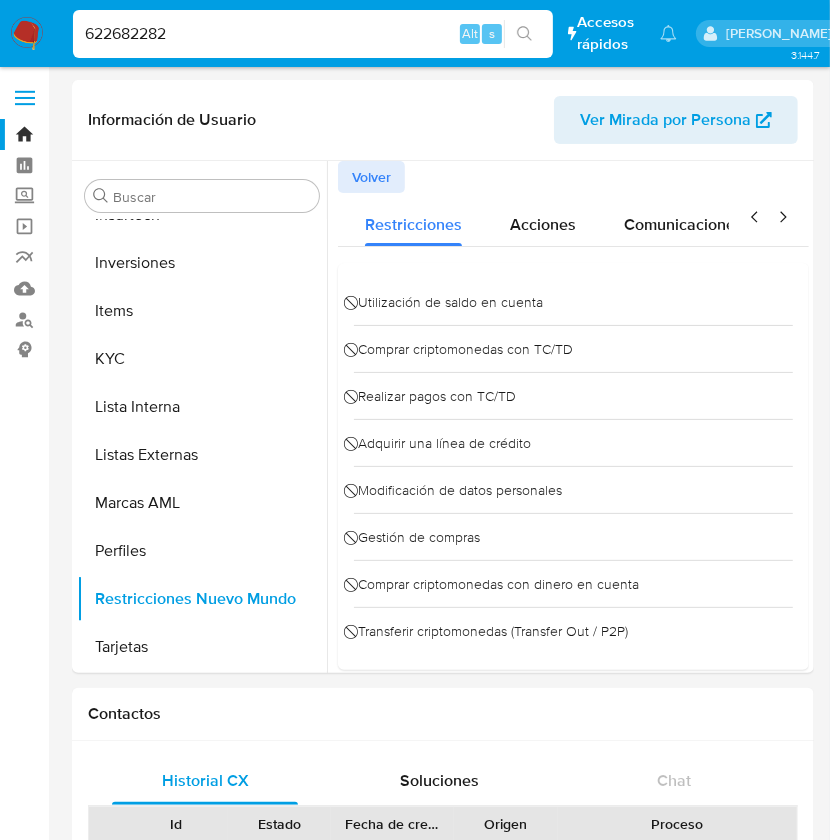 click on "622682282" at bounding box center (313, 34) 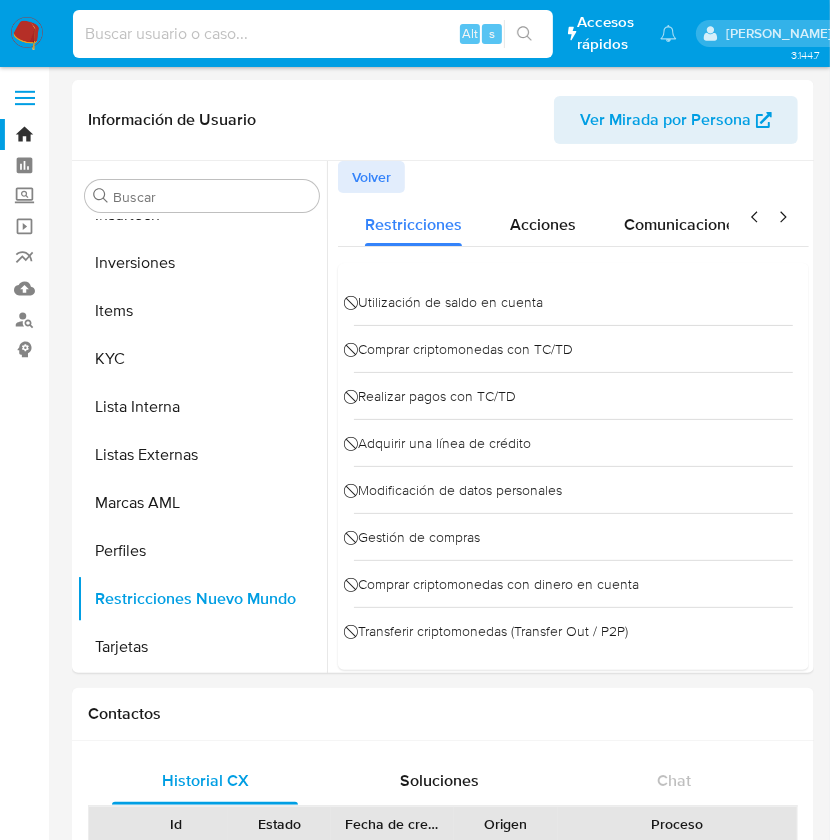 paste on "682882331" 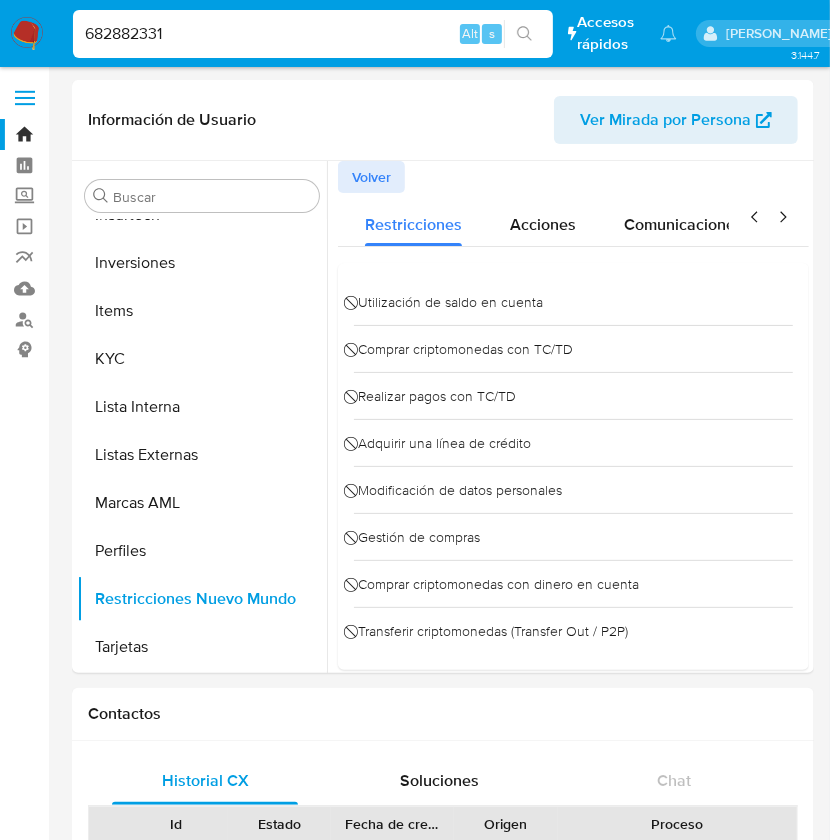 type on "682882331" 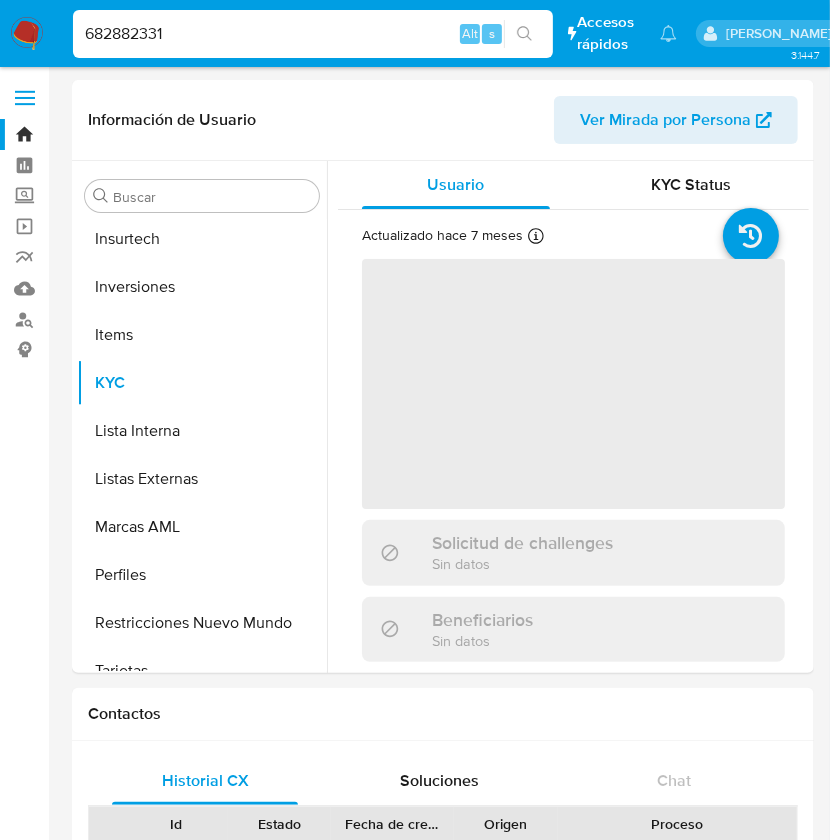 scroll, scrollTop: 893, scrollLeft: 0, axis: vertical 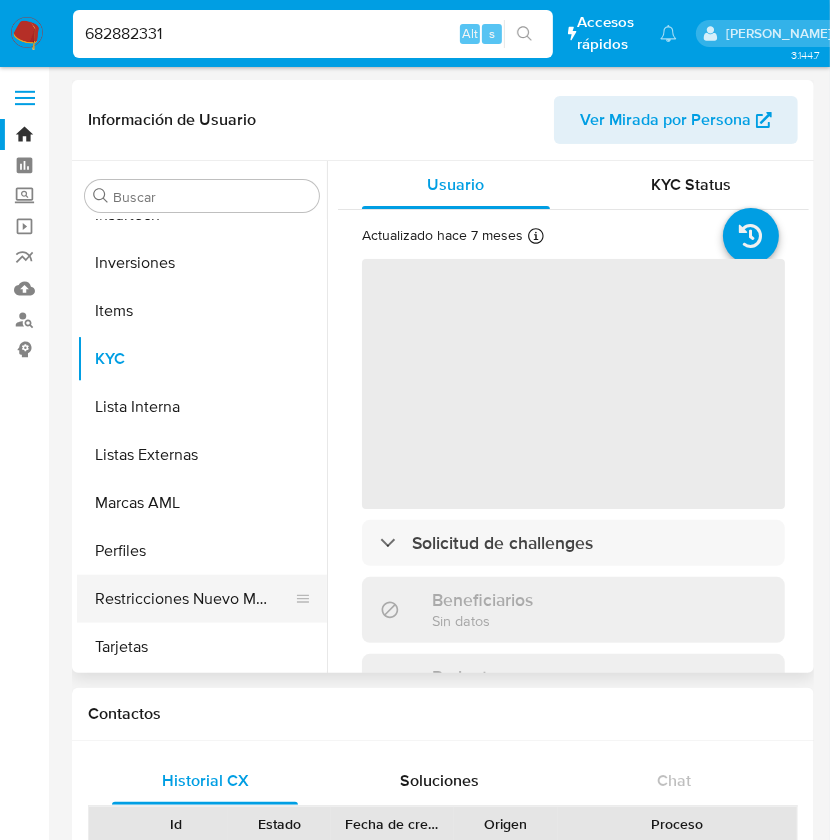 click on "Restricciones Nuevo Mundo" at bounding box center [194, 599] 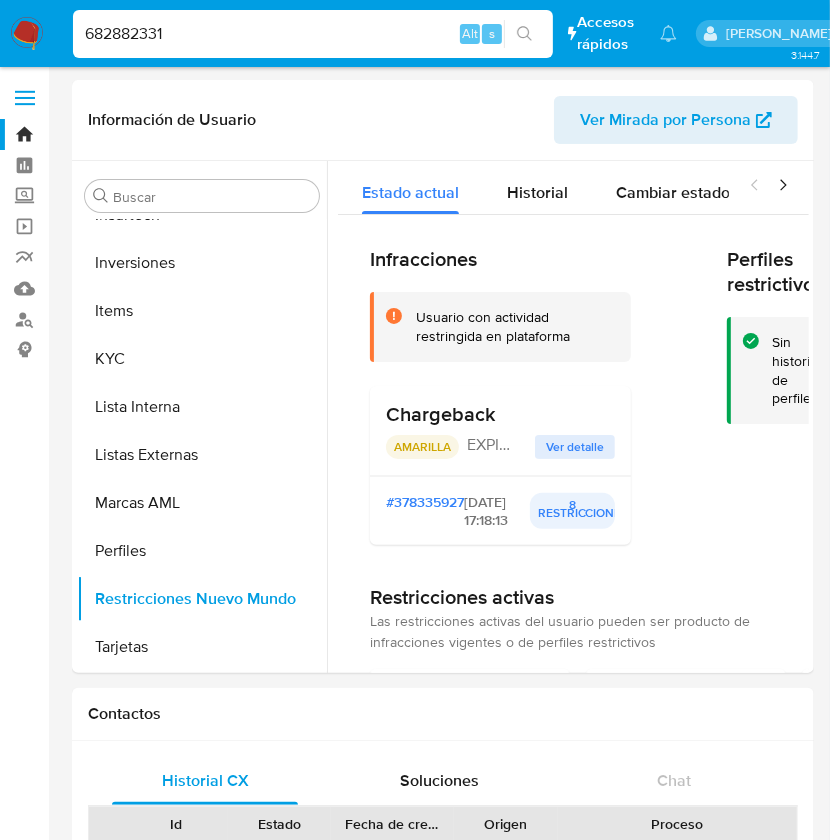 click on "682882331" at bounding box center (313, 34) 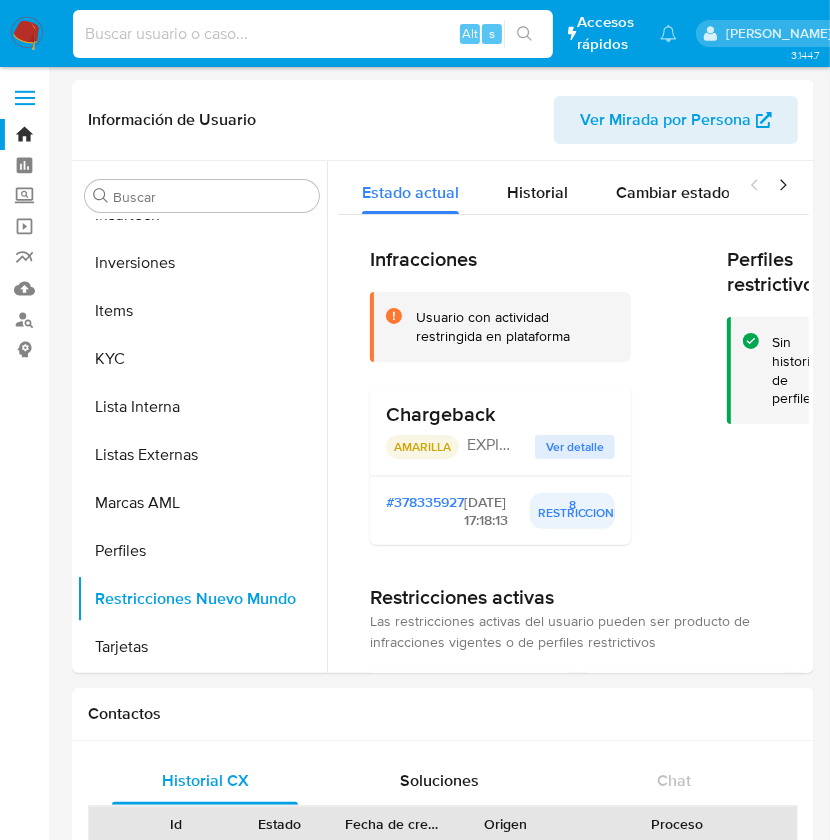 paste on "1174718581" 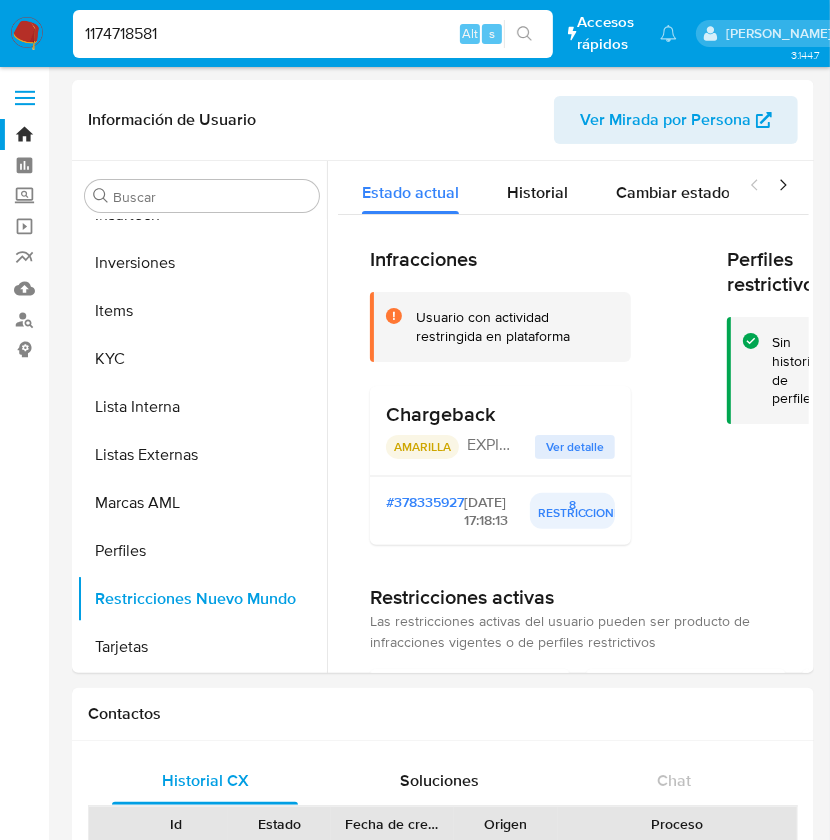 type on "1174718581" 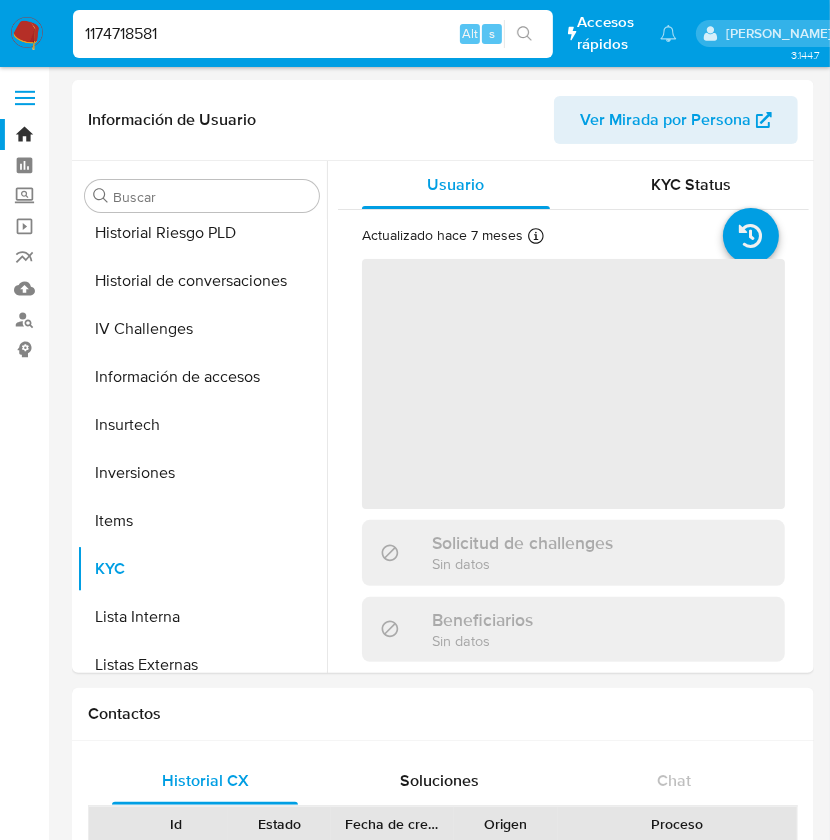 scroll, scrollTop: 893, scrollLeft: 0, axis: vertical 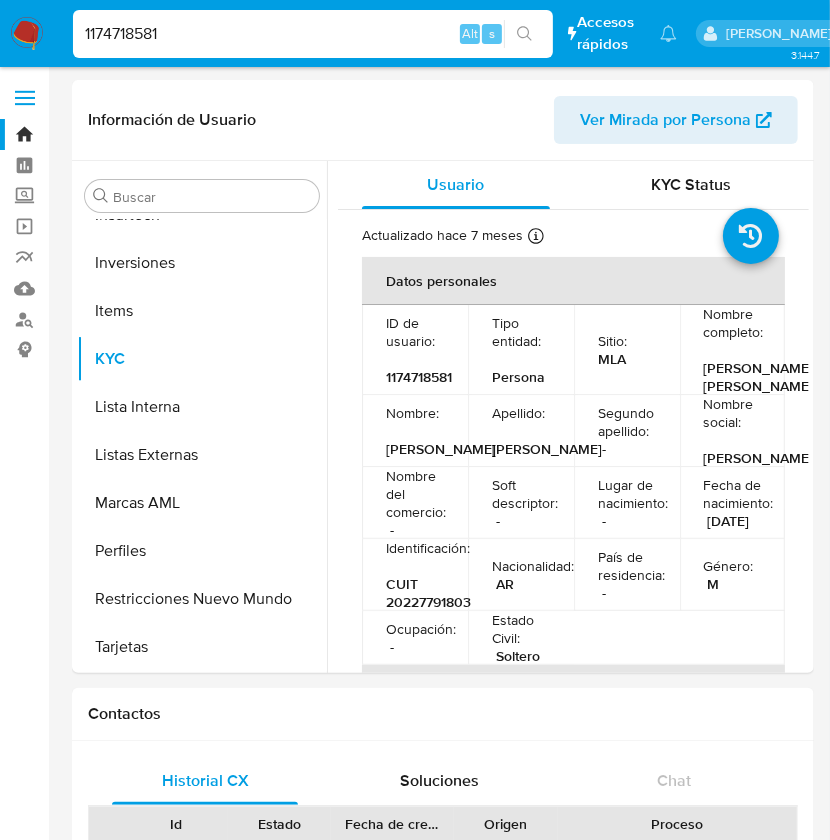 select on "10" 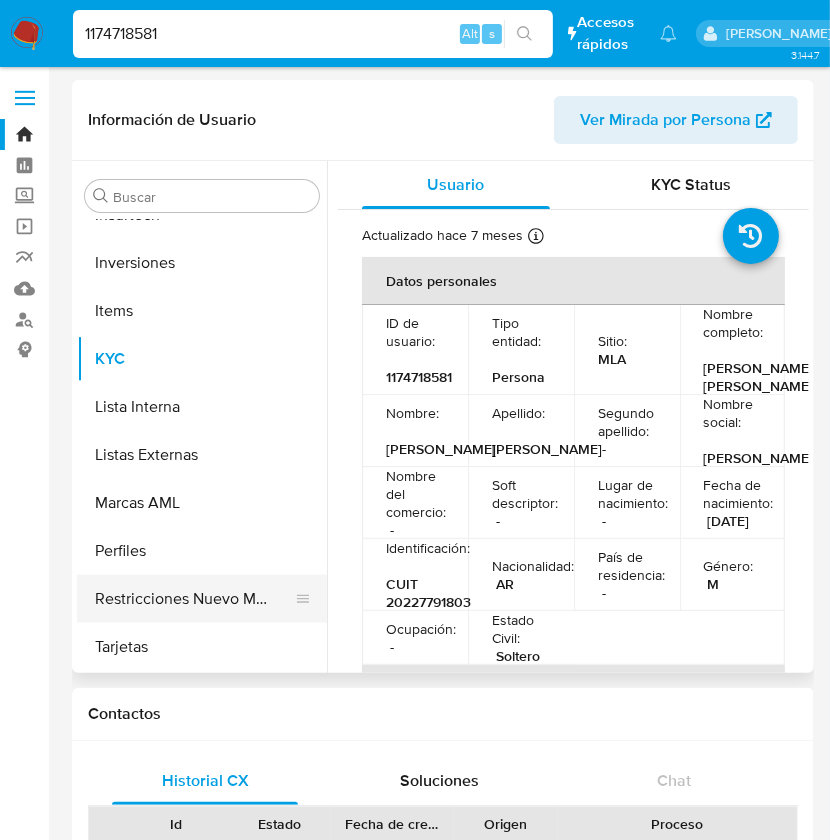 click on "Restricciones Nuevo Mundo" at bounding box center [194, 599] 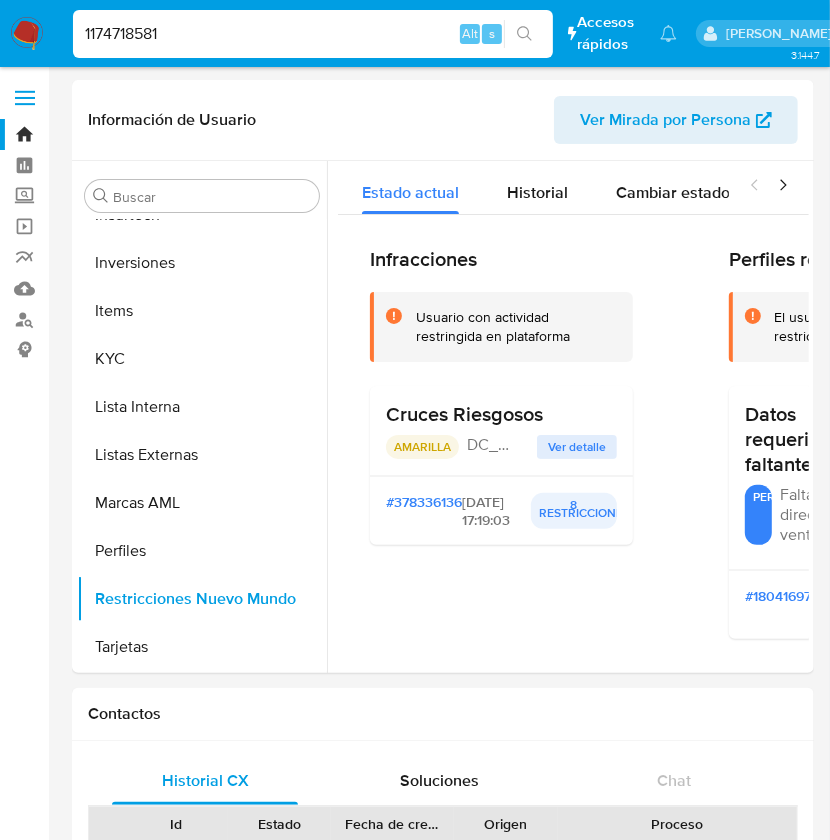 click on "1174718581" at bounding box center (313, 34) 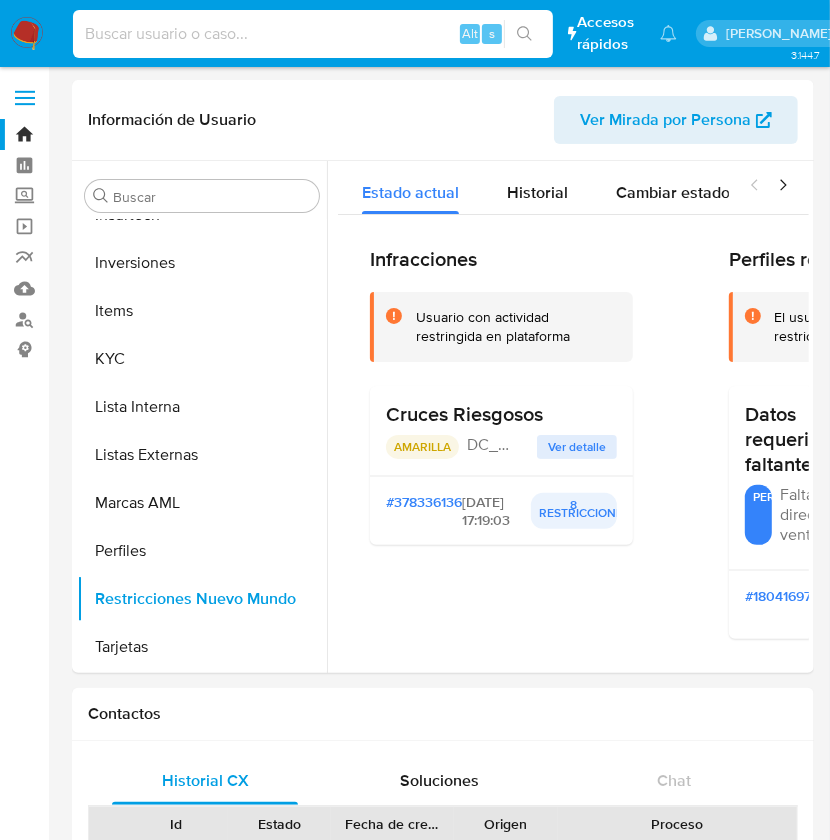 paste on "247020826" 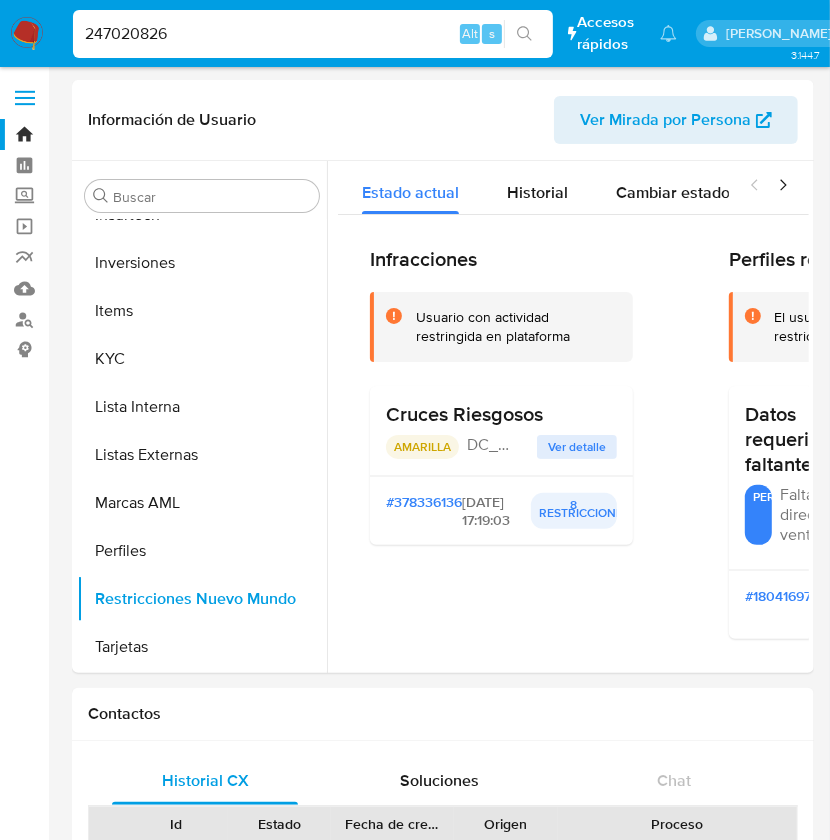 type on "247020826" 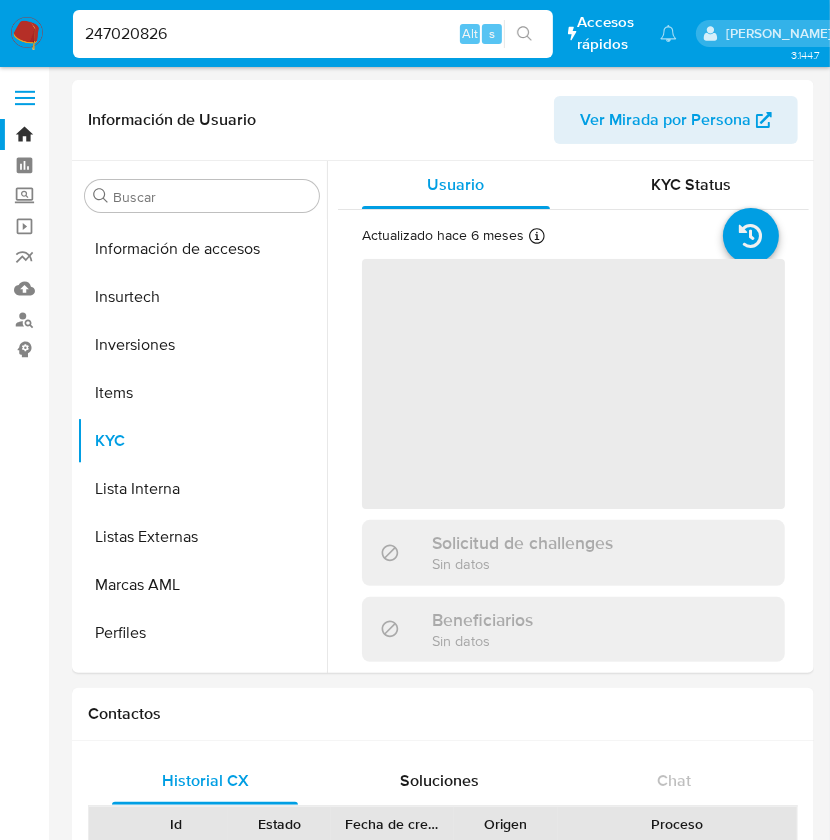 scroll, scrollTop: 893, scrollLeft: 0, axis: vertical 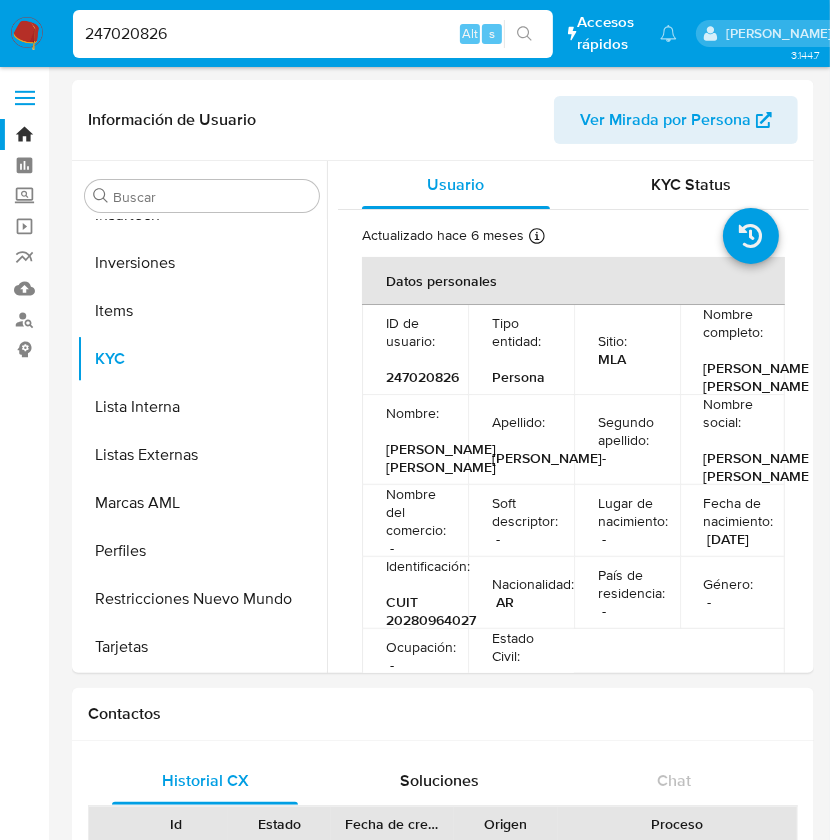 select on "10" 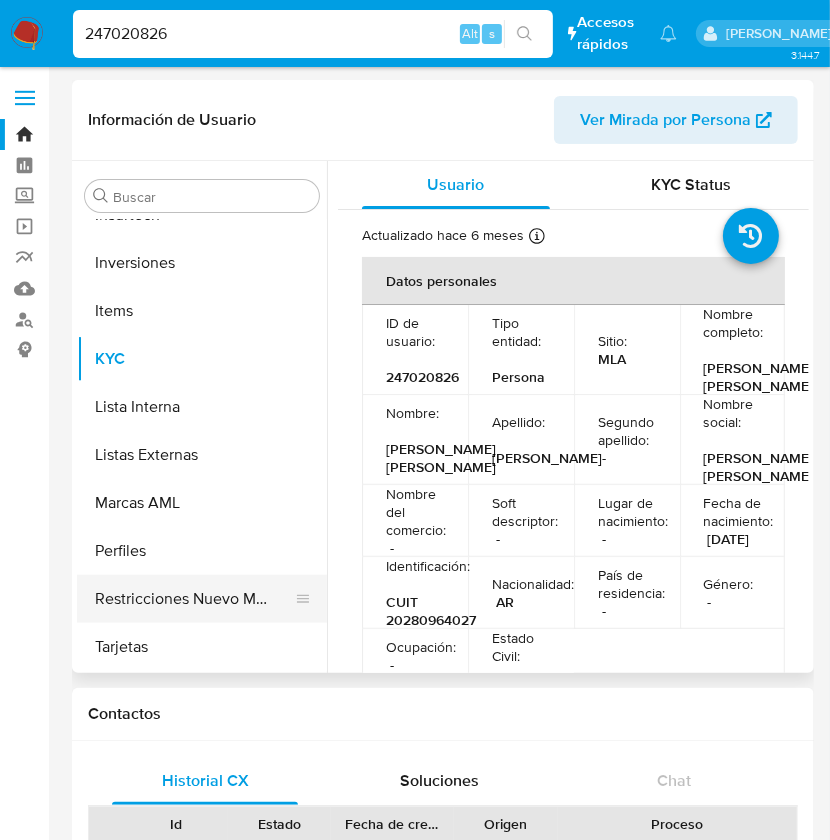 click on "Restricciones Nuevo Mundo" at bounding box center (194, 599) 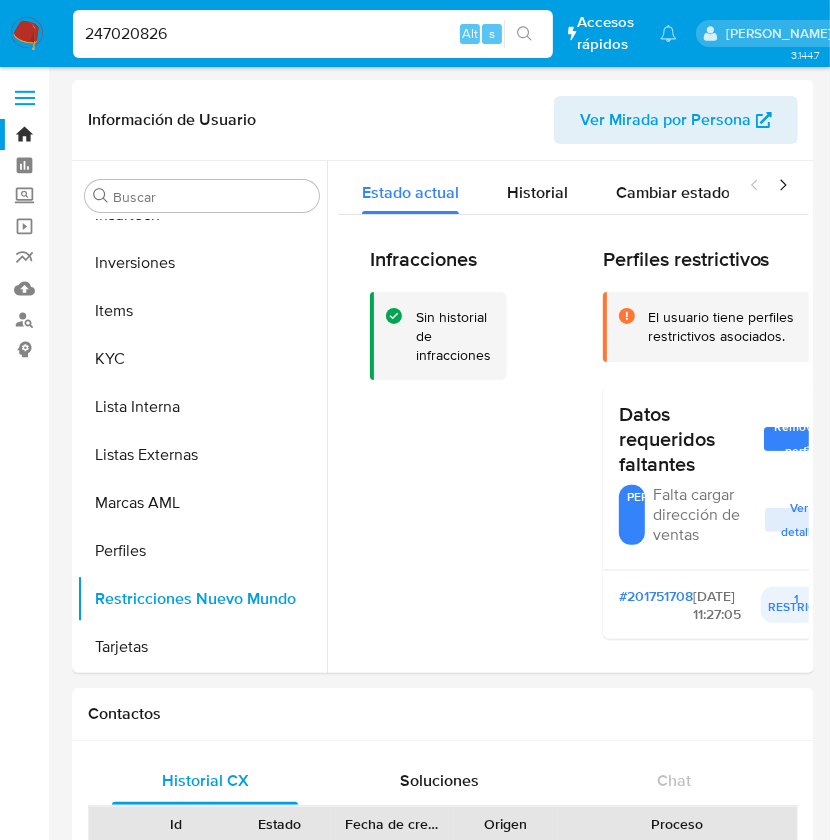click on "247020826" at bounding box center (313, 34) 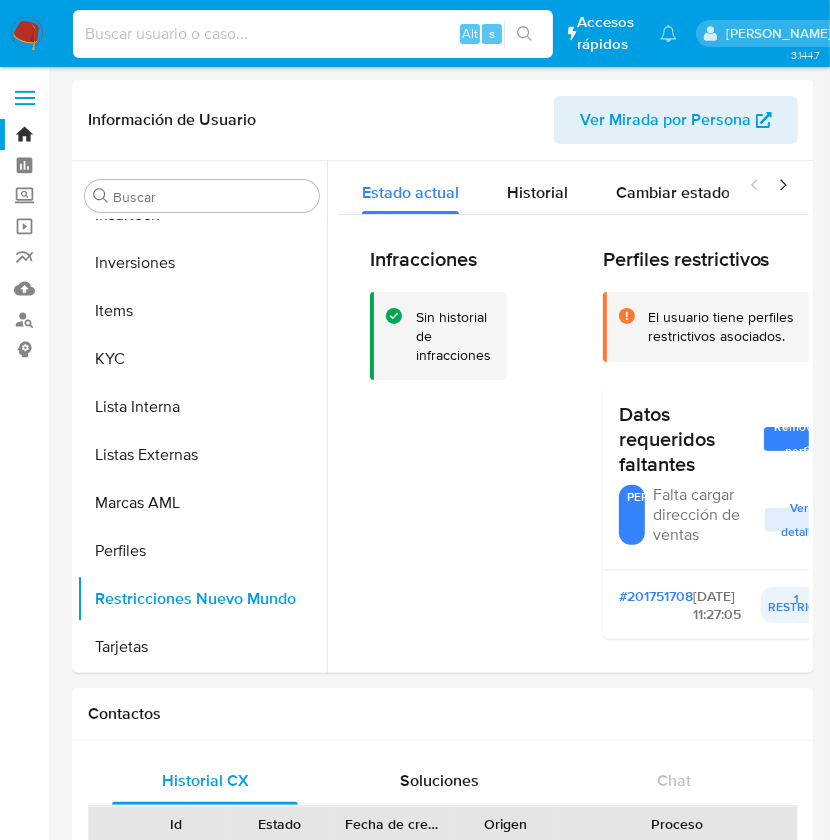 paste on "330798569" 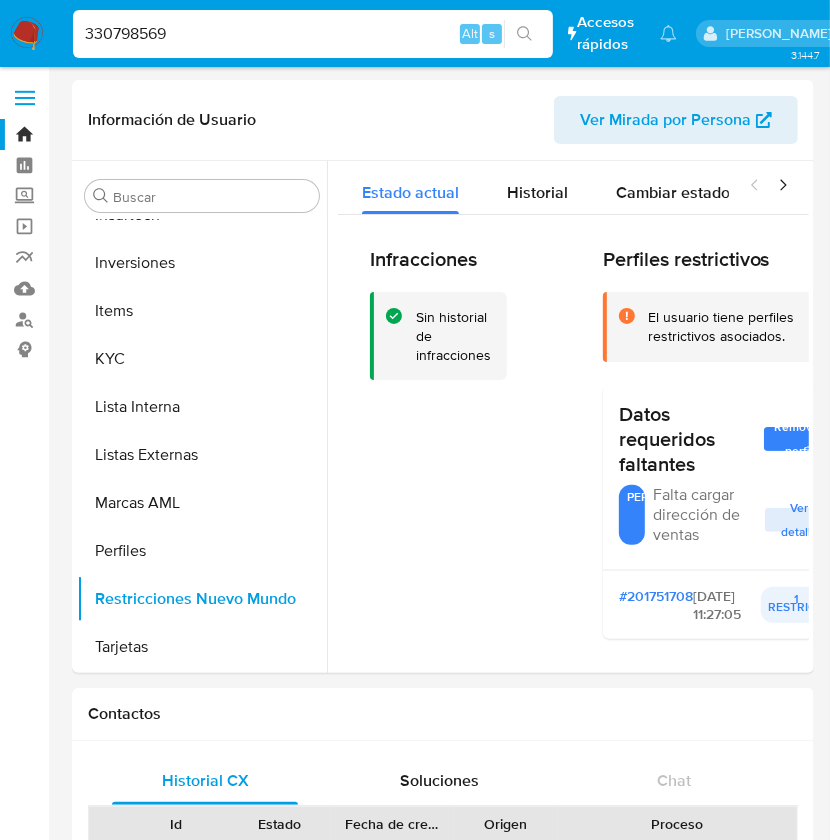 type on "330798569" 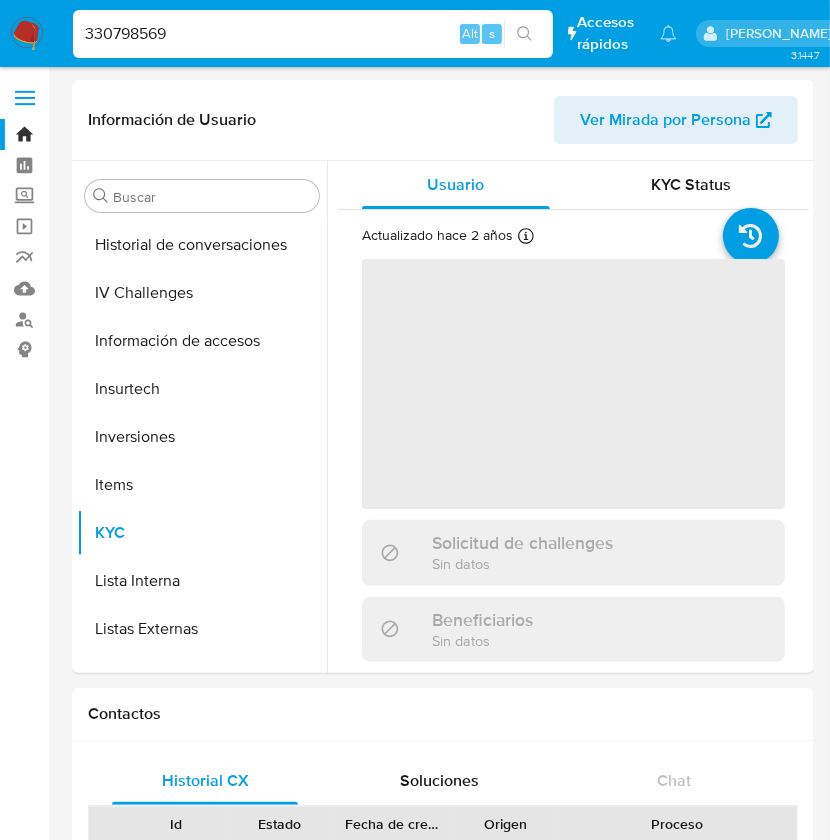 scroll, scrollTop: 893, scrollLeft: 0, axis: vertical 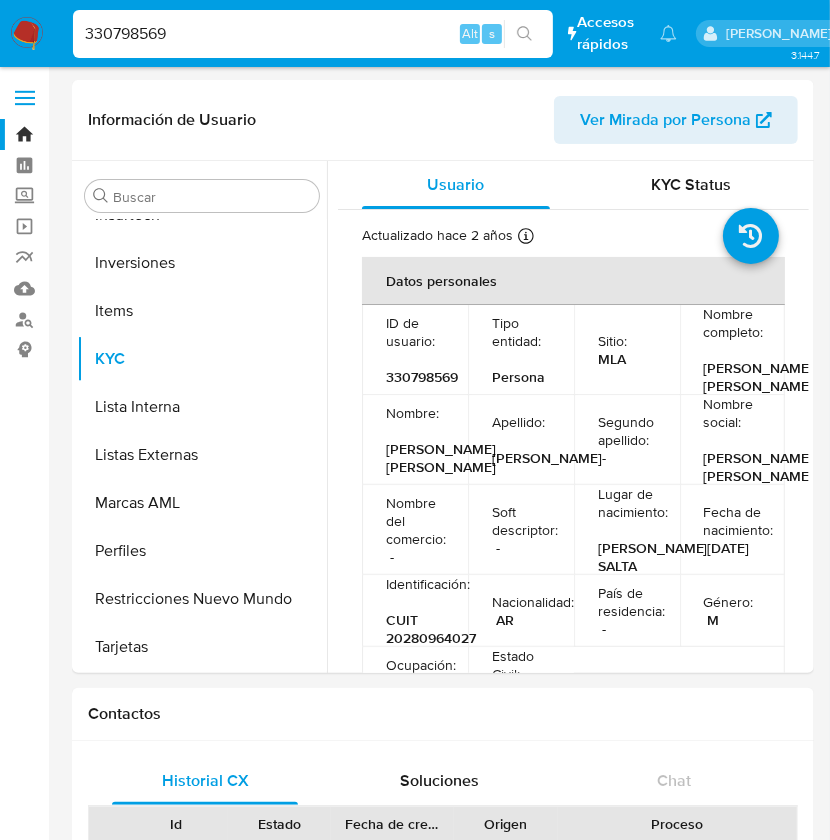 select on "10" 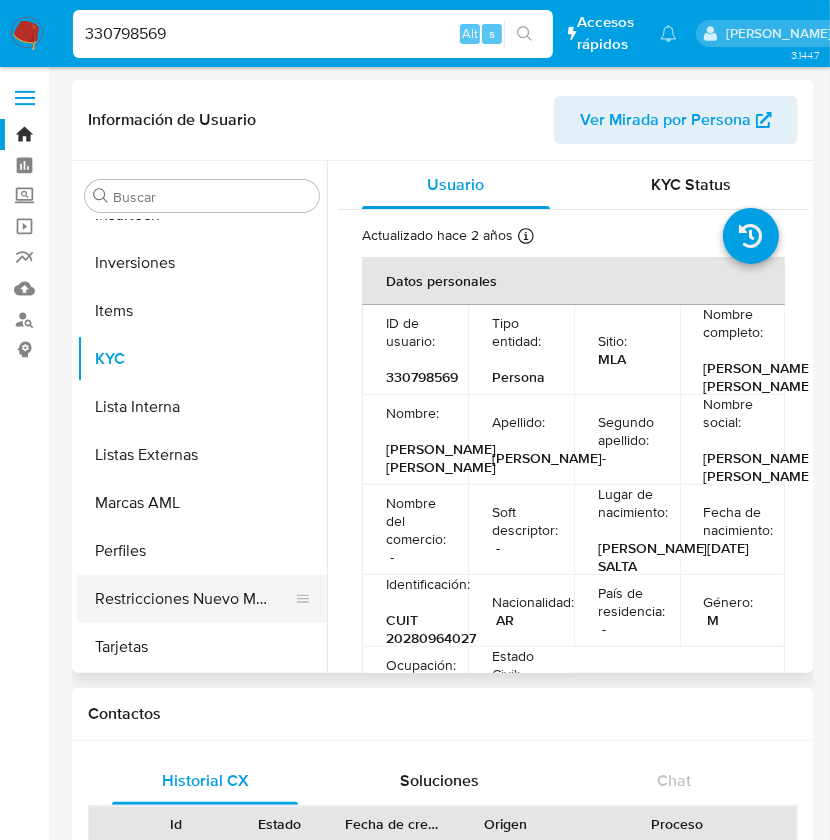 click on "Restricciones Nuevo Mundo" at bounding box center (194, 599) 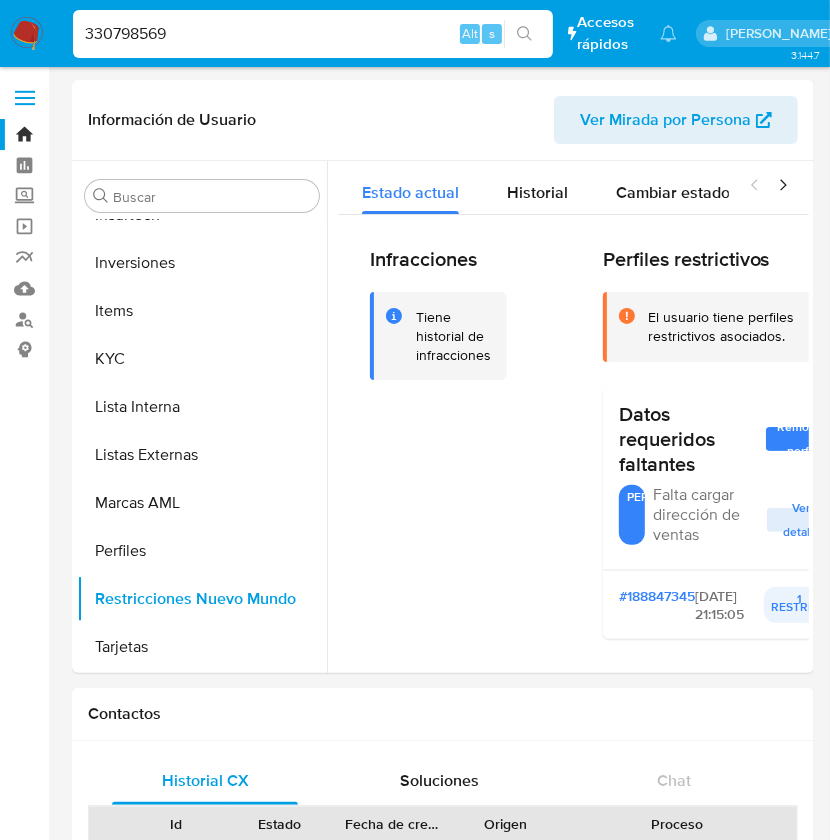 click on "330798569" at bounding box center (313, 34) 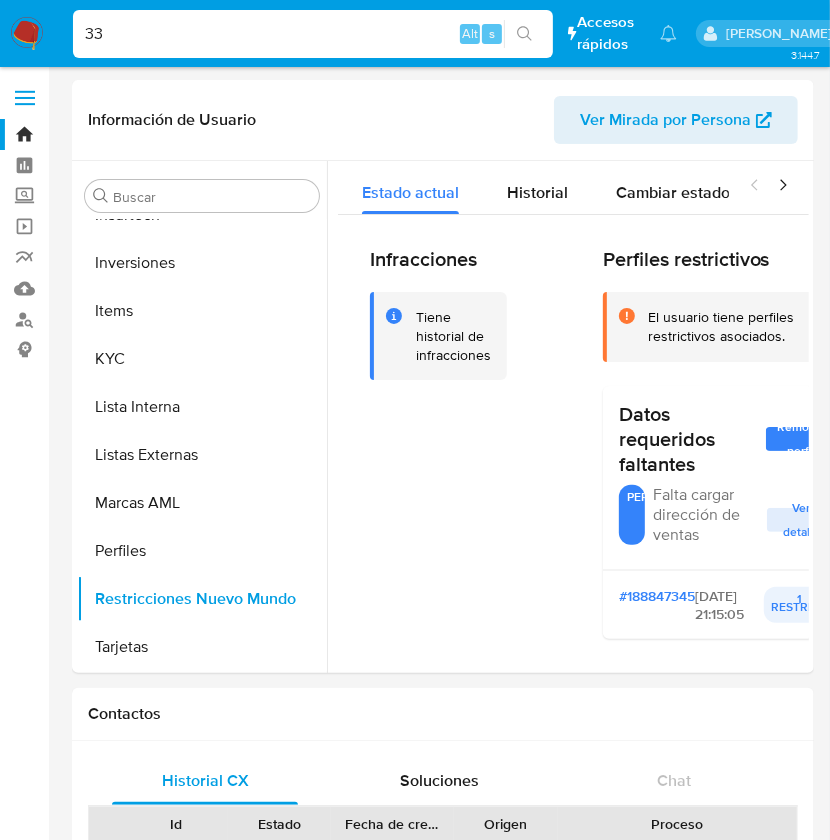 type on "3" 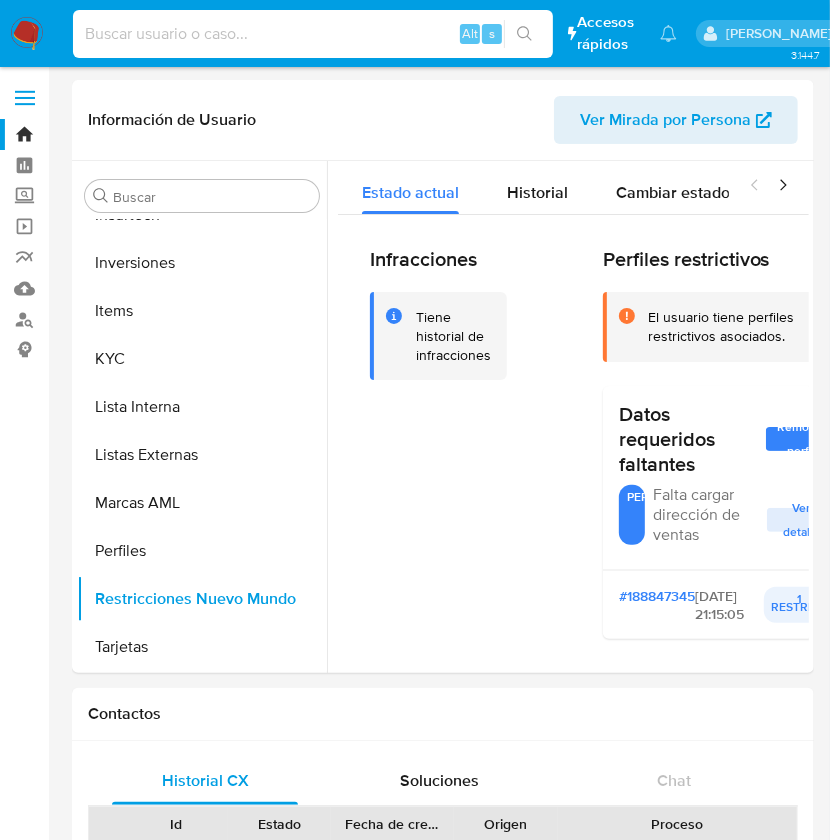 paste on "679357769" 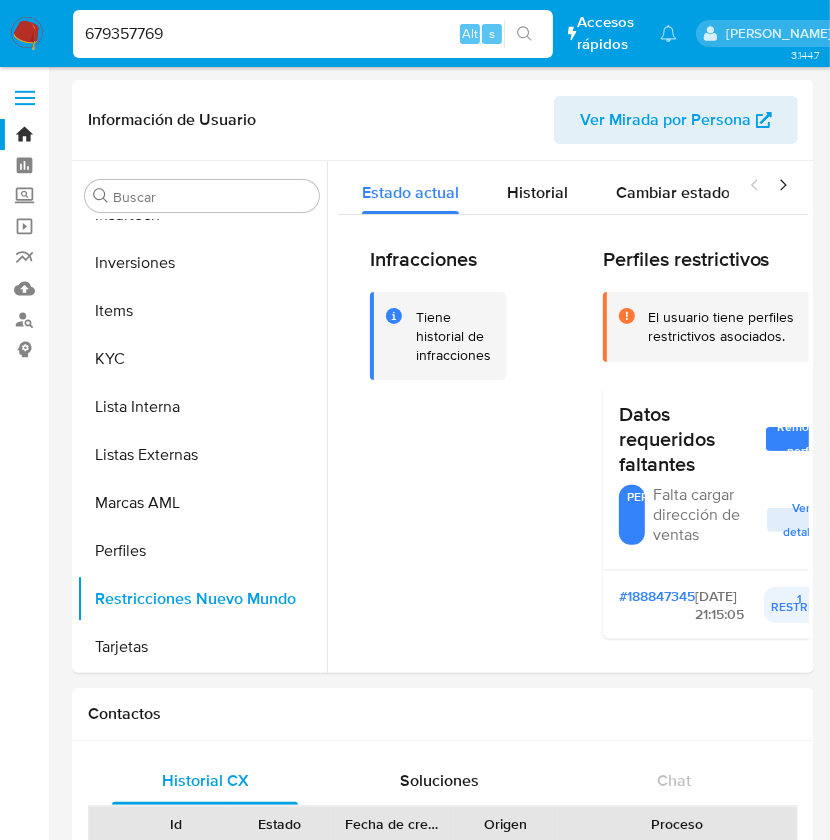 type on "679357769" 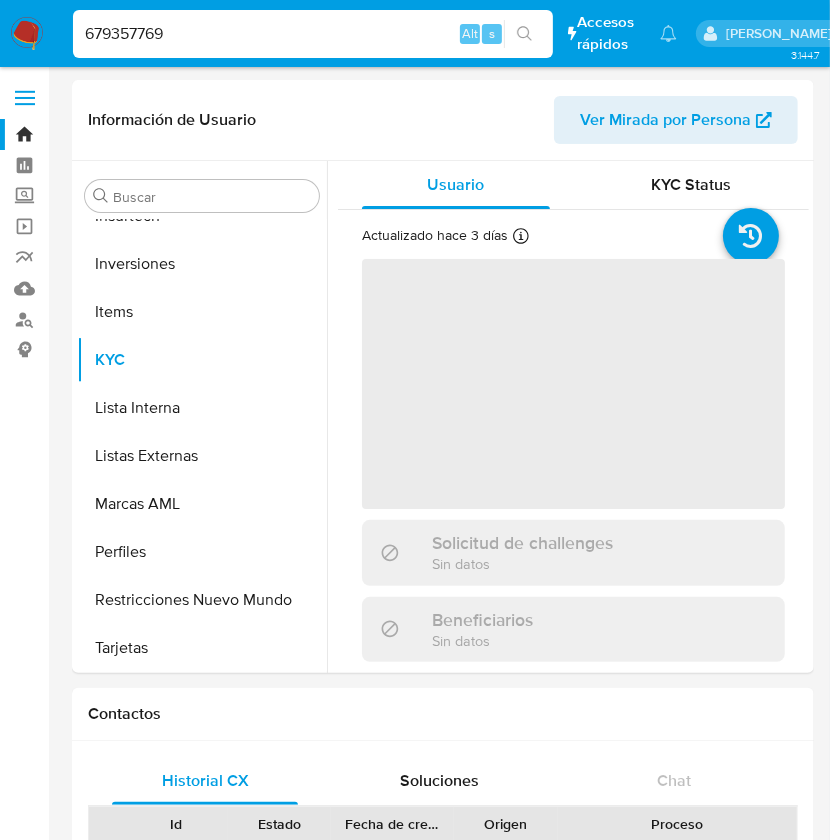 scroll, scrollTop: 893, scrollLeft: 0, axis: vertical 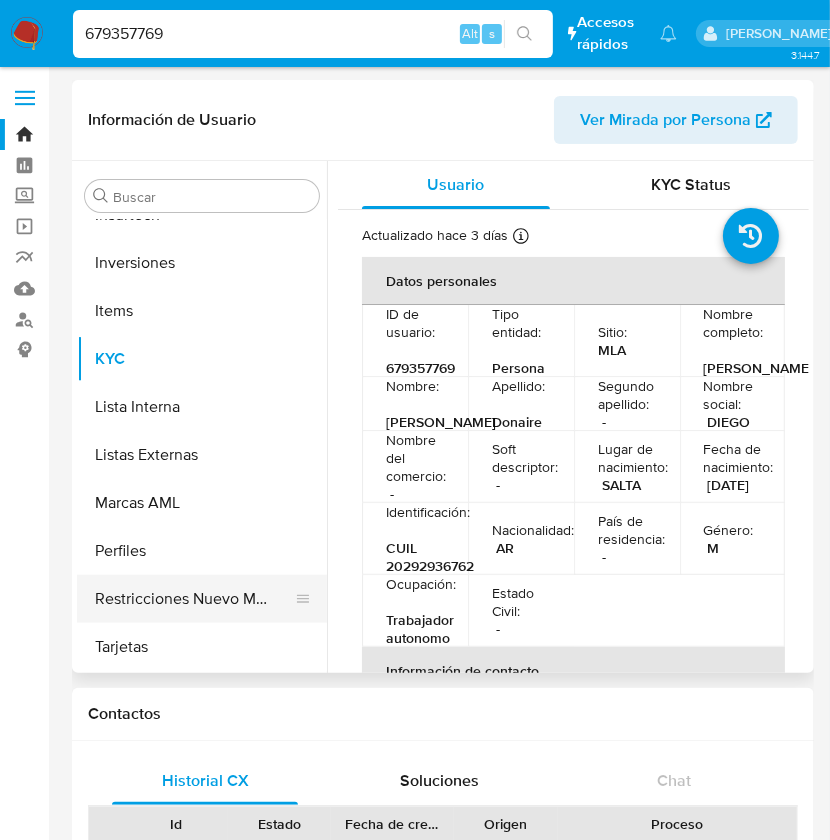 select on "10" 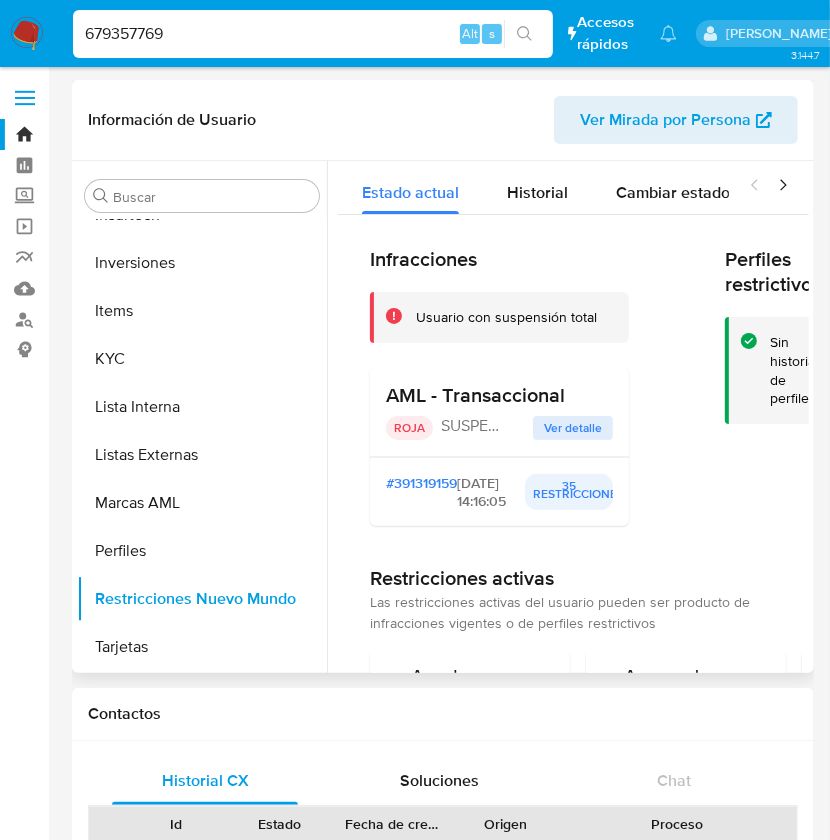 drag, startPoint x: 463, startPoint y: 486, endPoint x: 529, endPoint y: 479, distance: 66.37017 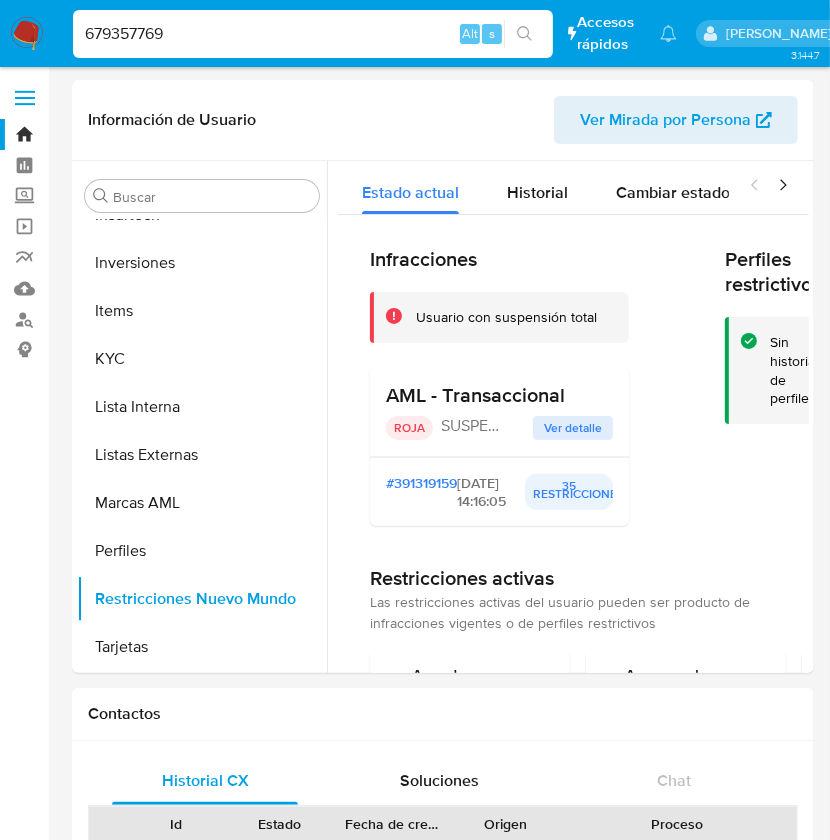 click on "679357769" at bounding box center (313, 34) 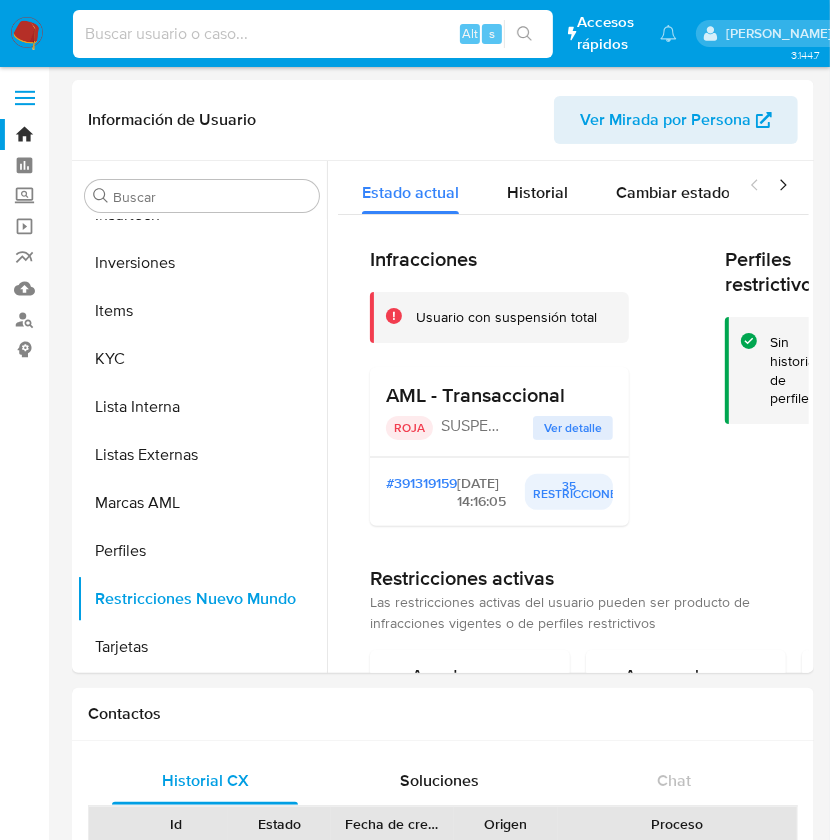 paste on "2082129212" 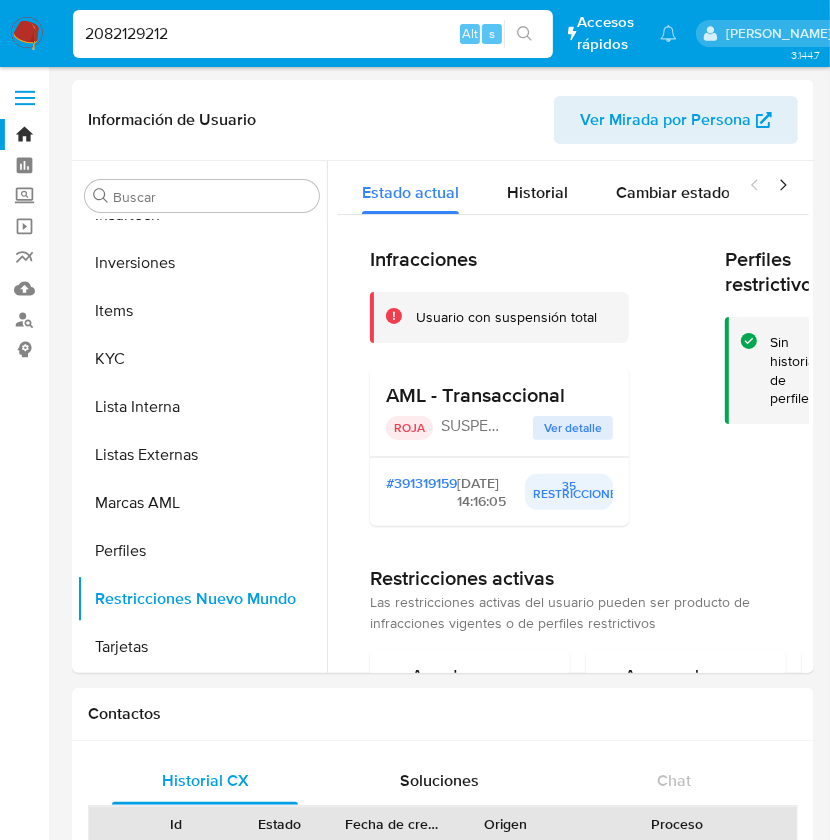 type on "2082129212" 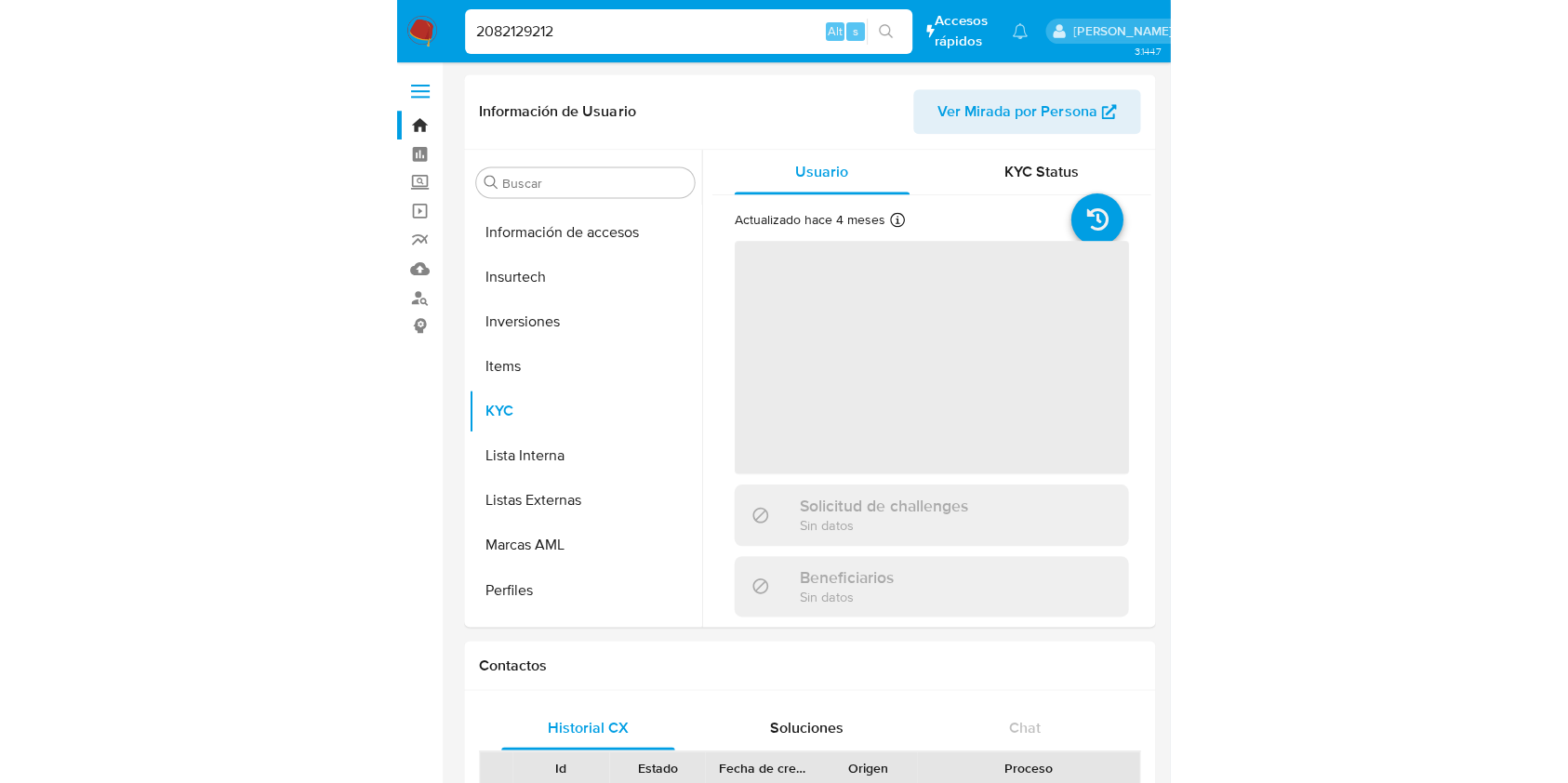 scroll, scrollTop: 830, scrollLeft: 0, axis: vertical 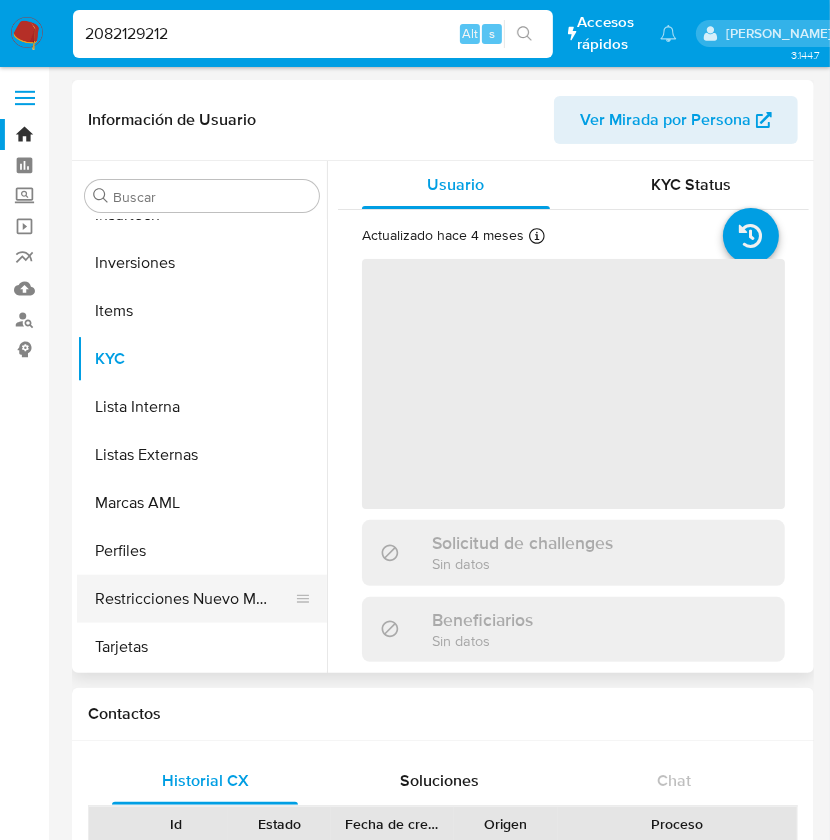 select on "10" 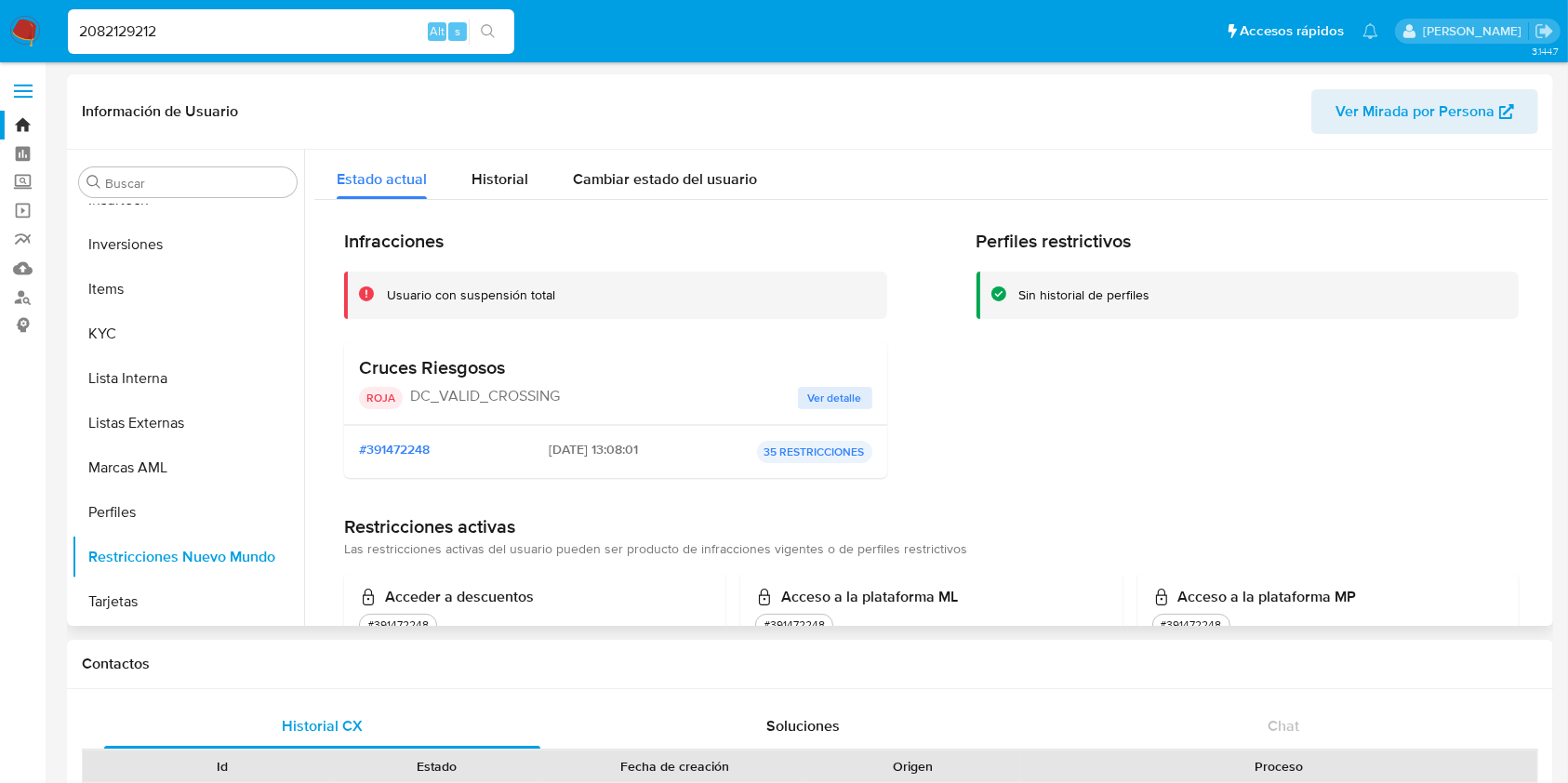 click on "Ver detalle" at bounding box center (835, 398) 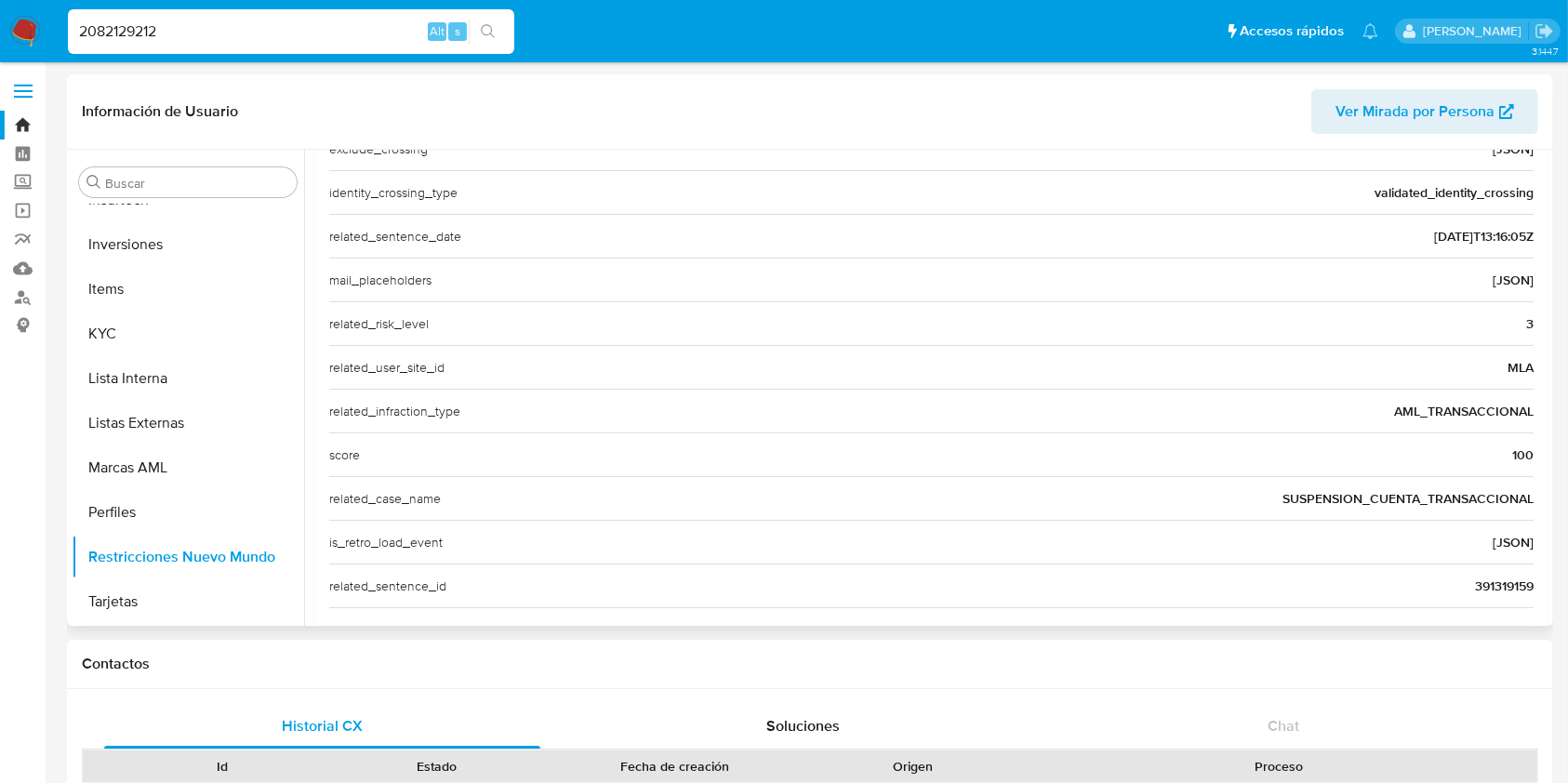 scroll, scrollTop: 541, scrollLeft: 0, axis: vertical 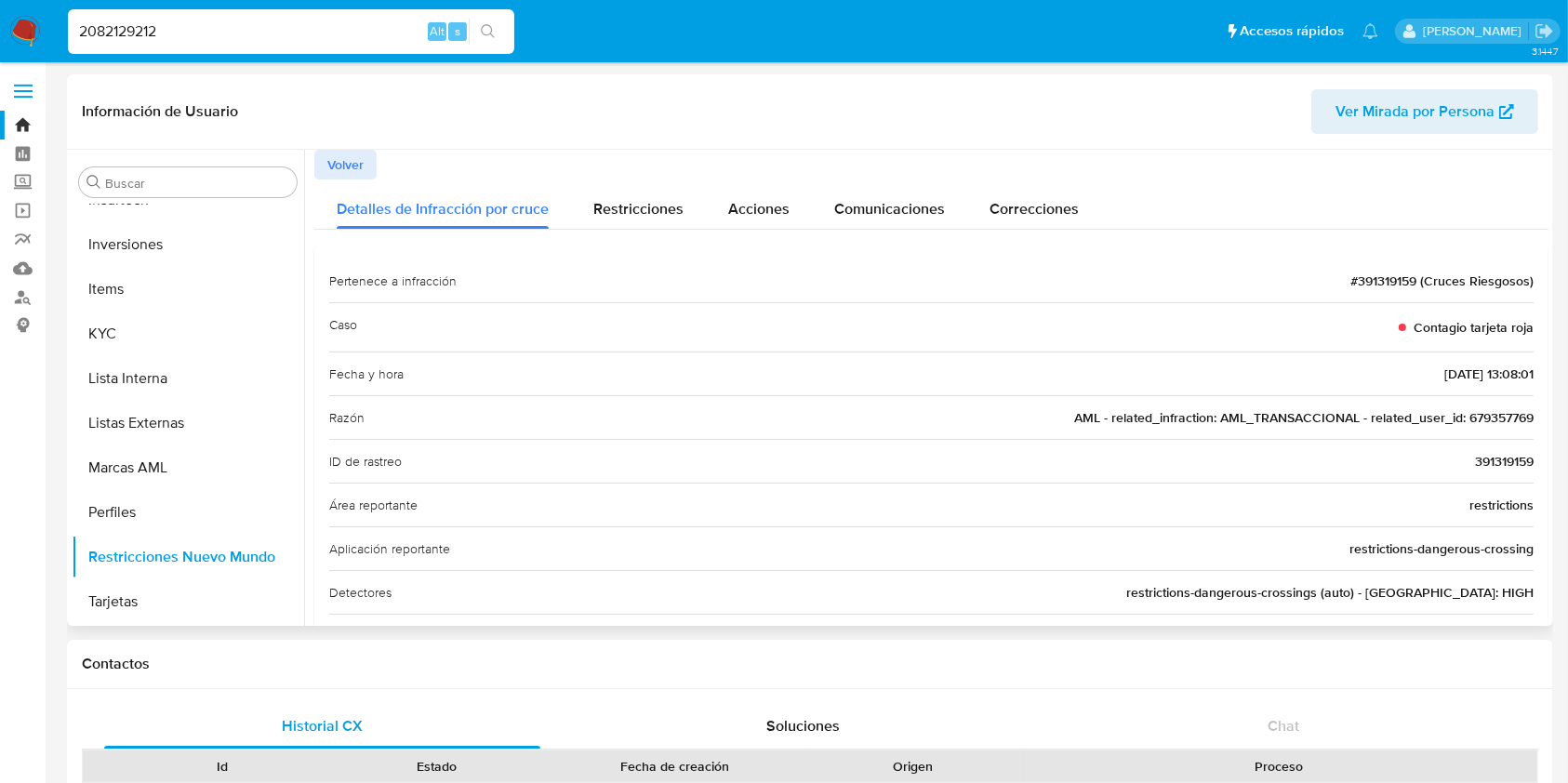 drag, startPoint x: 1399, startPoint y: 376, endPoint x: 1467, endPoint y: 369, distance: 68.35934 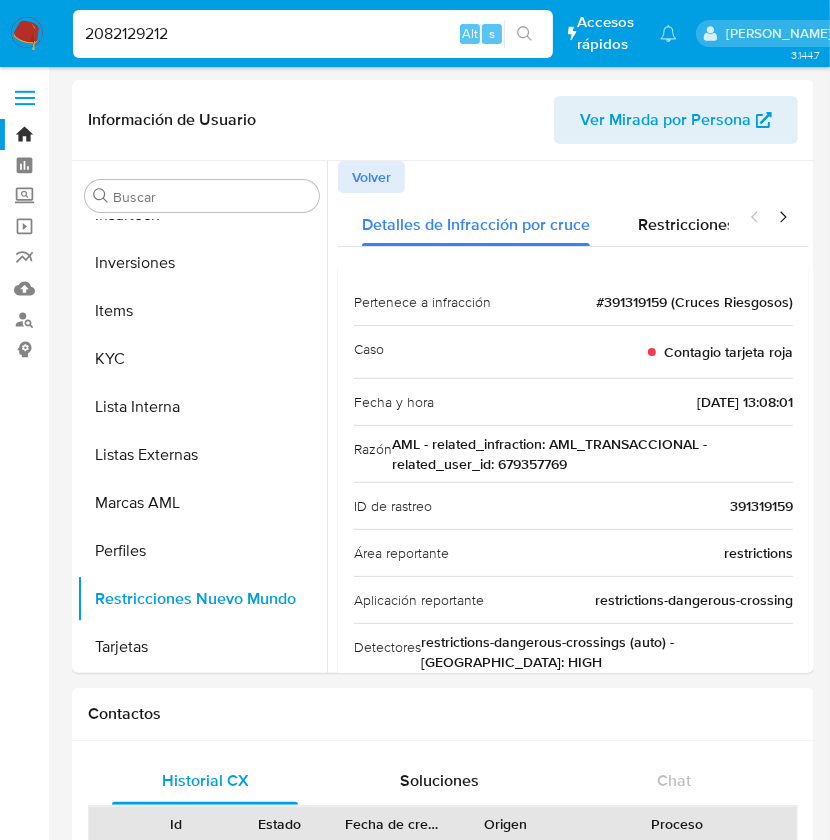 click on "2082129212" at bounding box center (313, 34) 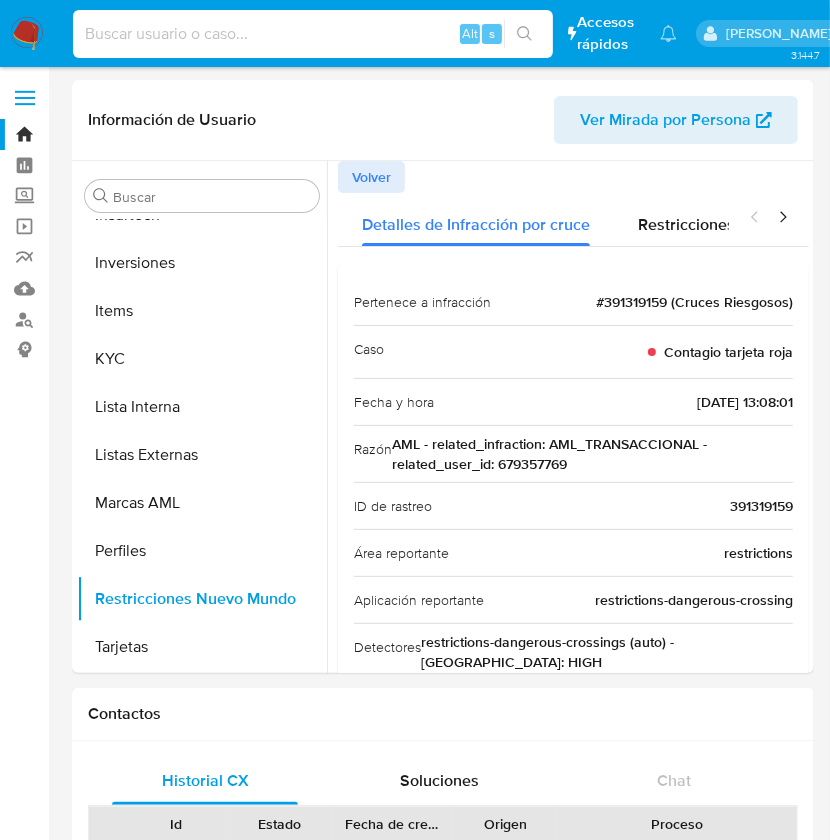 paste on "2335961559" 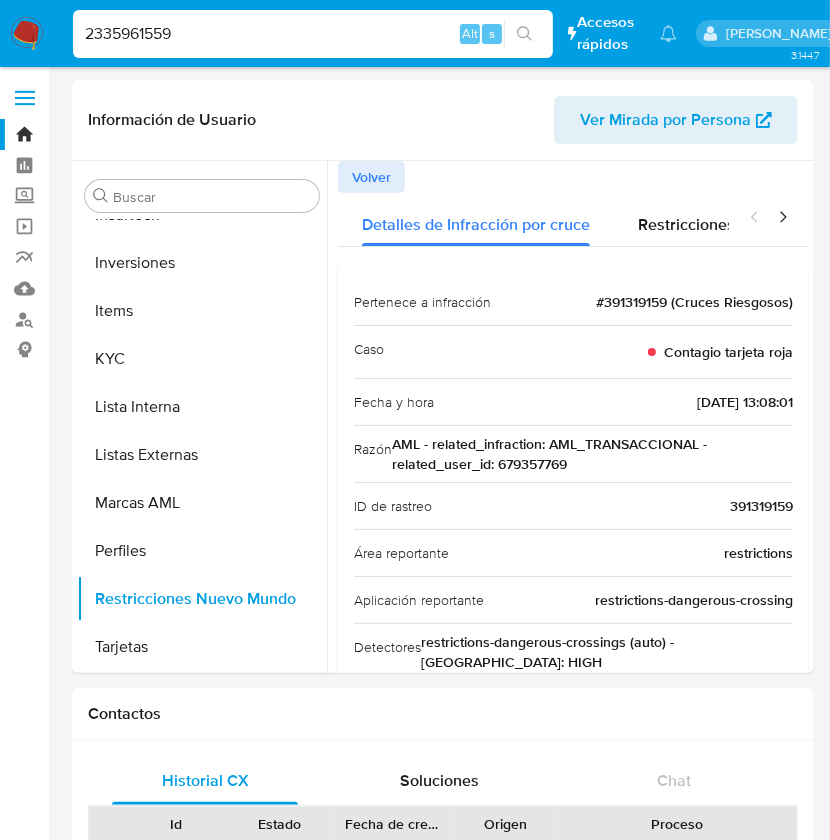 type on "2335961559" 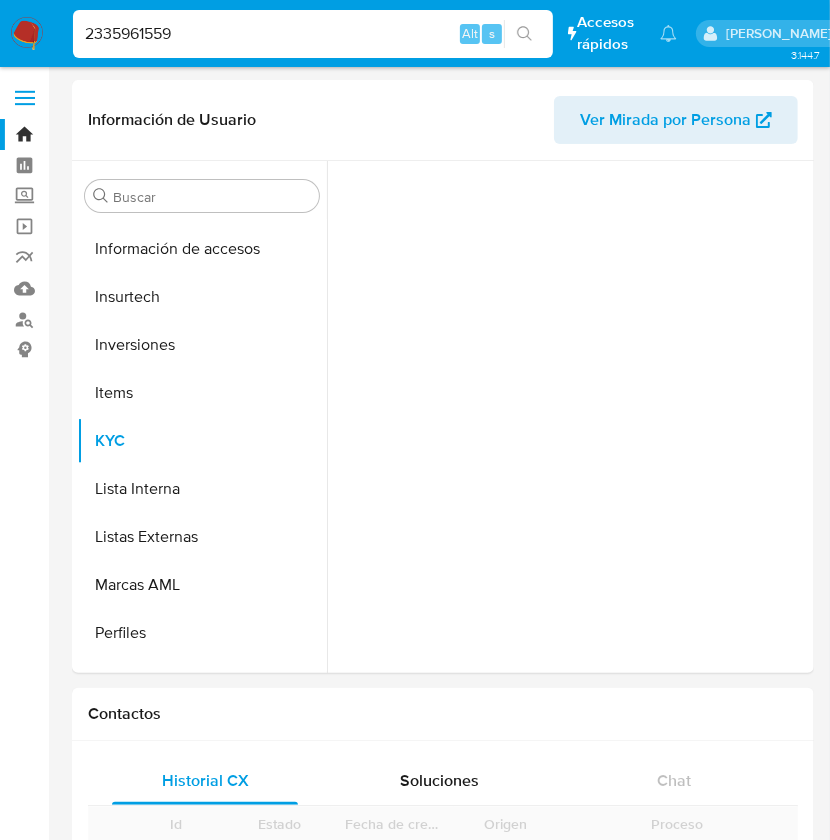 scroll, scrollTop: 893, scrollLeft: 0, axis: vertical 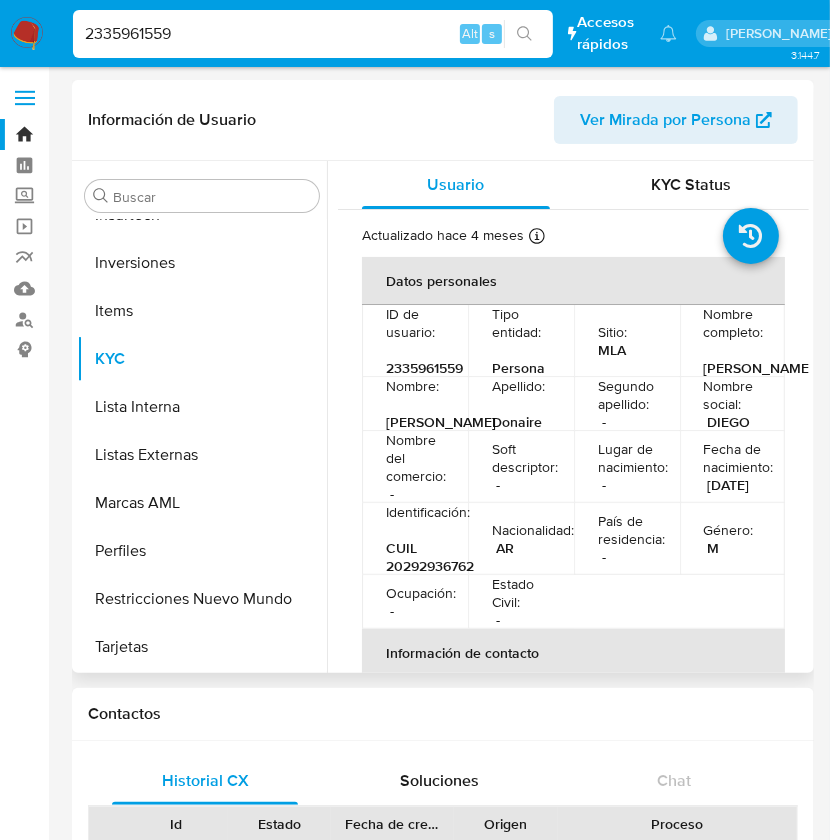 select on "10" 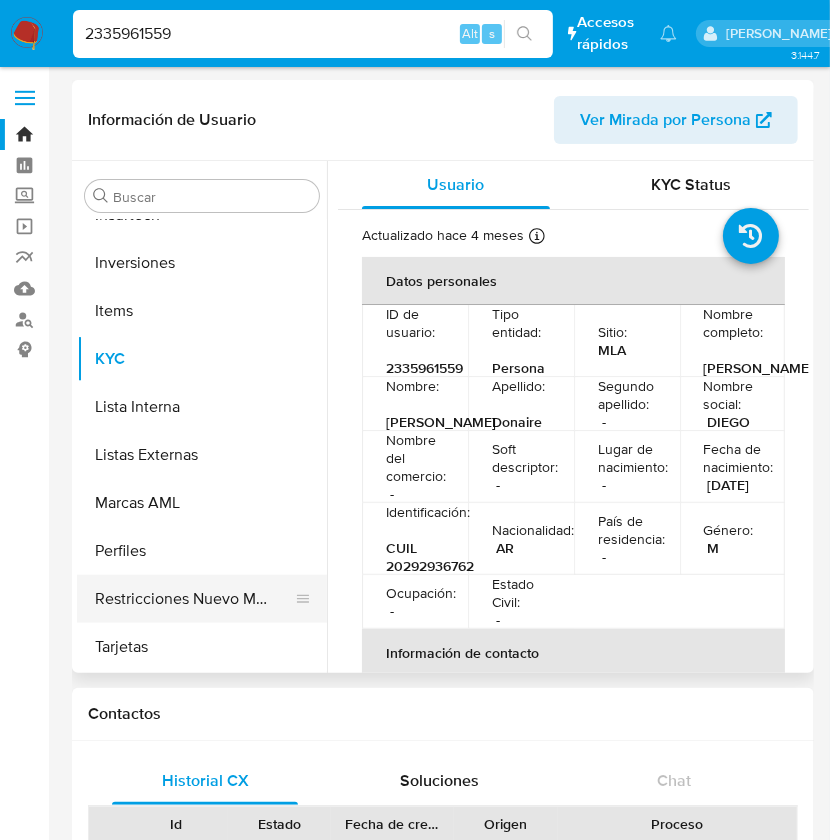 click on "Restricciones Nuevo Mundo" at bounding box center (194, 599) 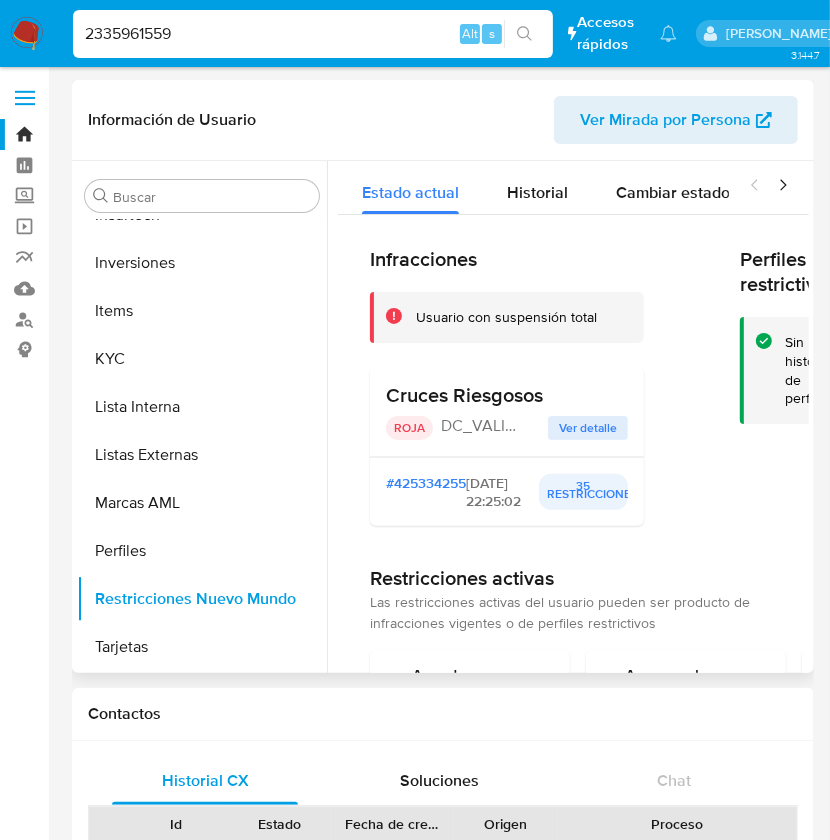 drag, startPoint x: 470, startPoint y: 484, endPoint x: 536, endPoint y: 482, distance: 66.0303 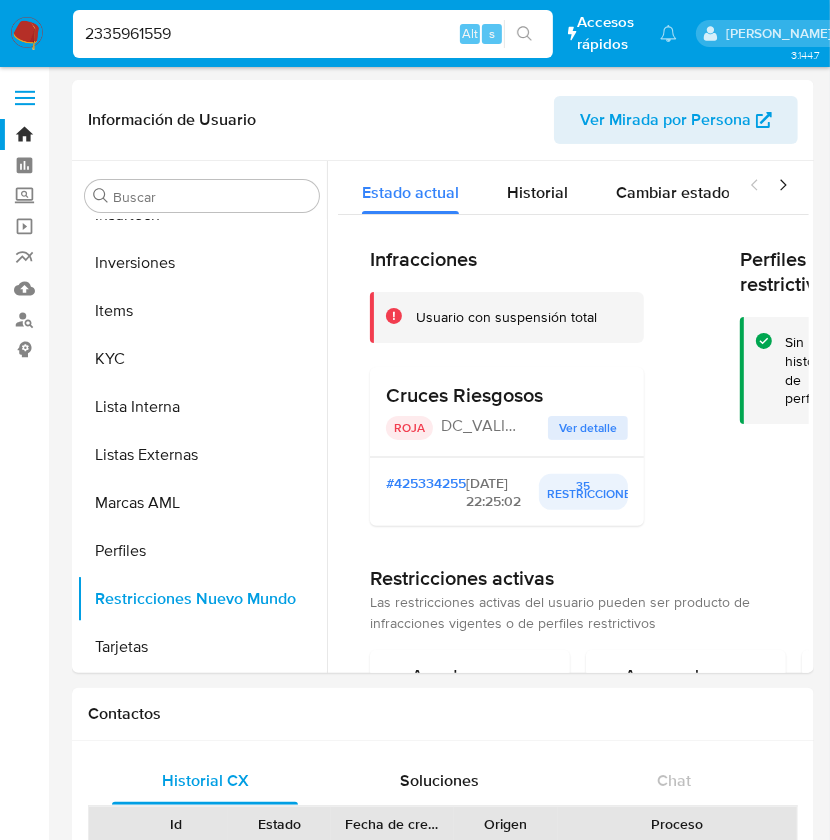 click on "2335961559" at bounding box center (313, 34) 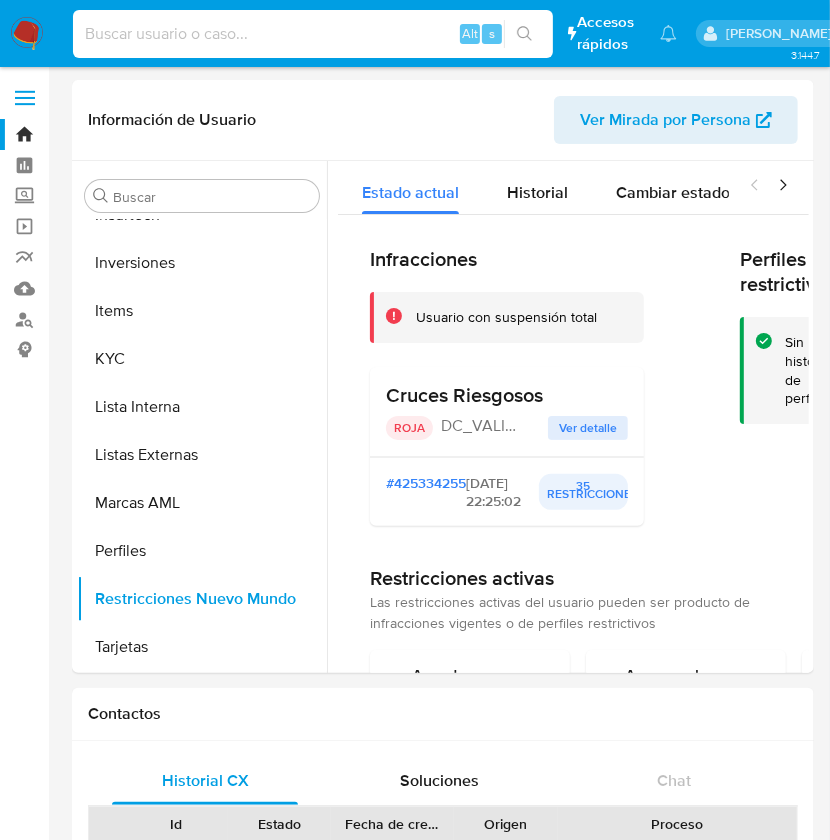 paste on "242051096" 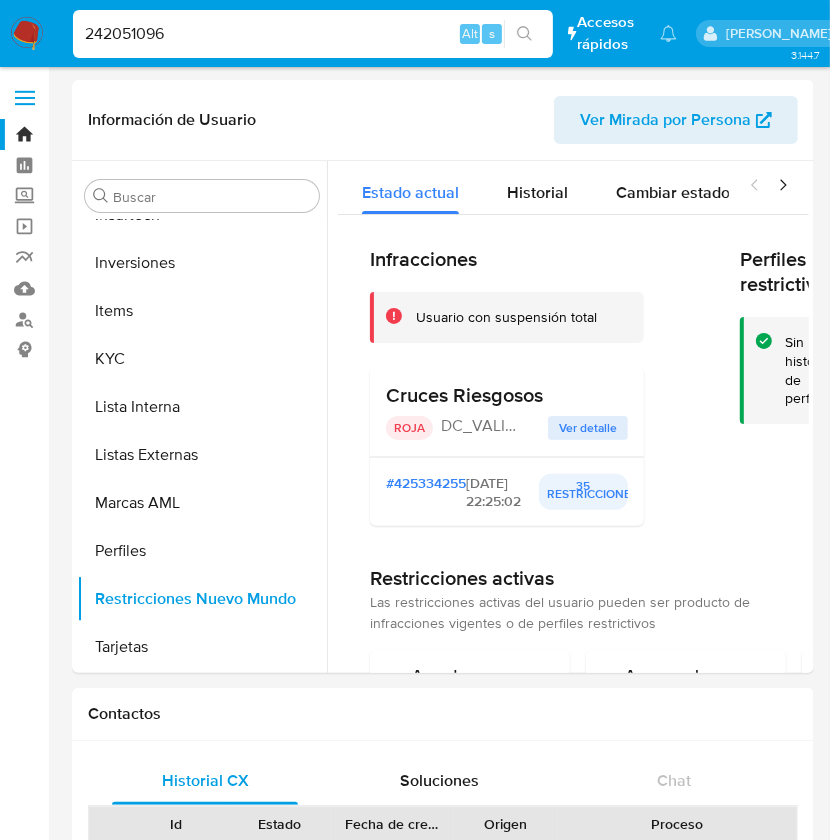 type on "242051096" 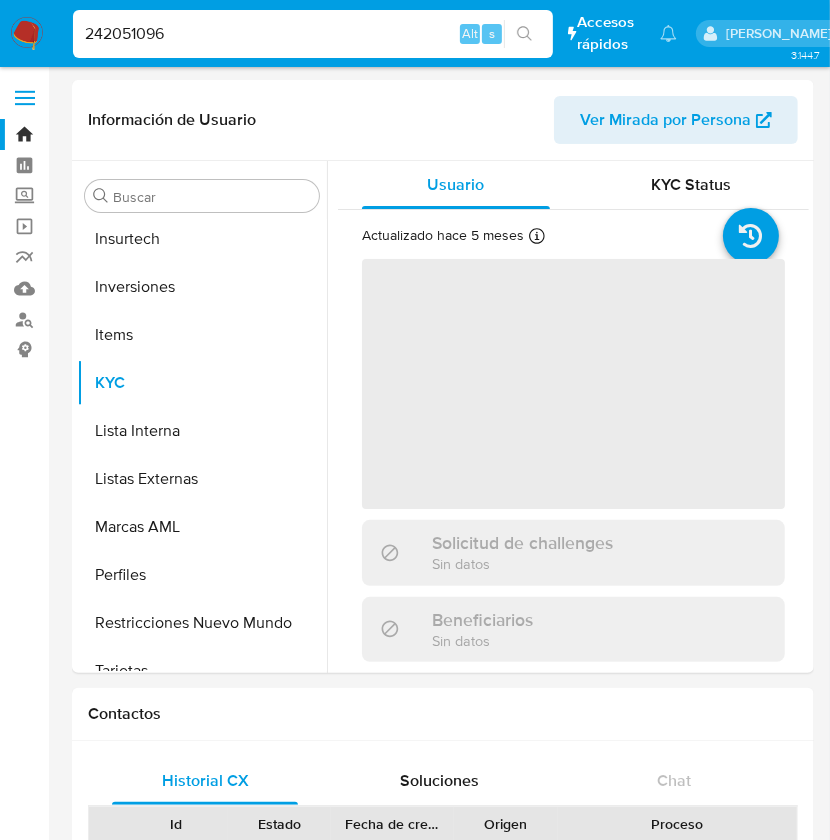 scroll, scrollTop: 893, scrollLeft: 0, axis: vertical 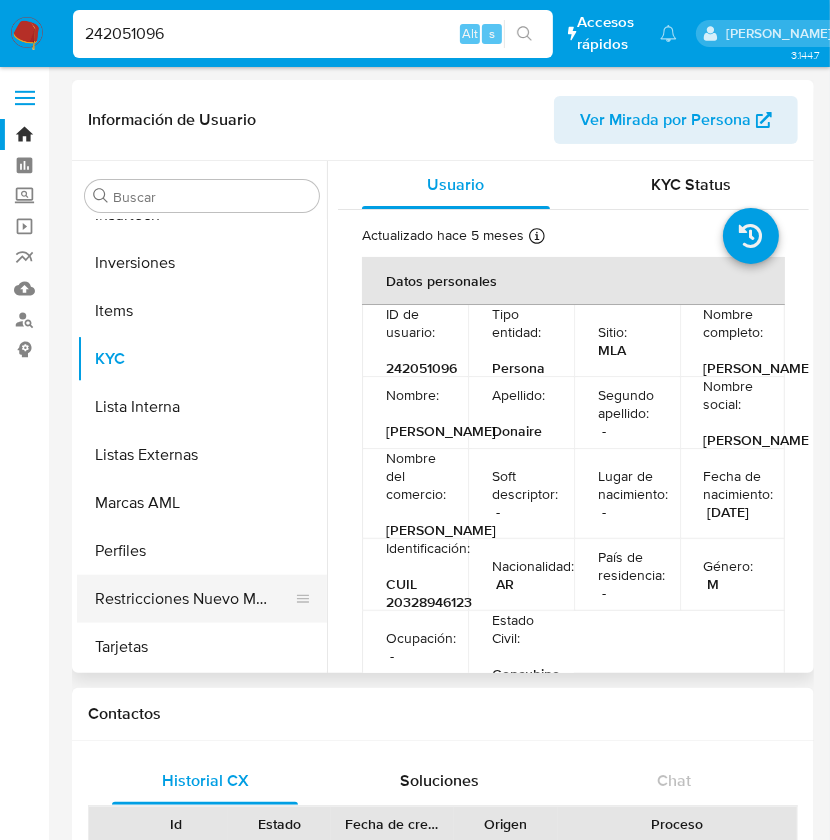 select on "10" 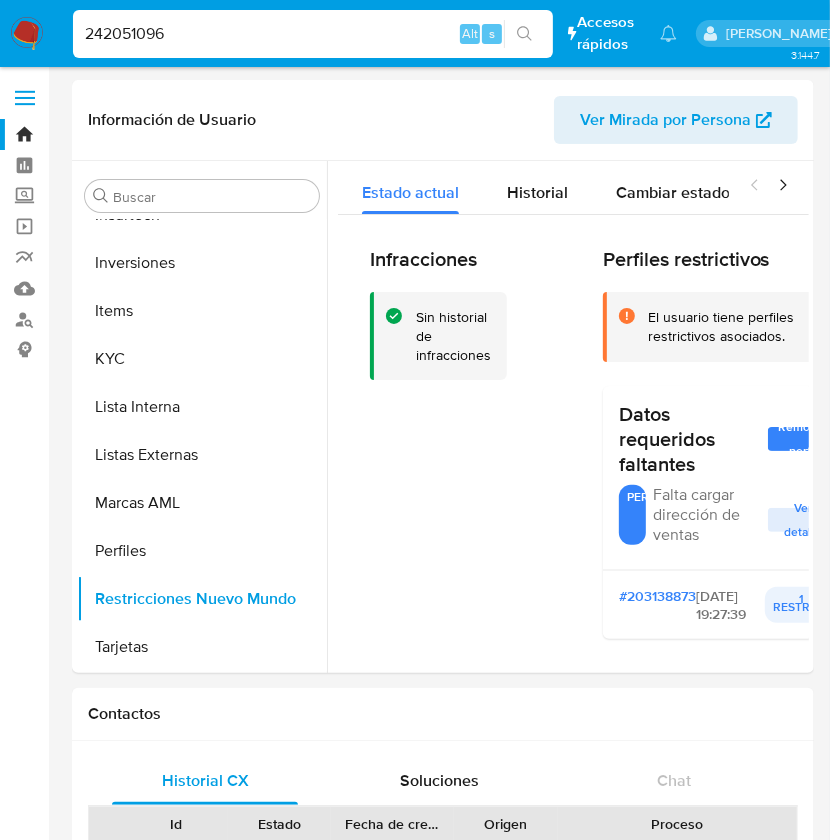 click on "242051096" at bounding box center (313, 34) 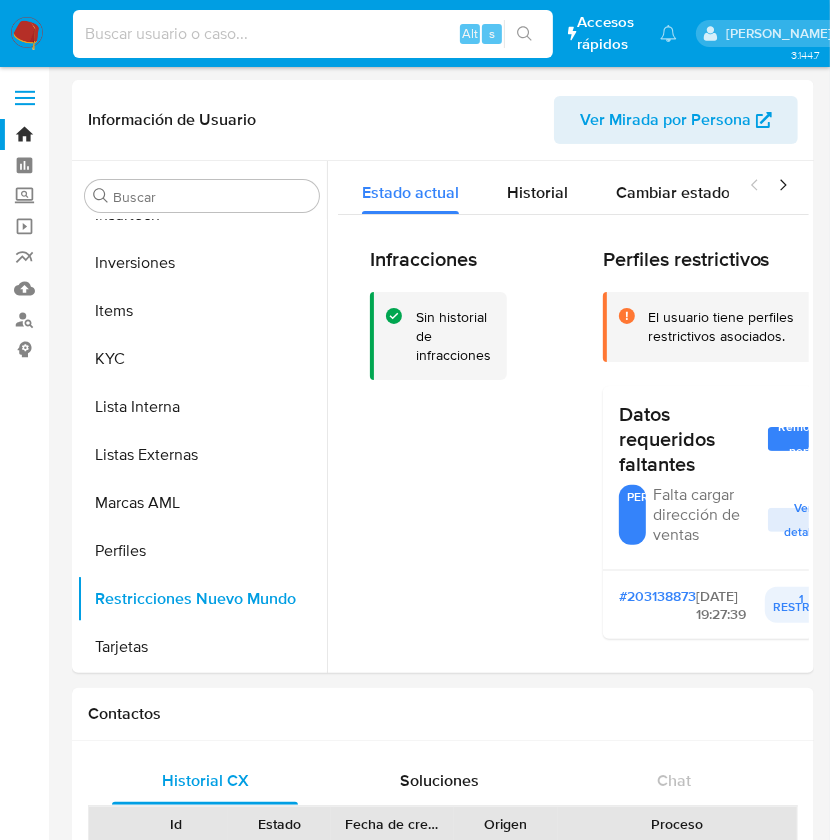 paste on "423712542" 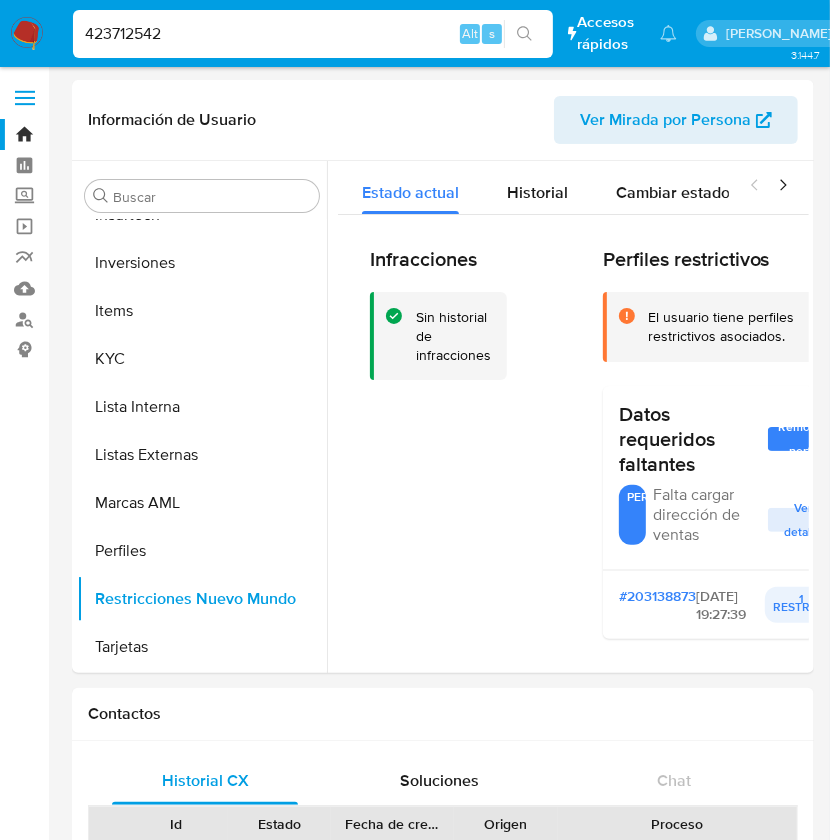 type on "423712542" 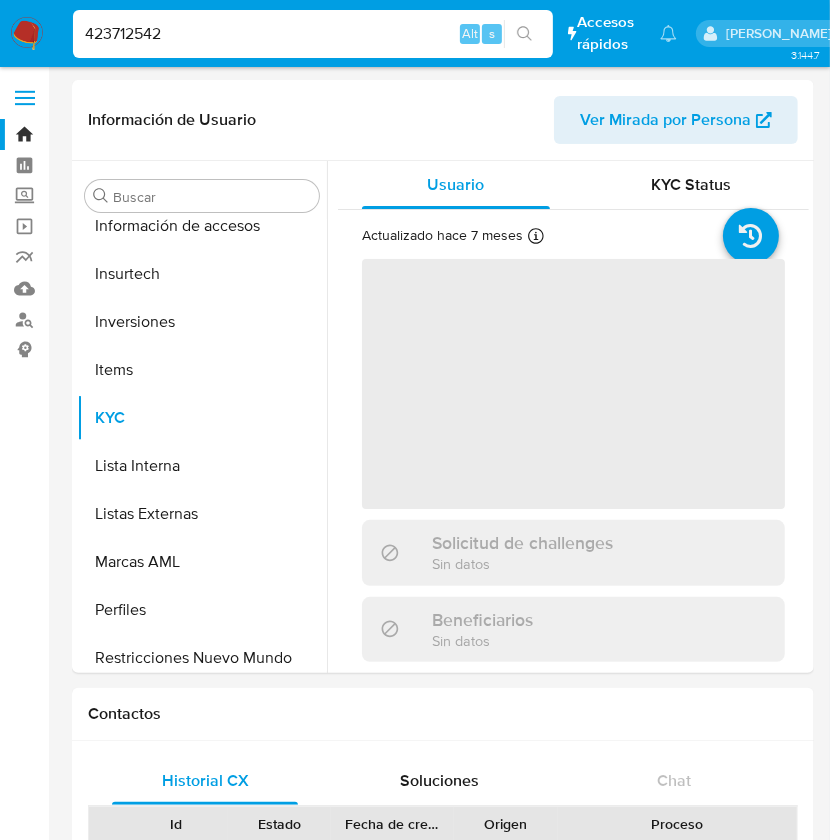 scroll, scrollTop: 893, scrollLeft: 0, axis: vertical 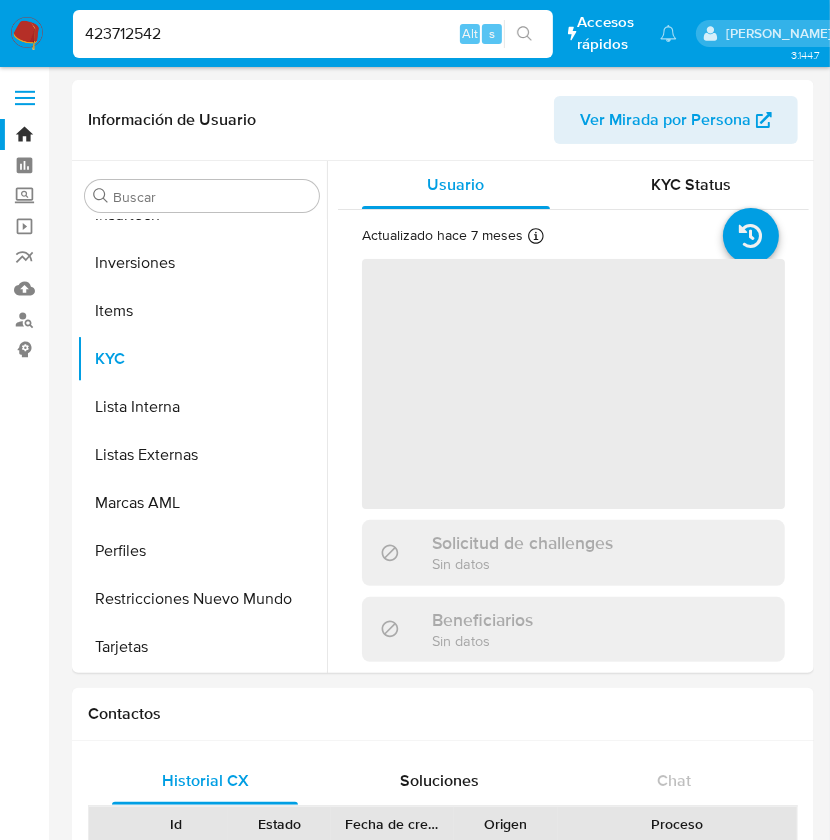 select on "10" 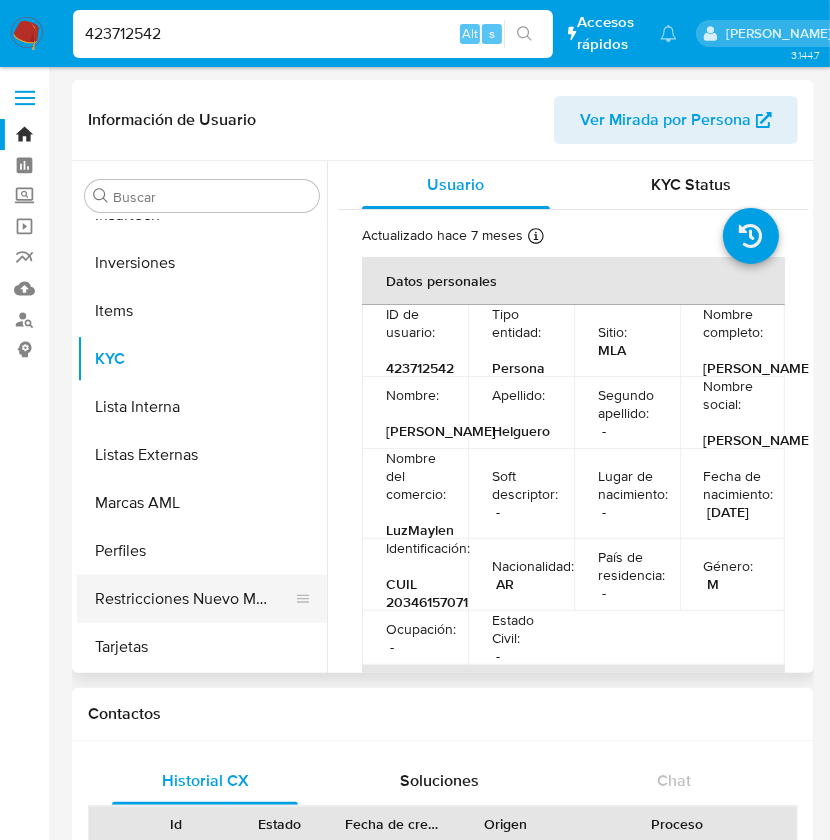 click on "Restricciones Nuevo Mundo" at bounding box center [194, 599] 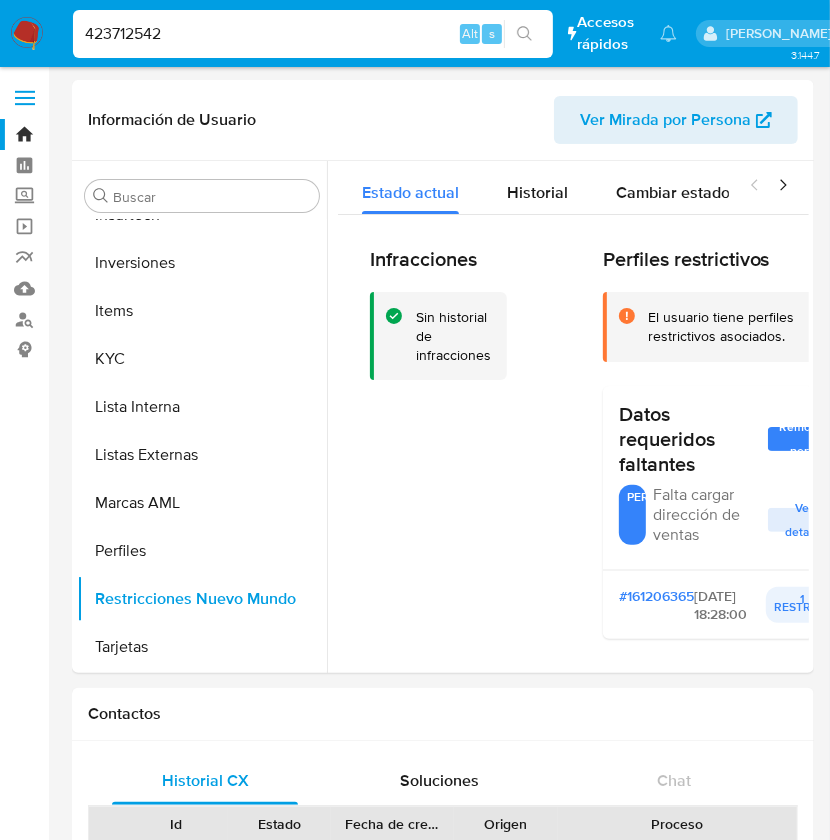 click on "423712542" at bounding box center [313, 34] 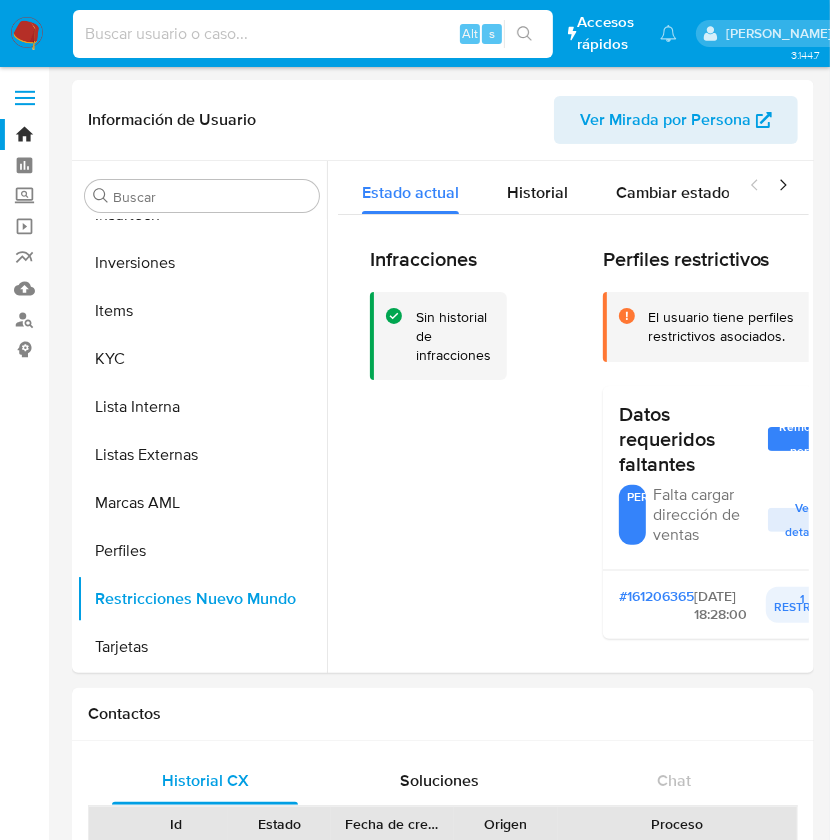 paste on "1313230699" 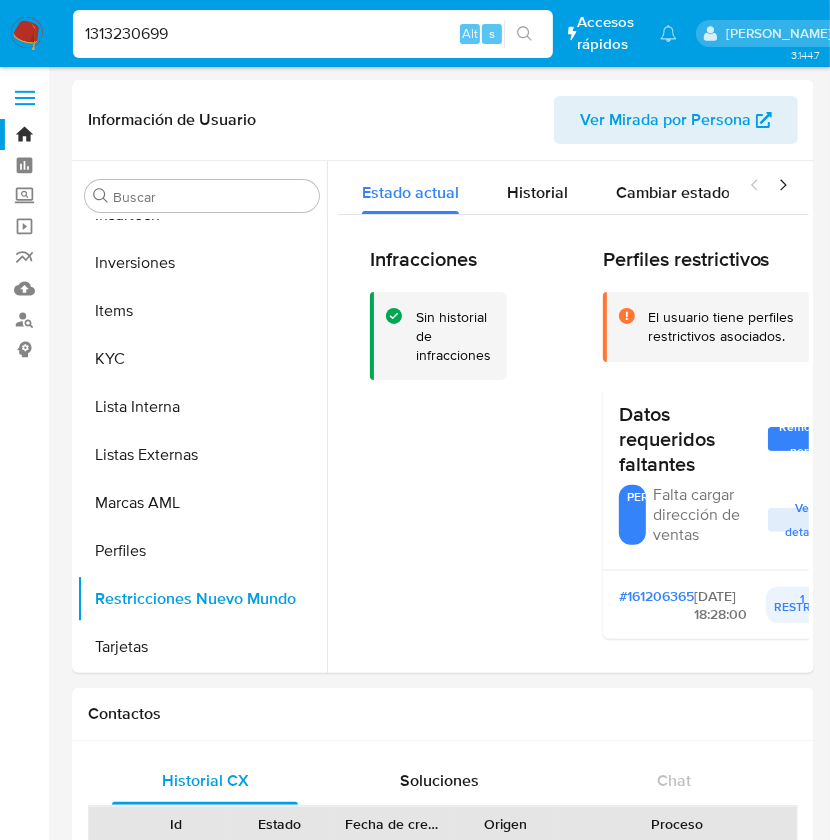 type on "1313230699" 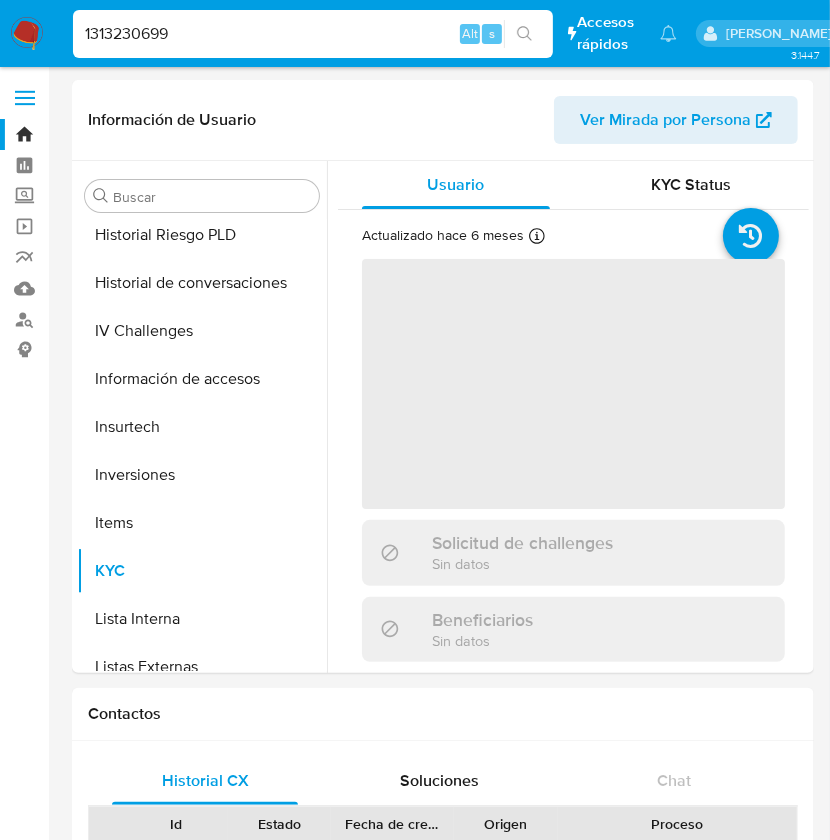 scroll, scrollTop: 893, scrollLeft: 0, axis: vertical 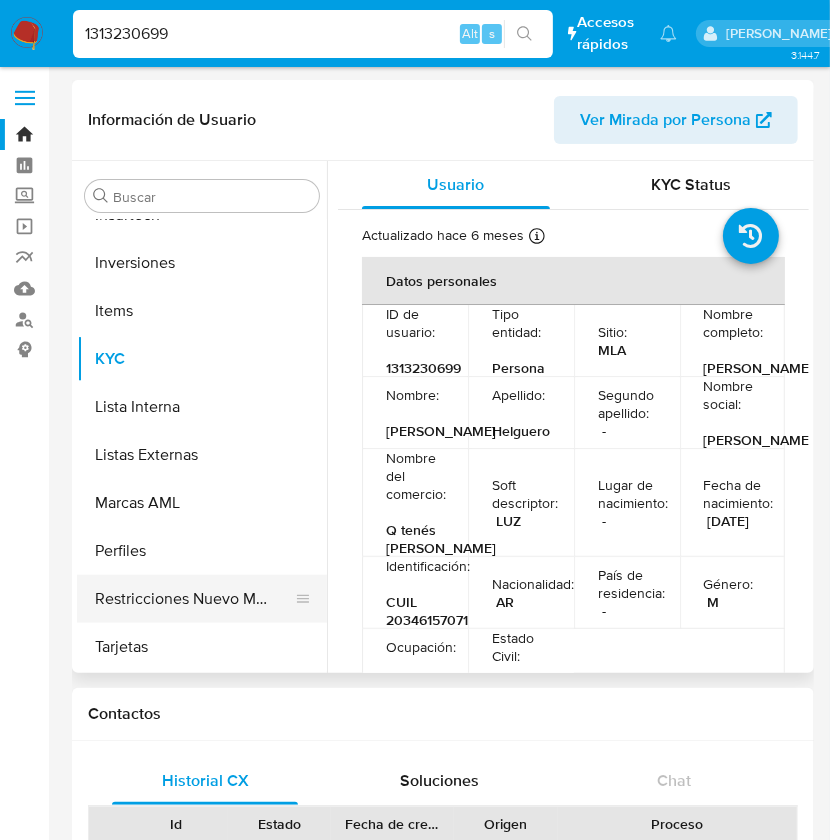 click on "Restricciones Nuevo Mundo" at bounding box center [194, 599] 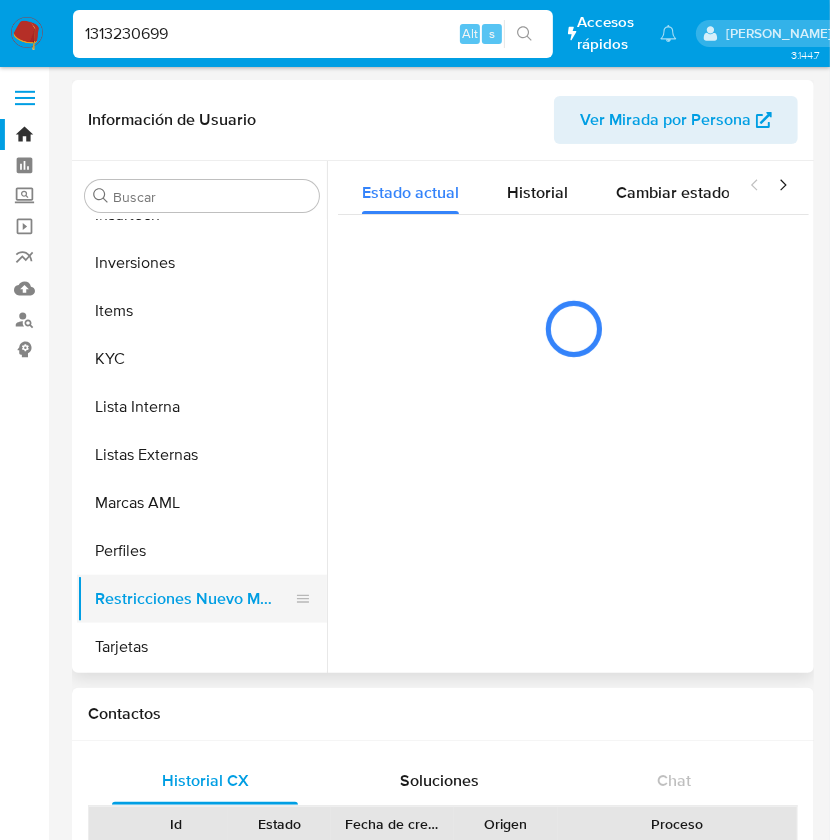 select on "10" 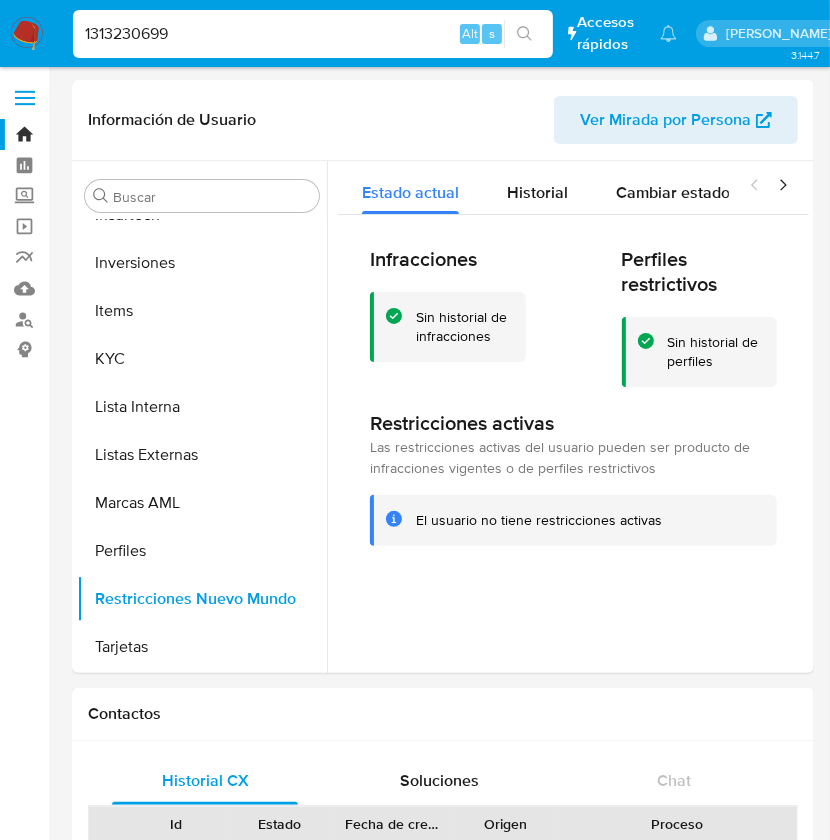 click on "1313230699" at bounding box center [313, 34] 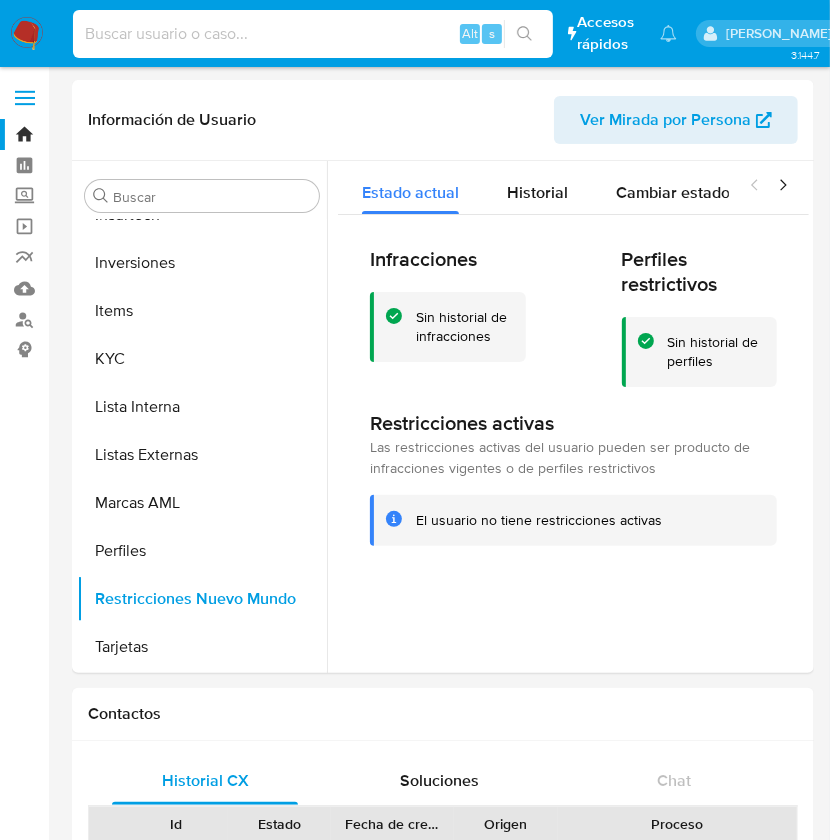 paste on "215232977" 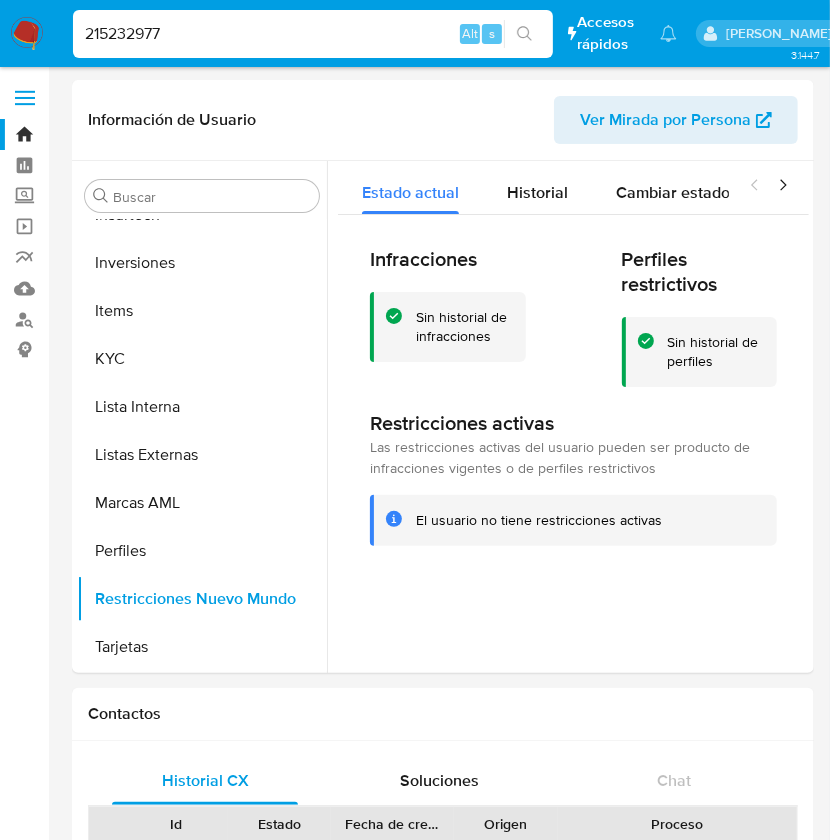 type on "215232977" 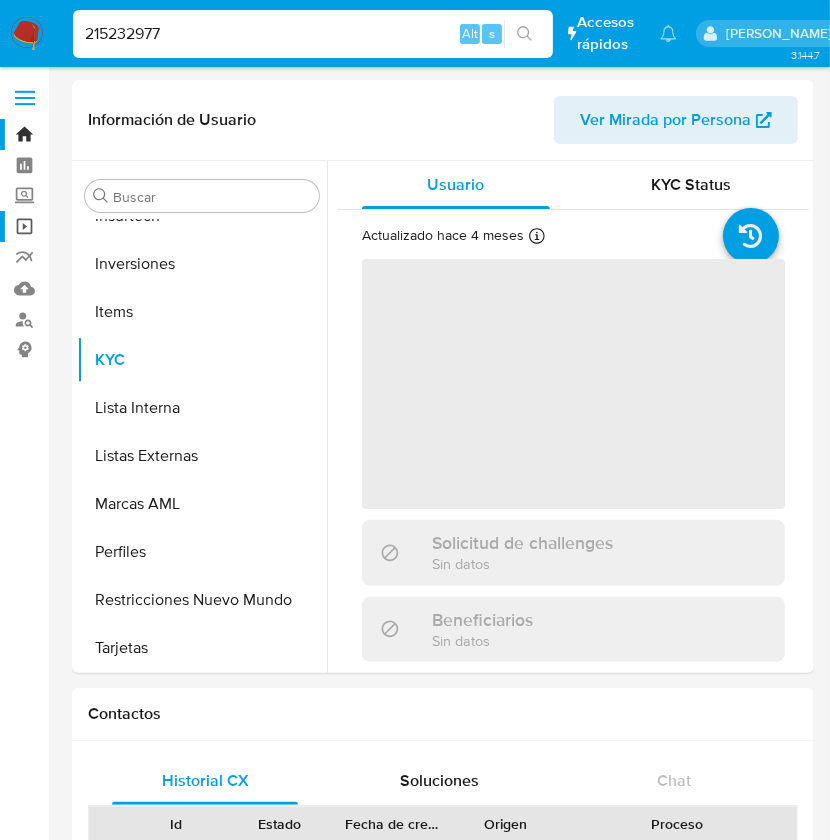 scroll, scrollTop: 893, scrollLeft: 0, axis: vertical 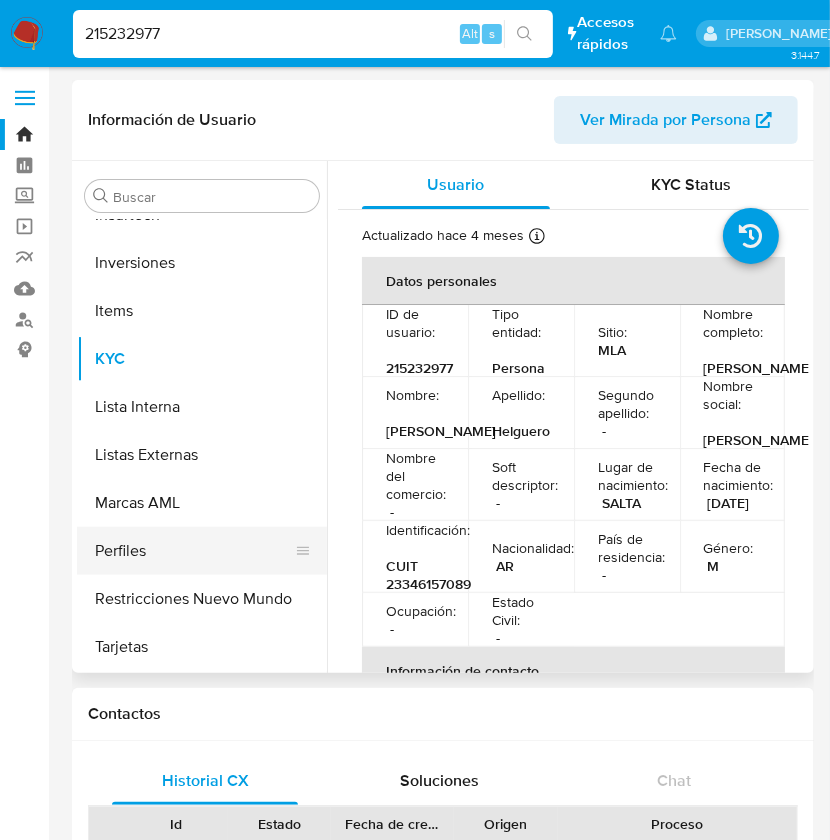 select on "10" 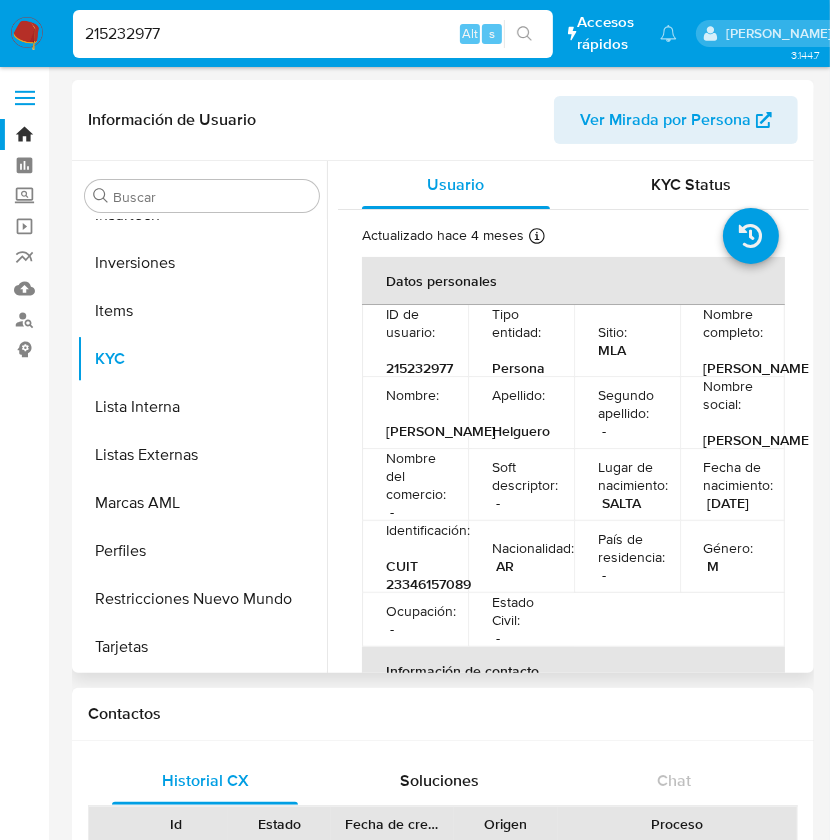 click on "Buscar Anticipos de dinero Archivos adjuntos CVU Cruces y Relaciones Créditos Cuentas Bancarias Datos Modificados Devices Geolocation Direcciones Dispositivos Point Documentación Fecha Compliant General Historial Casos Historial Riesgo PLD Historial de conversaciones IV Challenges Información de accesos Insurtech Inversiones Items KYC Lista Interna Listas Externas Marcas AML Perfiles Restricciones Nuevo Mundo Tarjetas Usuario KYC Status Actualizado hace 4 meses   Creado: [DATE] 22:07:29 Actualizado: [DATE] 20:10:10 Datos personales   ID de usuario :    215232977   Tipo entidad :    Persona   Sitio :    MLA   Nombre completo :    [PERSON_NAME]   Nombre :    [PERSON_NAME] :    [PERSON_NAME] apellido :    -   Nombre social :    [PERSON_NAME]   Nombre del comercio :    -   Soft descriptor :    -   Lugar de nacimiento :    SALTA   Fecha de nacimiento :    [DEMOGRAPHIC_DATA]   Identificación :    CUIT 23346157089   Nacionalidad :    AR   País de residencia :    -   Género :" at bounding box center [443, 417] 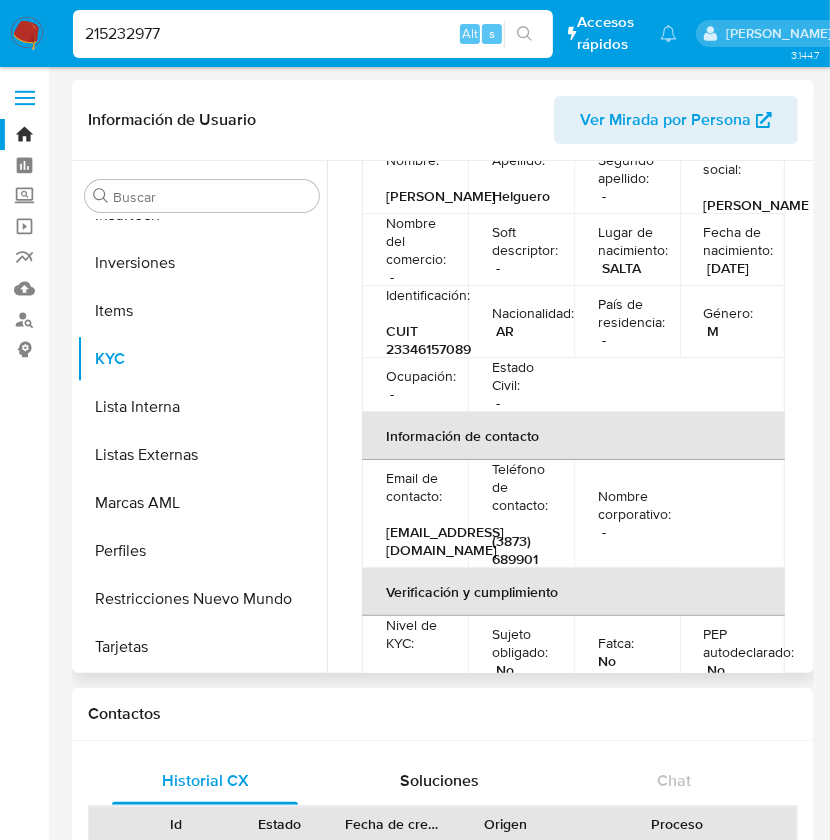 scroll, scrollTop: 274, scrollLeft: 0, axis: vertical 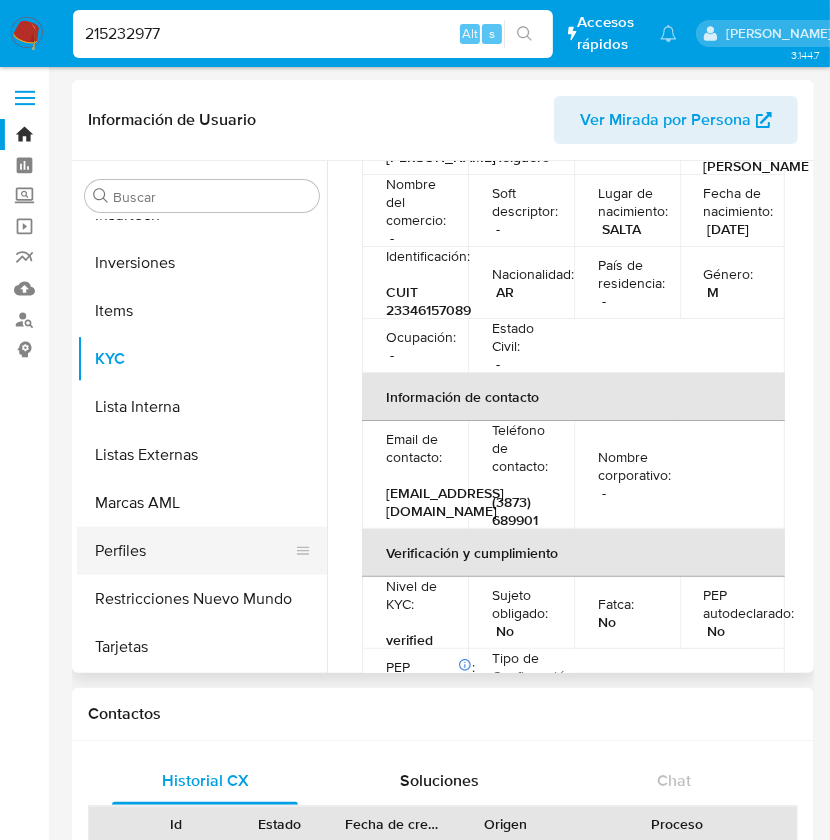 click on "Perfiles" at bounding box center (194, 551) 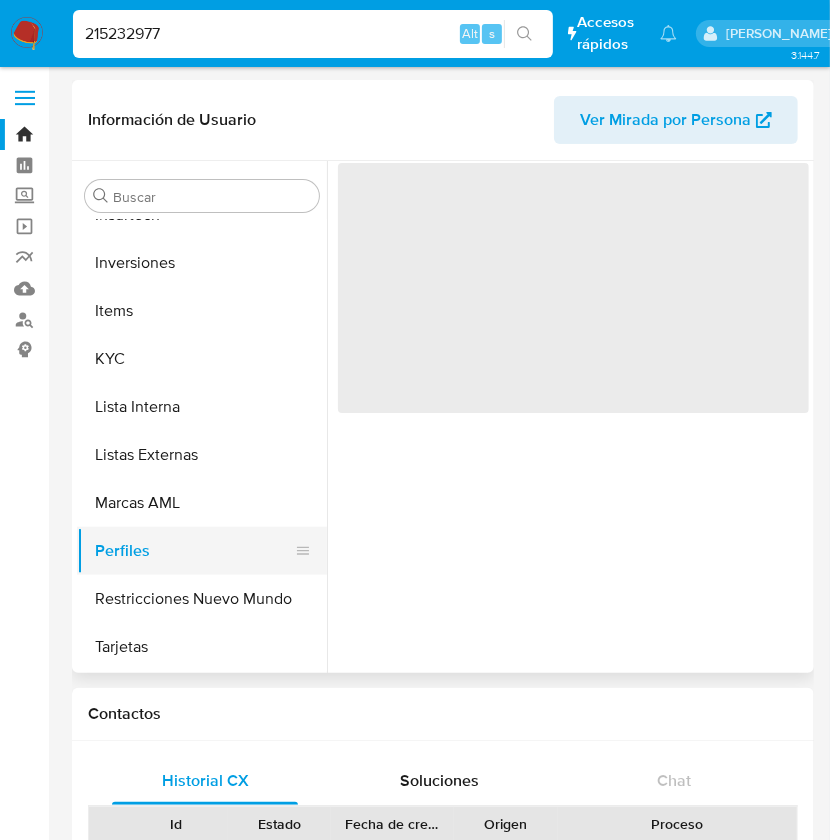 scroll, scrollTop: 0, scrollLeft: 0, axis: both 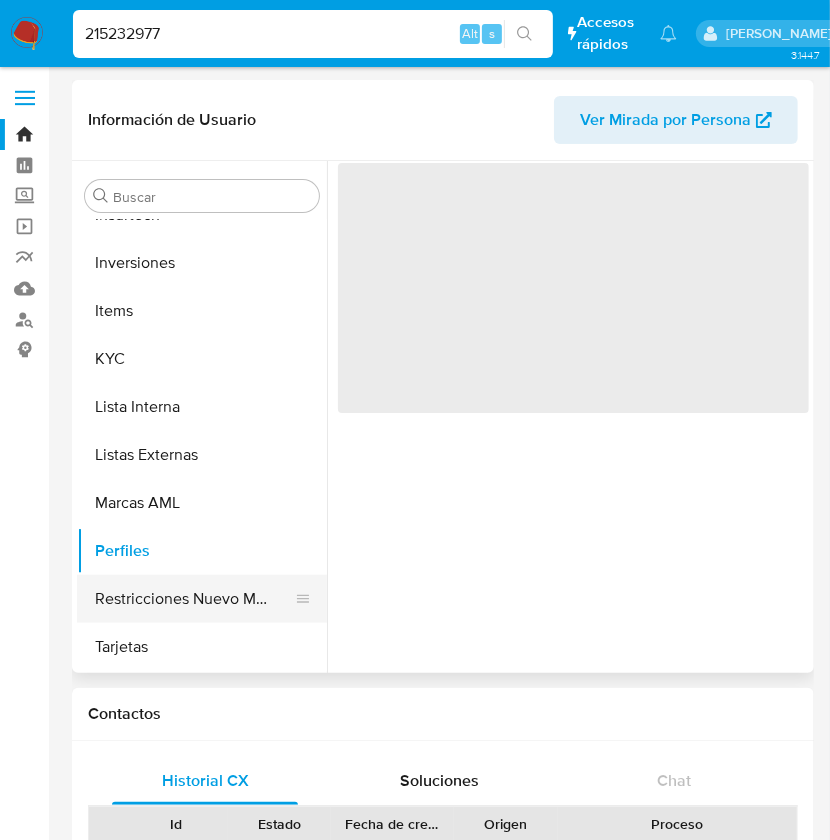 click on "Restricciones Nuevo Mundo" at bounding box center (194, 599) 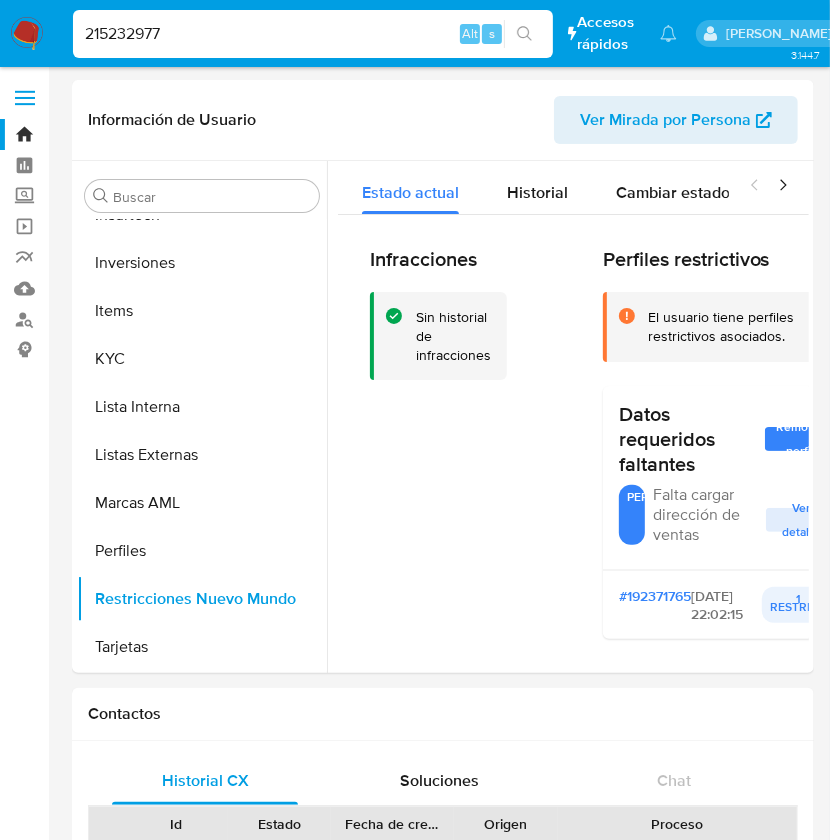 click on "215232977" at bounding box center [313, 34] 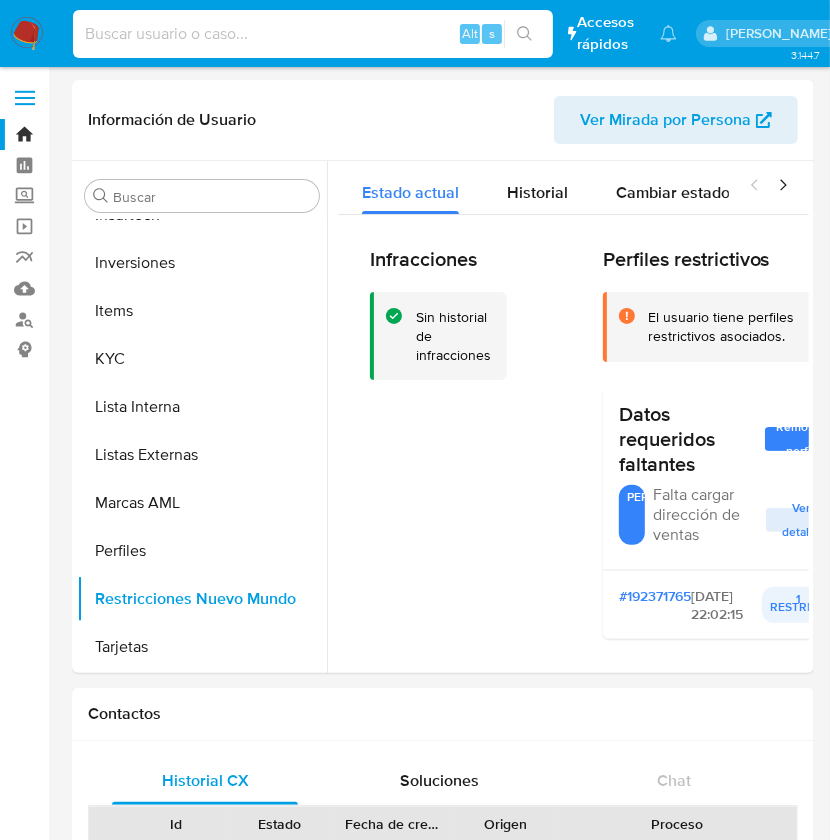 paste on "1640698630" 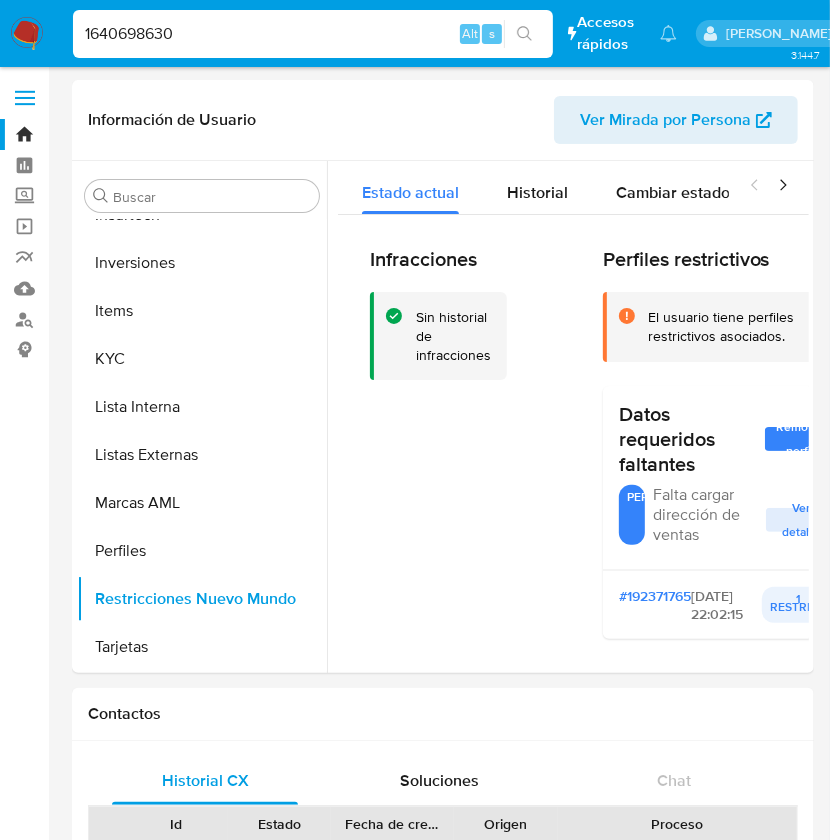type on "1640698630" 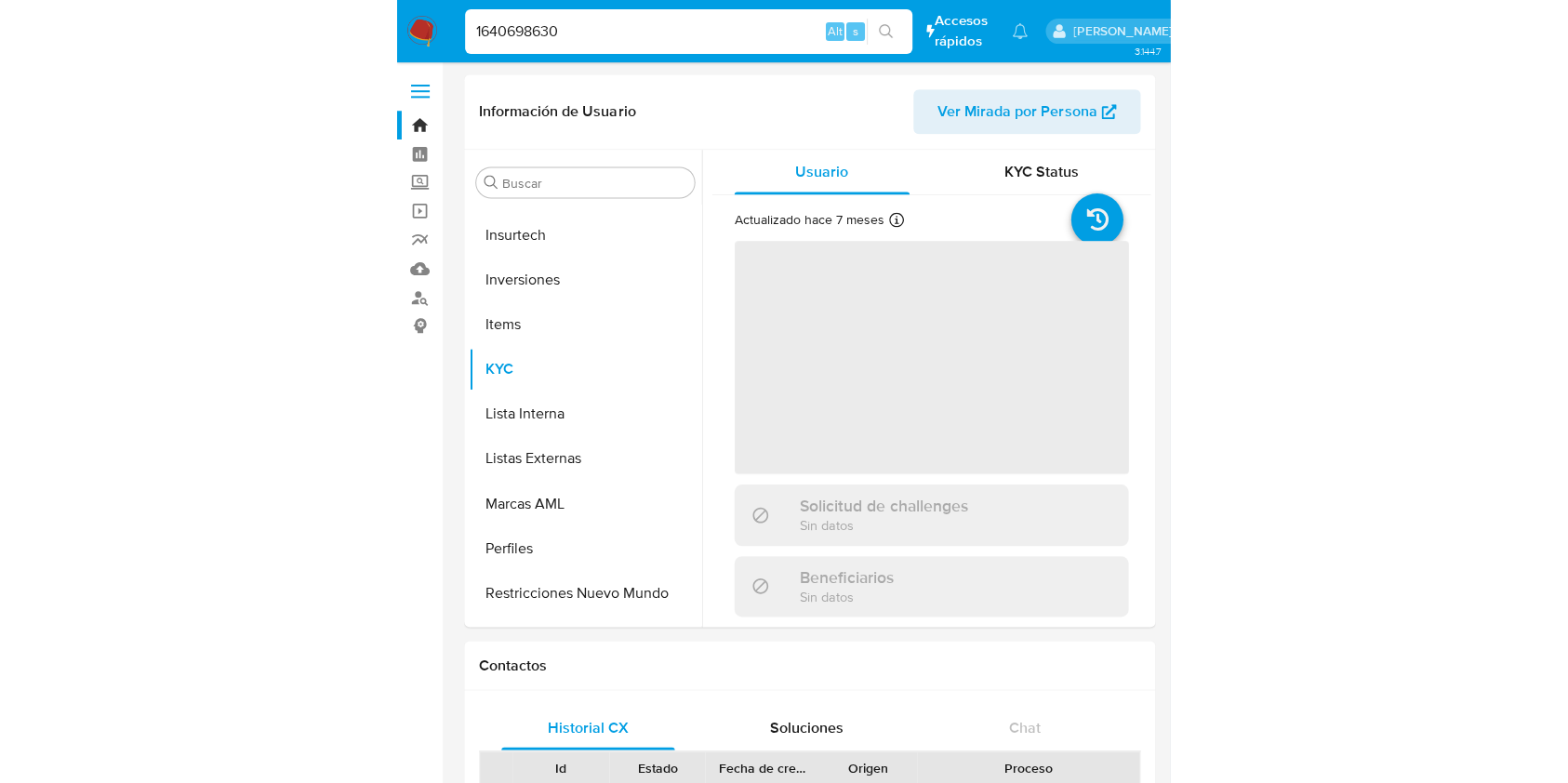 scroll, scrollTop: 875, scrollLeft: 0, axis: vertical 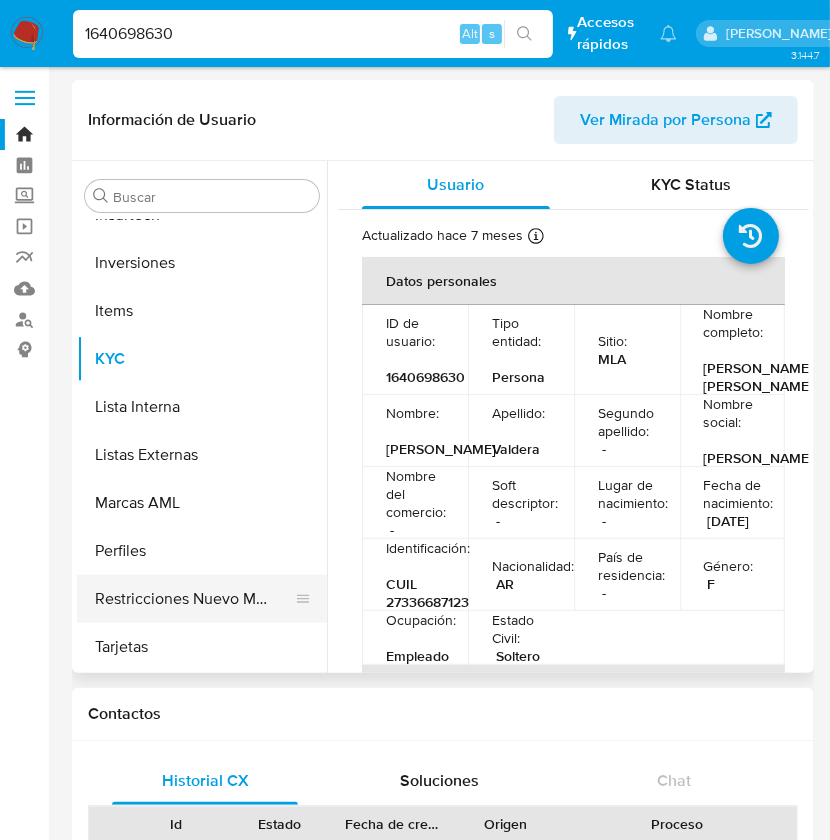 select on "10" 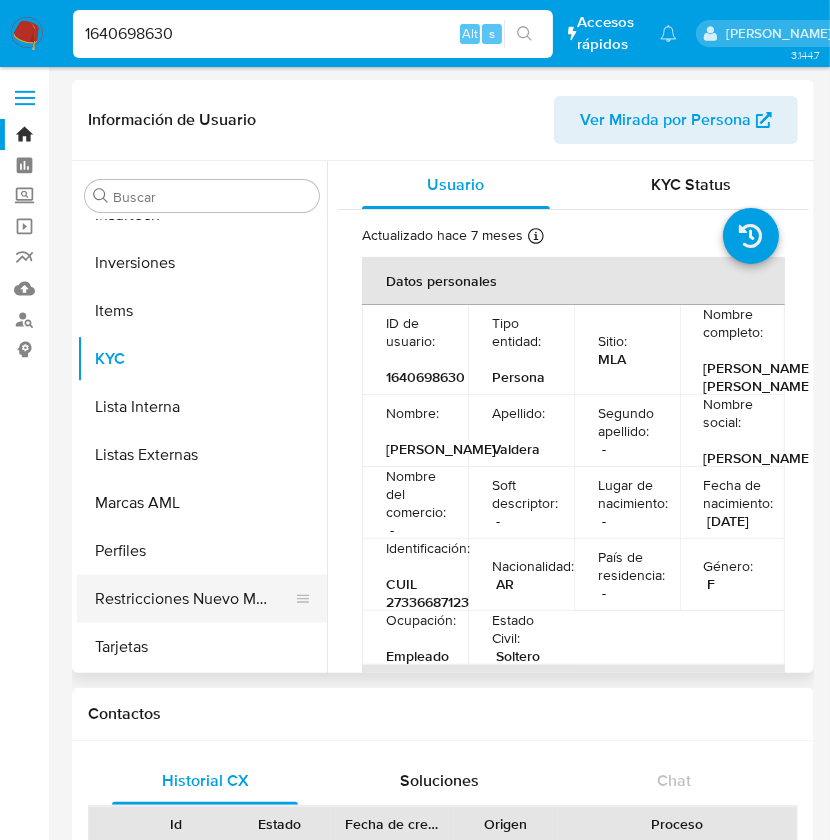 click on "Restricciones Nuevo Mundo" at bounding box center [194, 599] 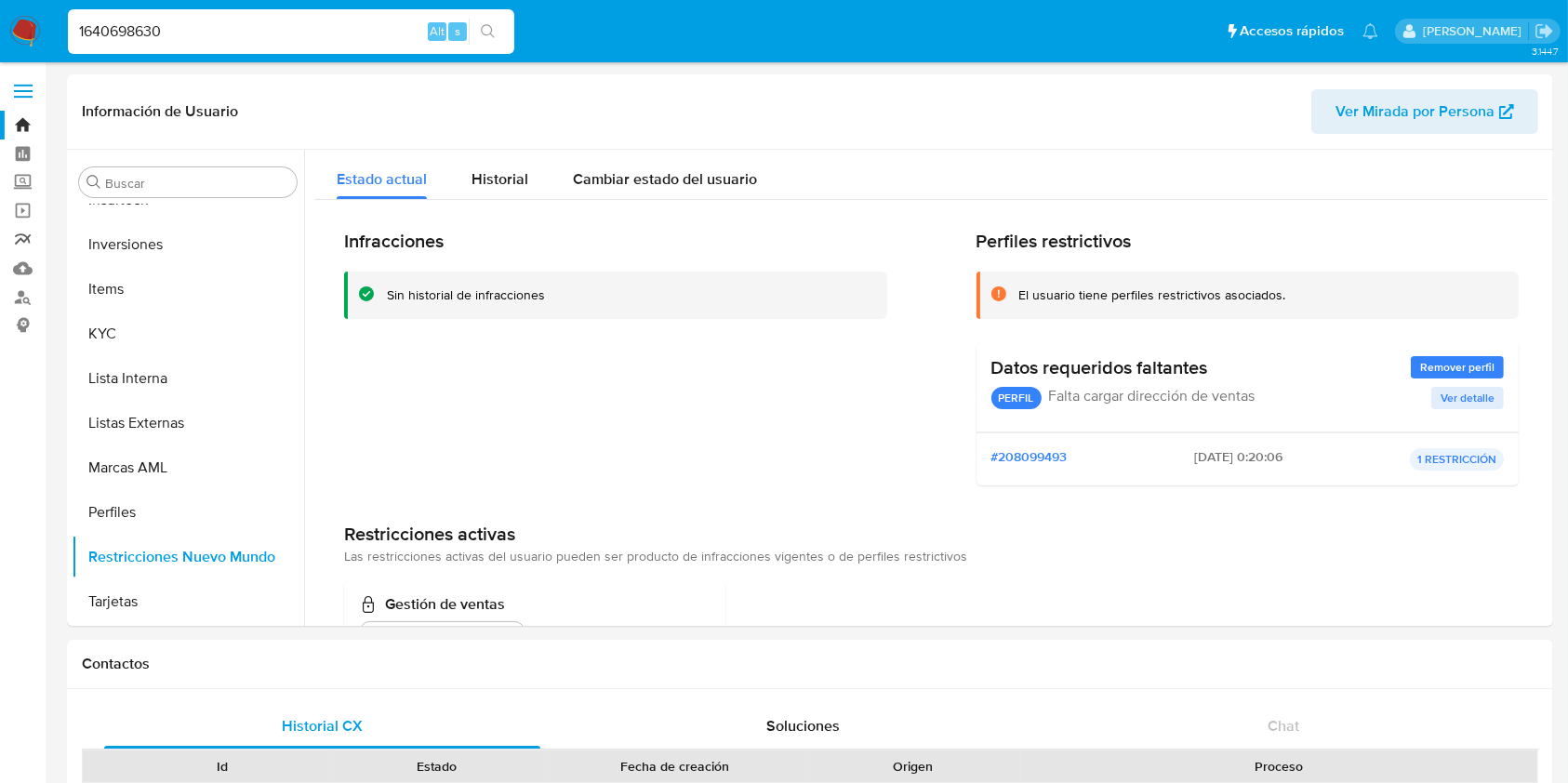 click on "Reportes" at bounding box center (111, 239) 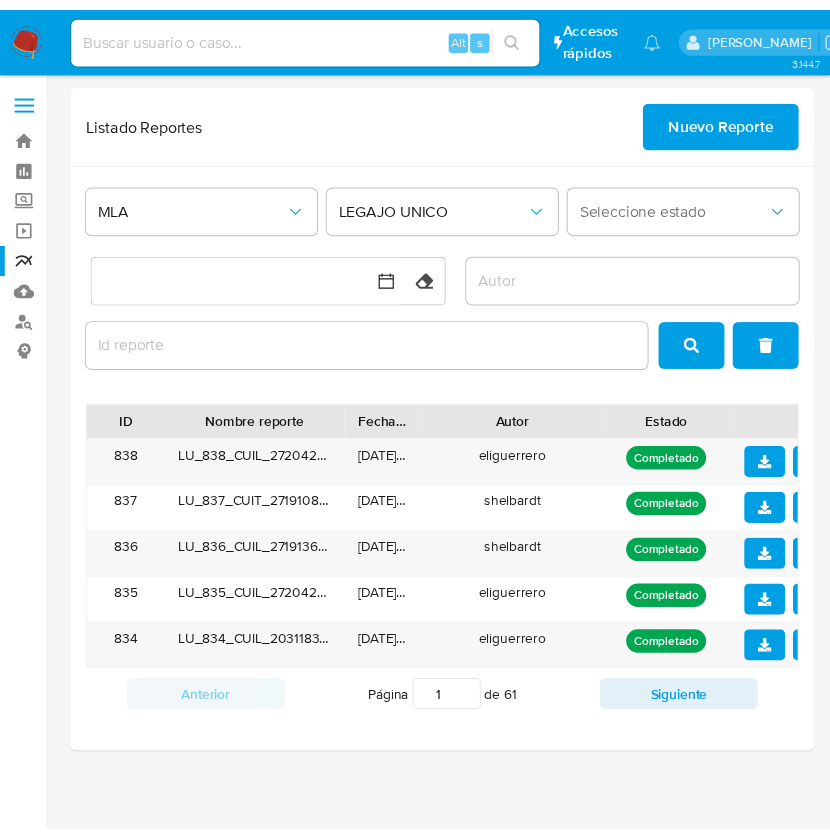 scroll, scrollTop: 0, scrollLeft: 0, axis: both 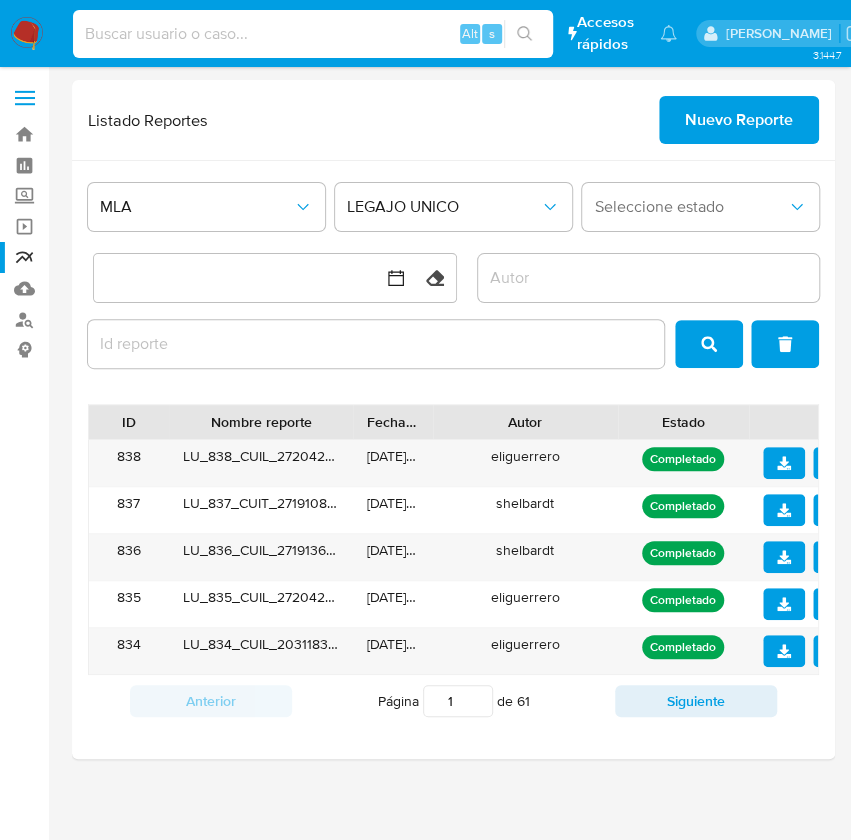 click at bounding box center (313, 34) 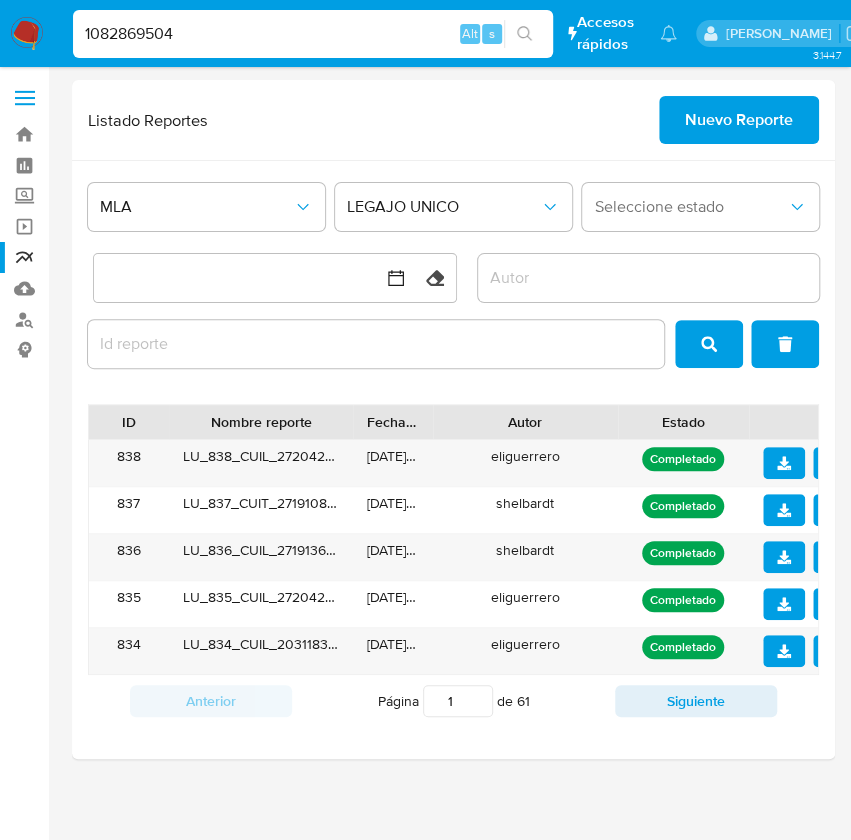 type on "1082869504" 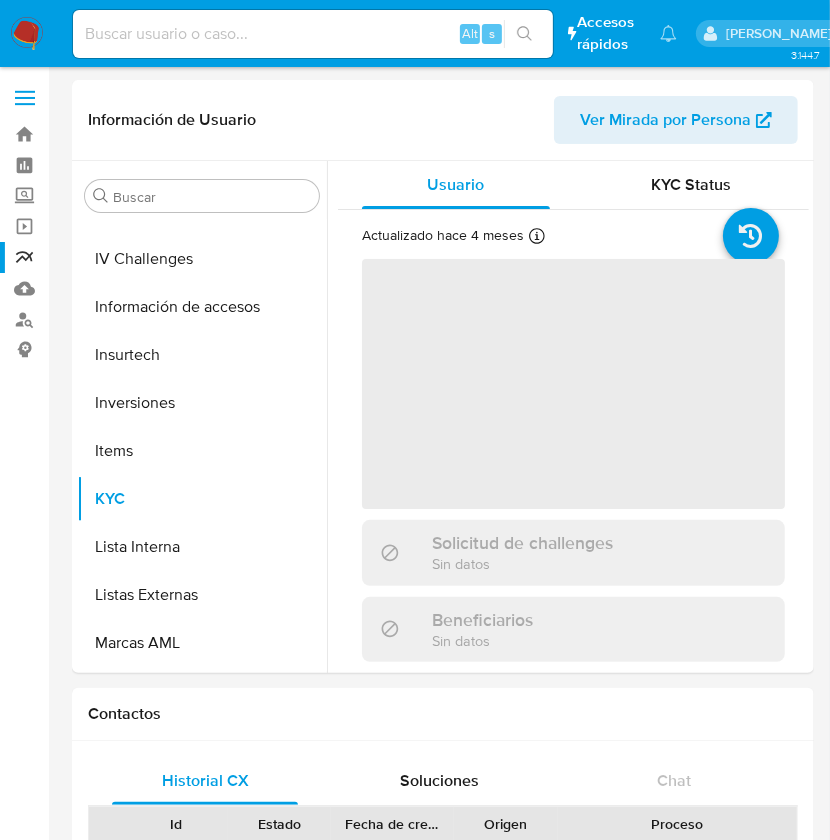 scroll, scrollTop: 893, scrollLeft: 0, axis: vertical 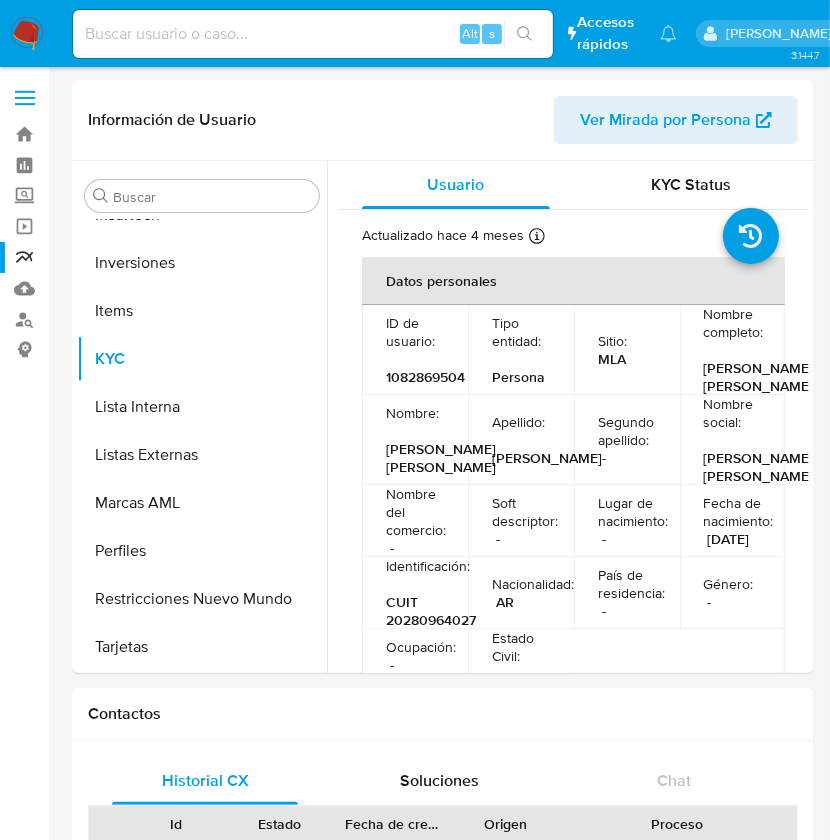 select on "10" 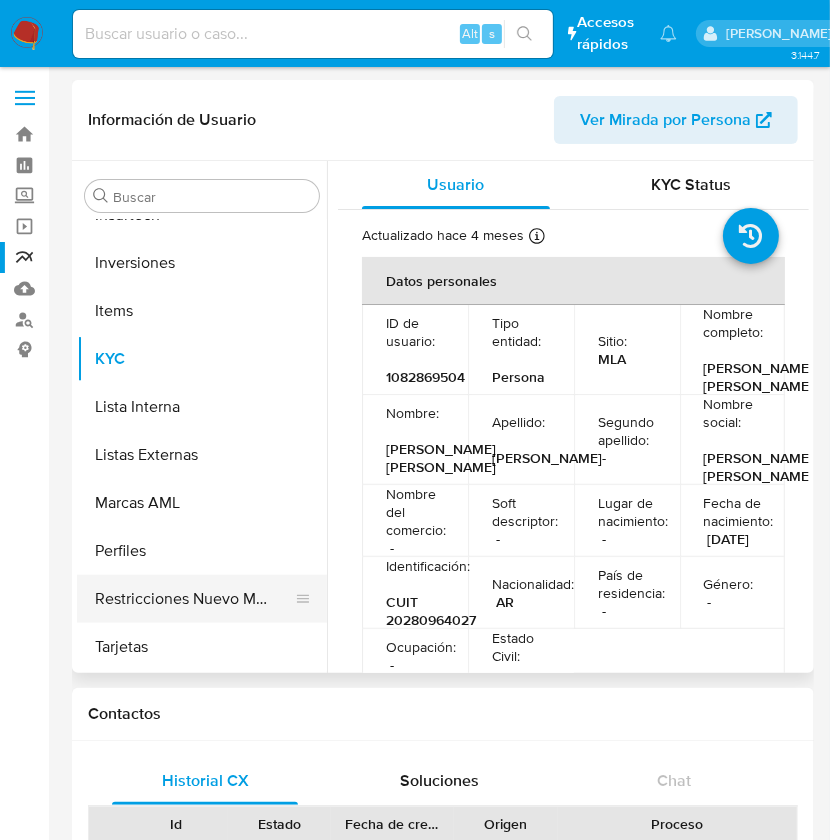 click on "Restricciones Nuevo Mundo" at bounding box center (194, 599) 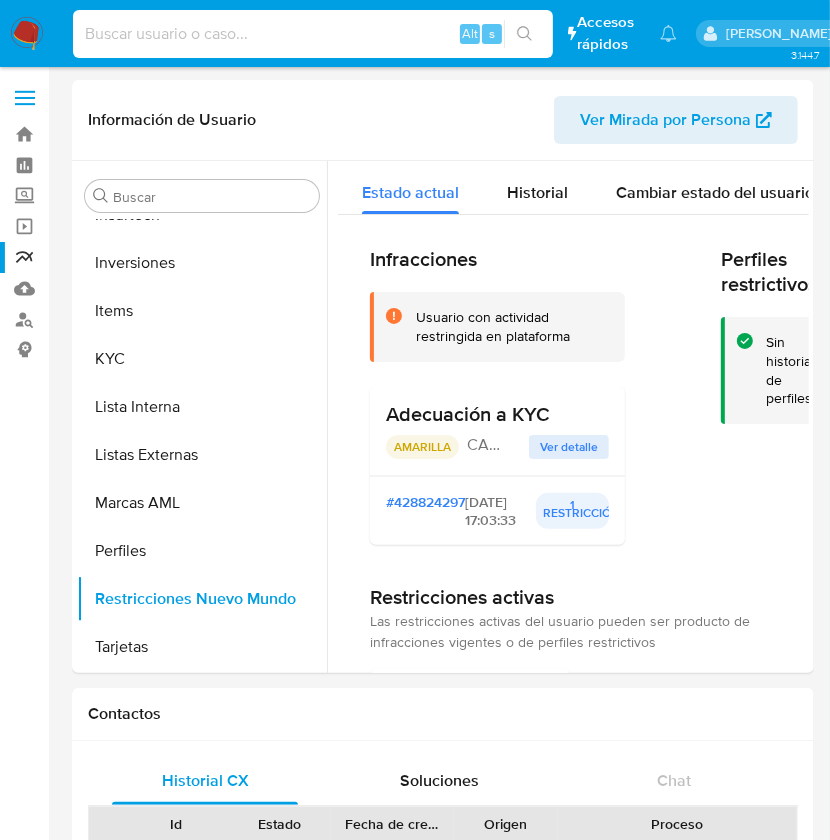 paste on "2314953253" 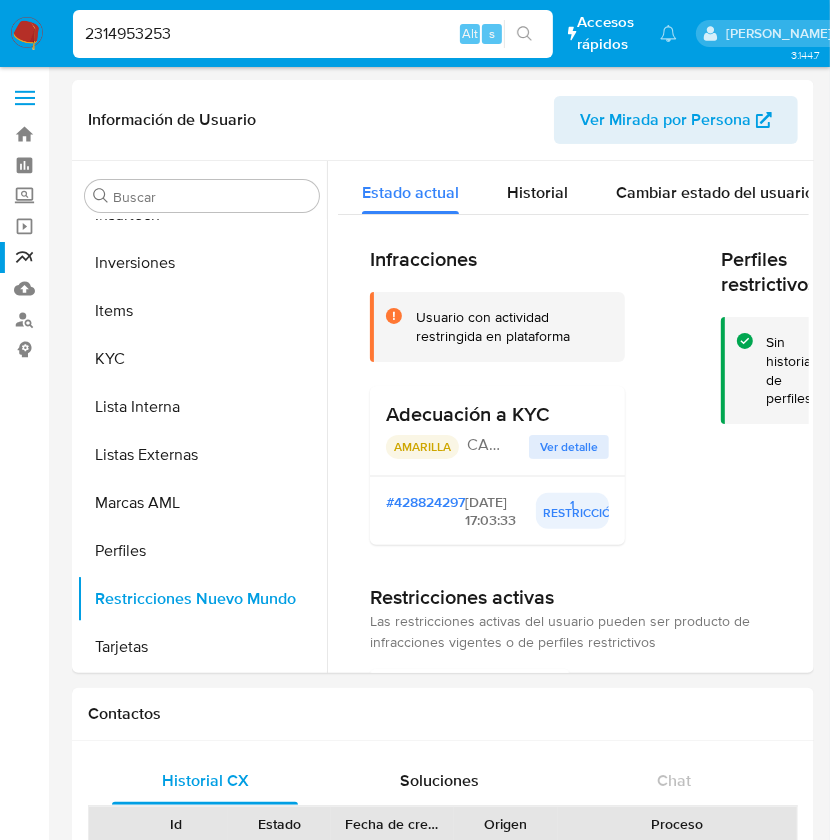 type on "2314953253" 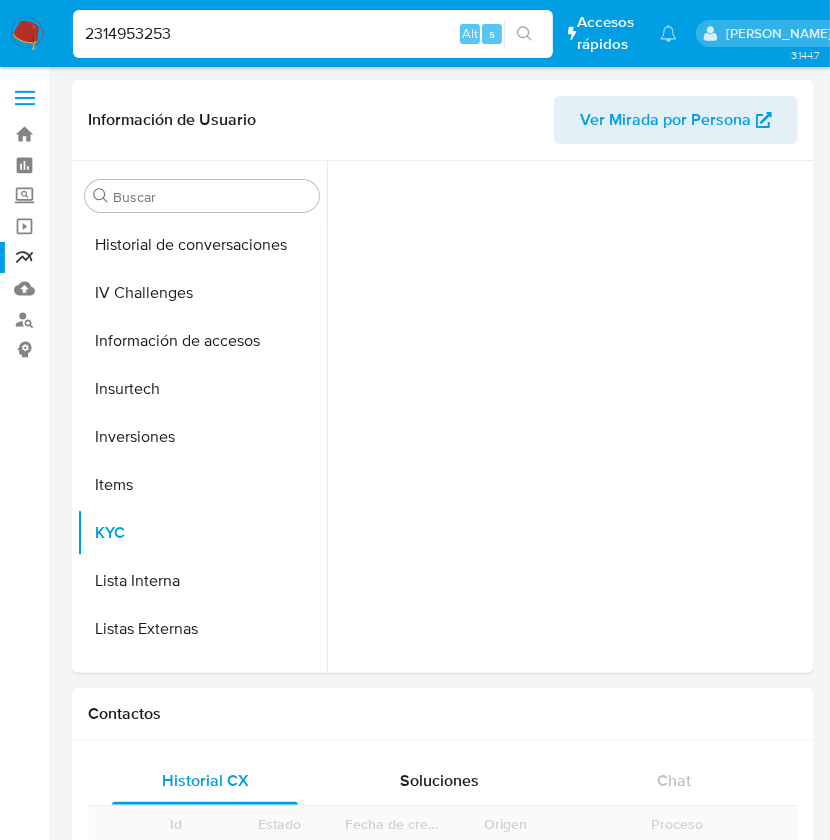 scroll, scrollTop: 893, scrollLeft: 0, axis: vertical 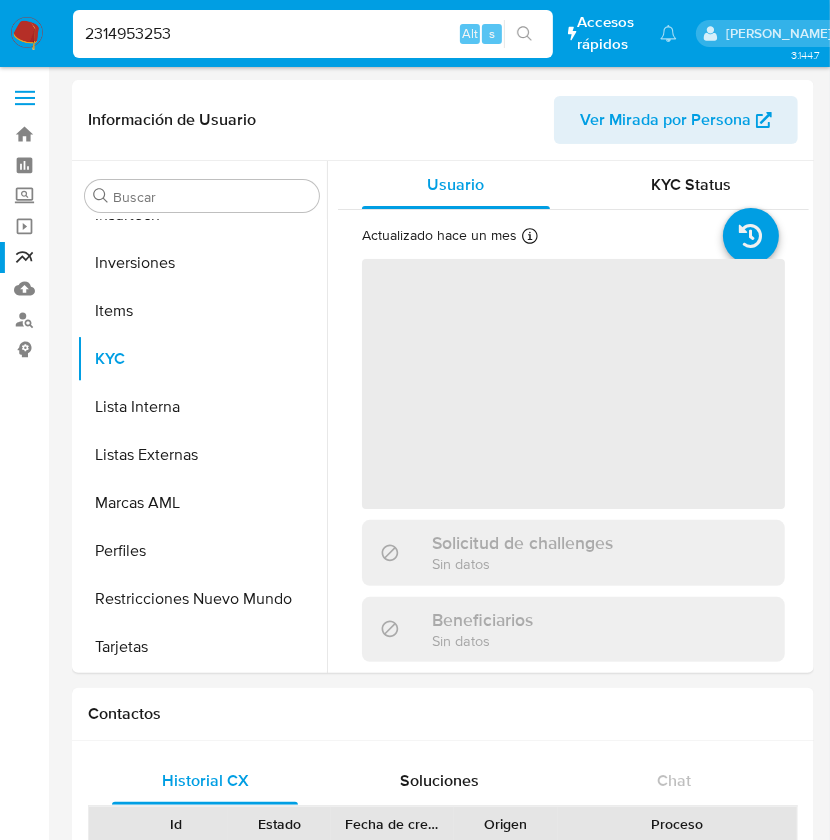 select on "10" 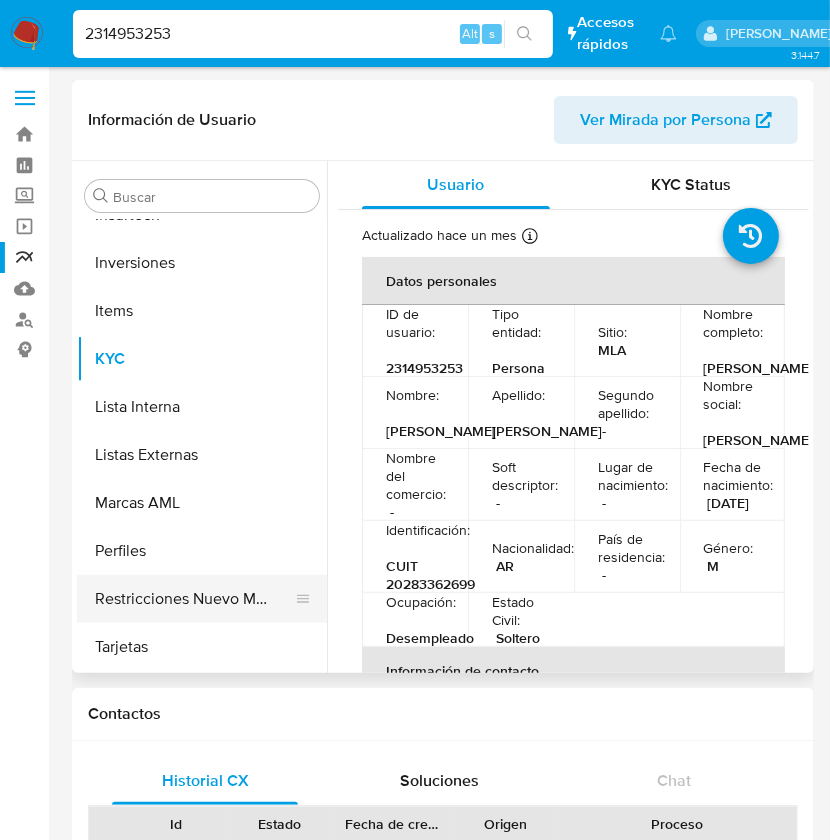 click on "Restricciones Nuevo Mundo" at bounding box center (194, 599) 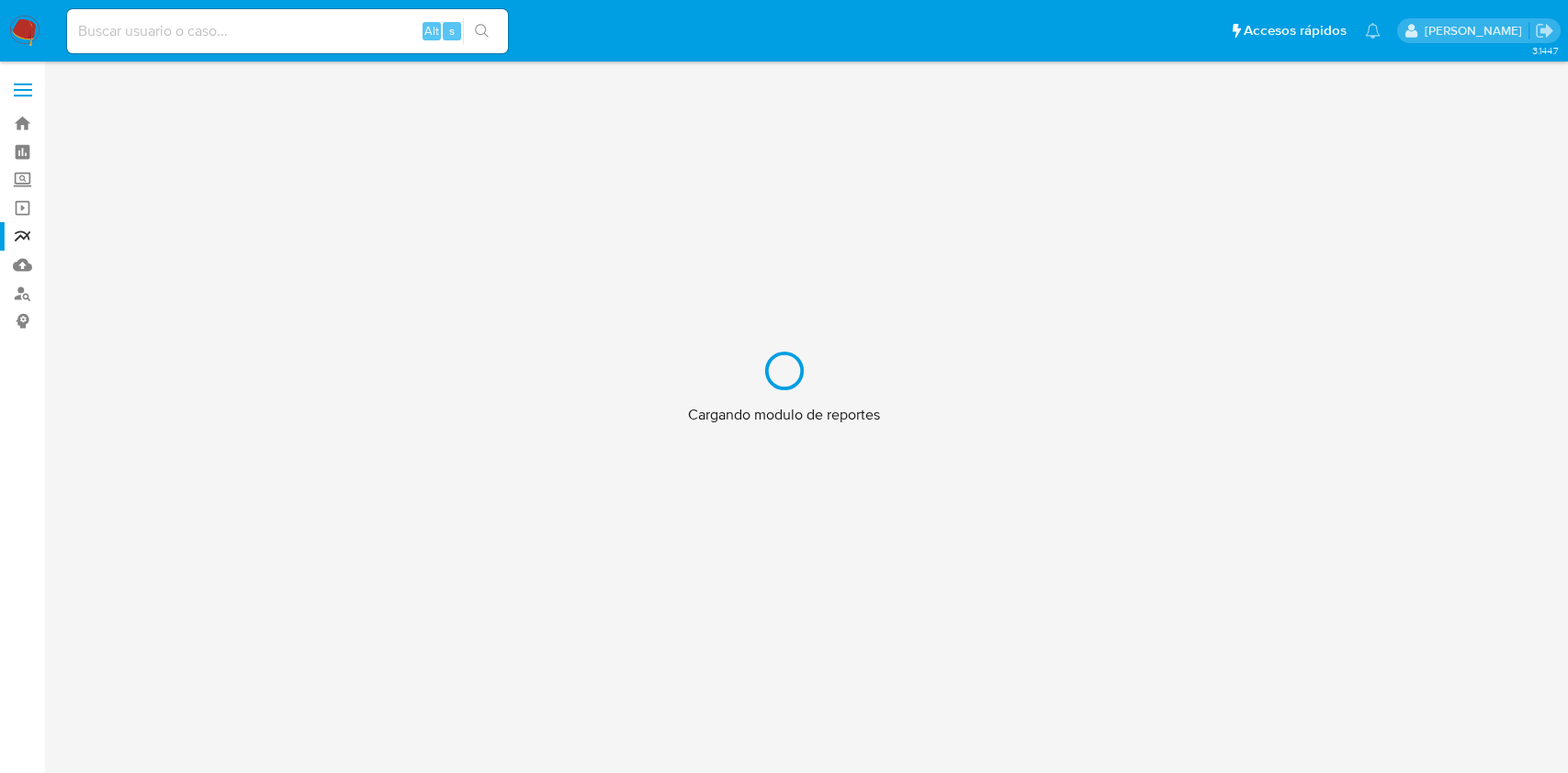 scroll, scrollTop: 0, scrollLeft: 0, axis: both 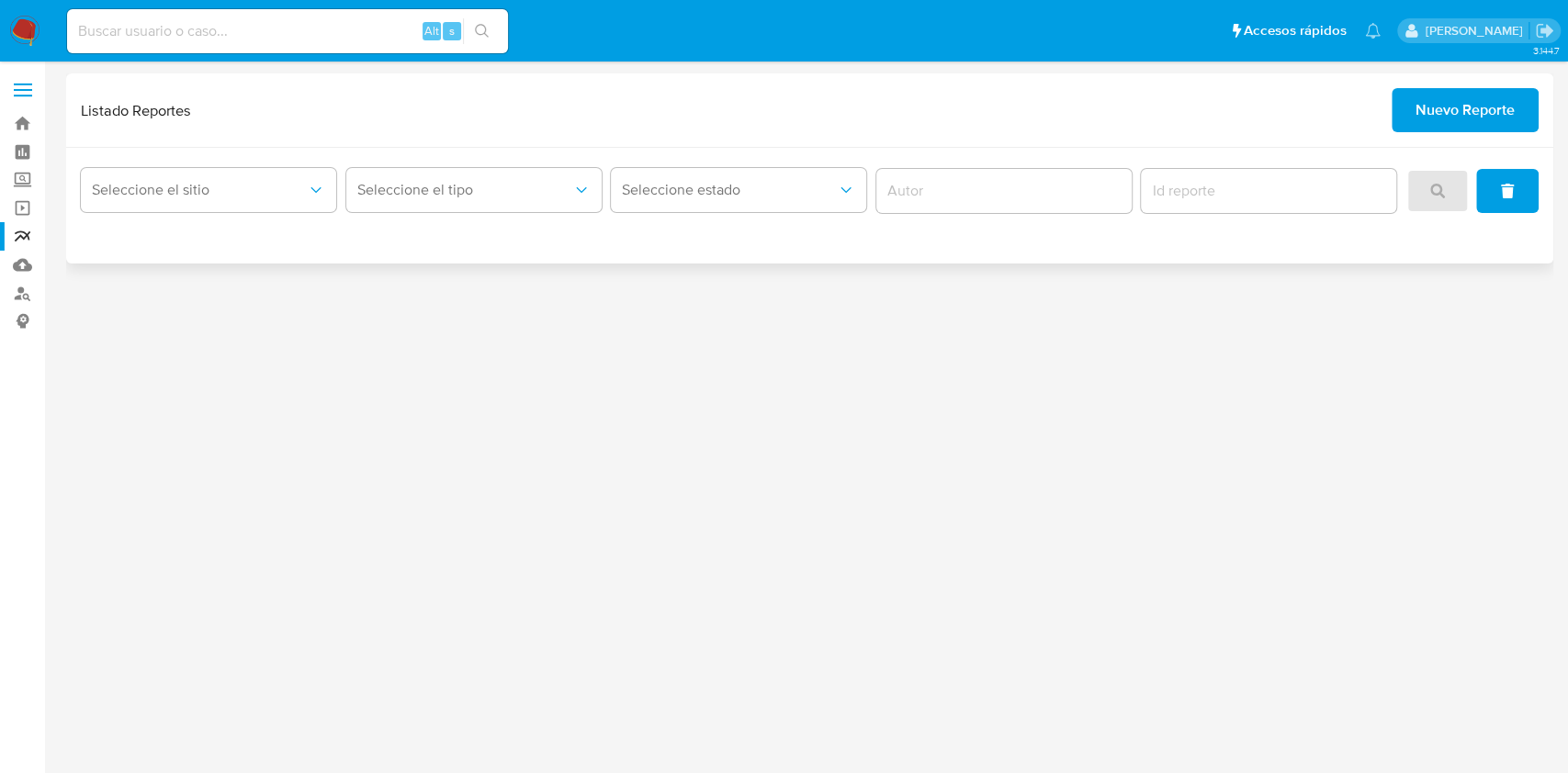 click on "Nuevo Reporte" at bounding box center (1465, 110) 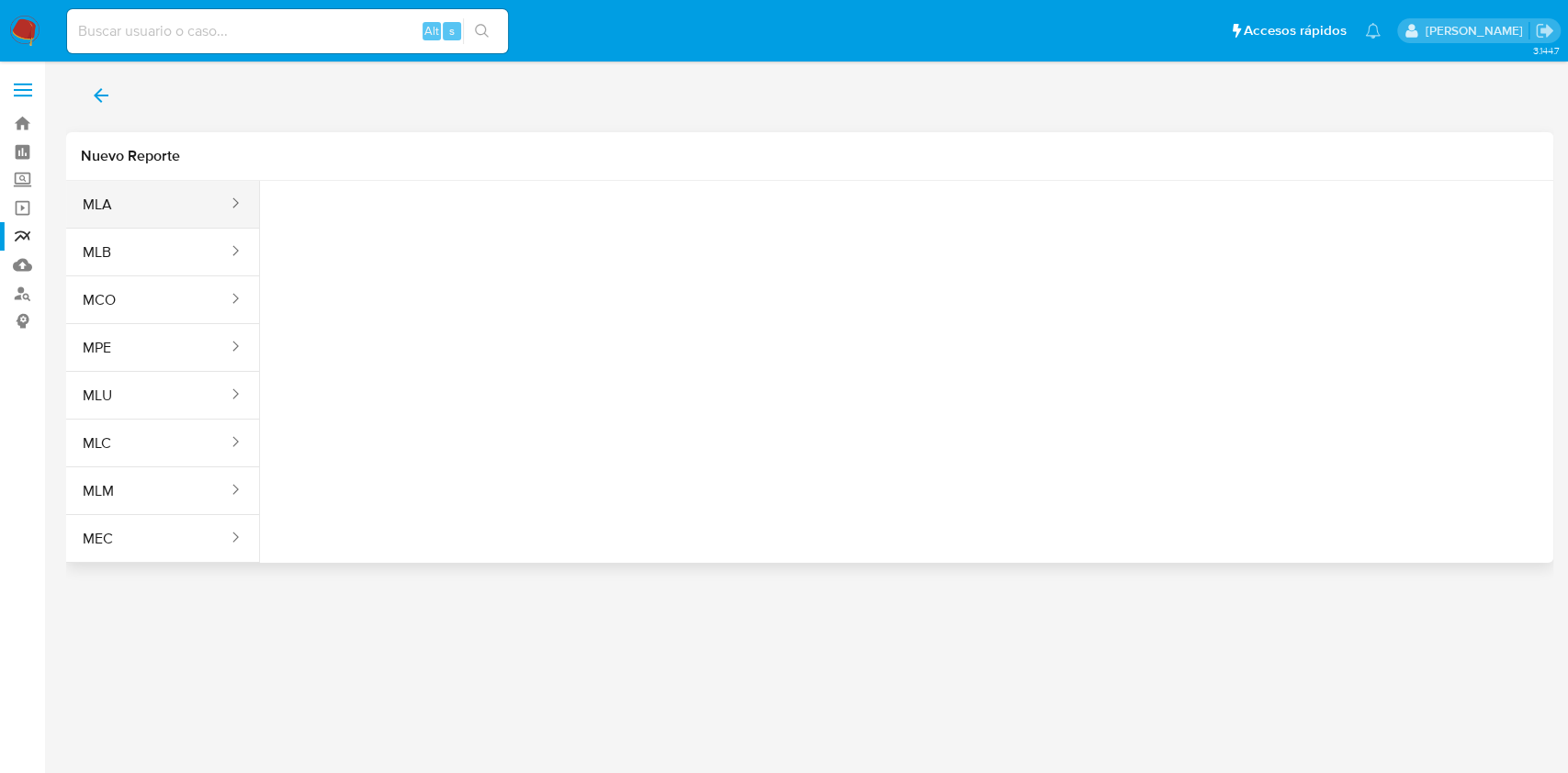 click on "MLA" at bounding box center (148, 205) 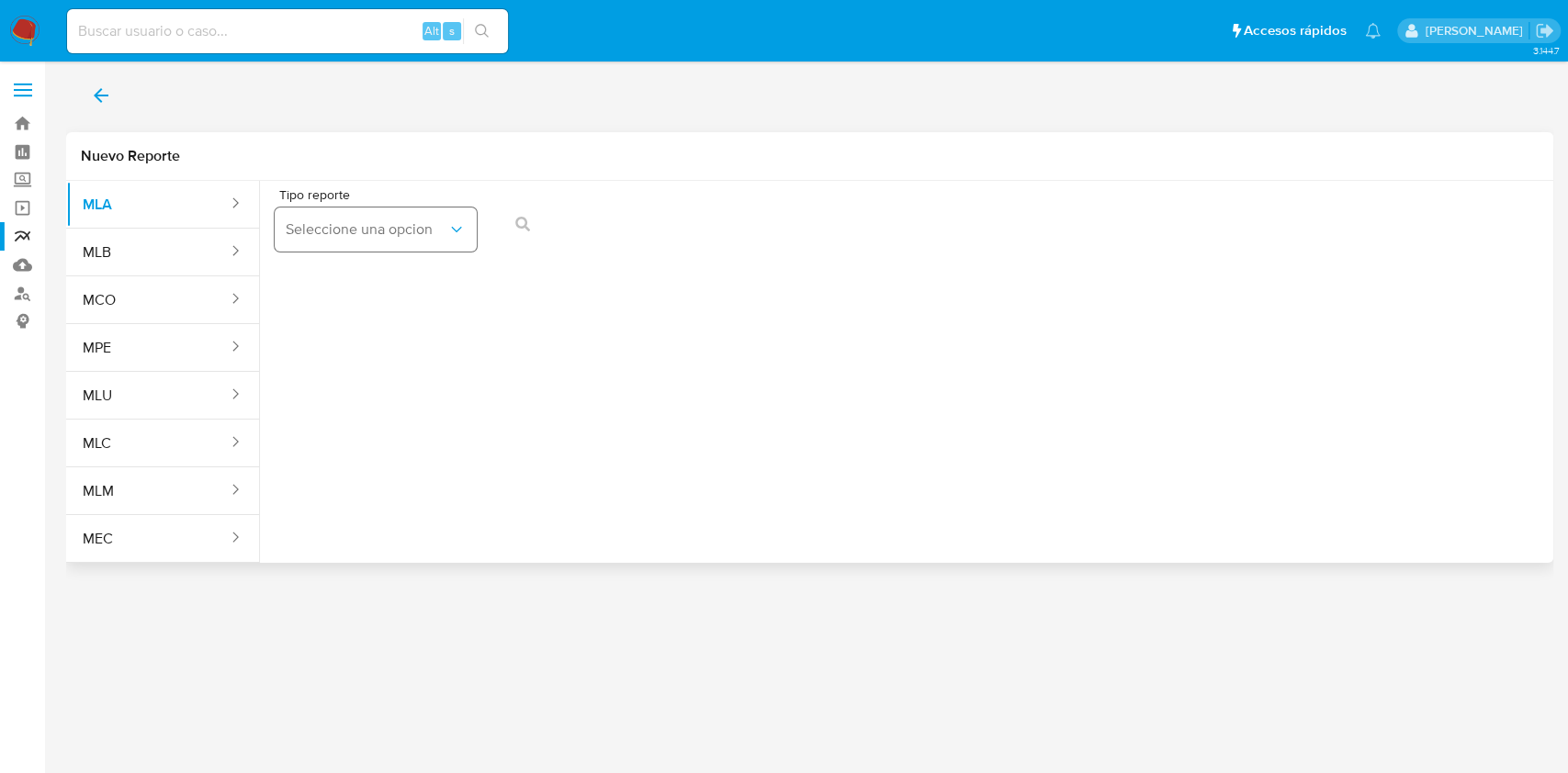 click on "Seleccione una opcion" at bounding box center (376, 230) 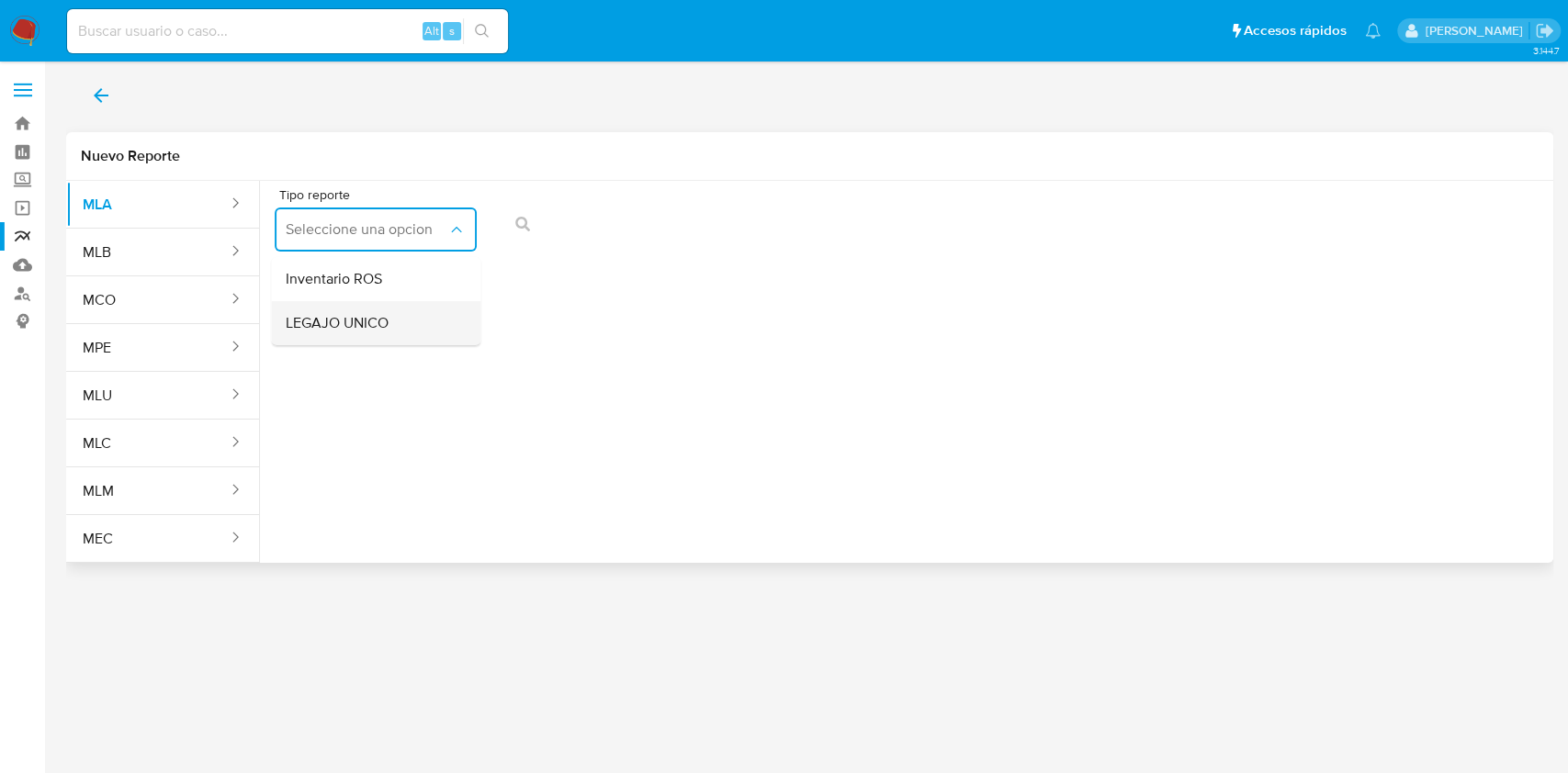 click on "LEGAJO UNICO" at bounding box center [370, 323] 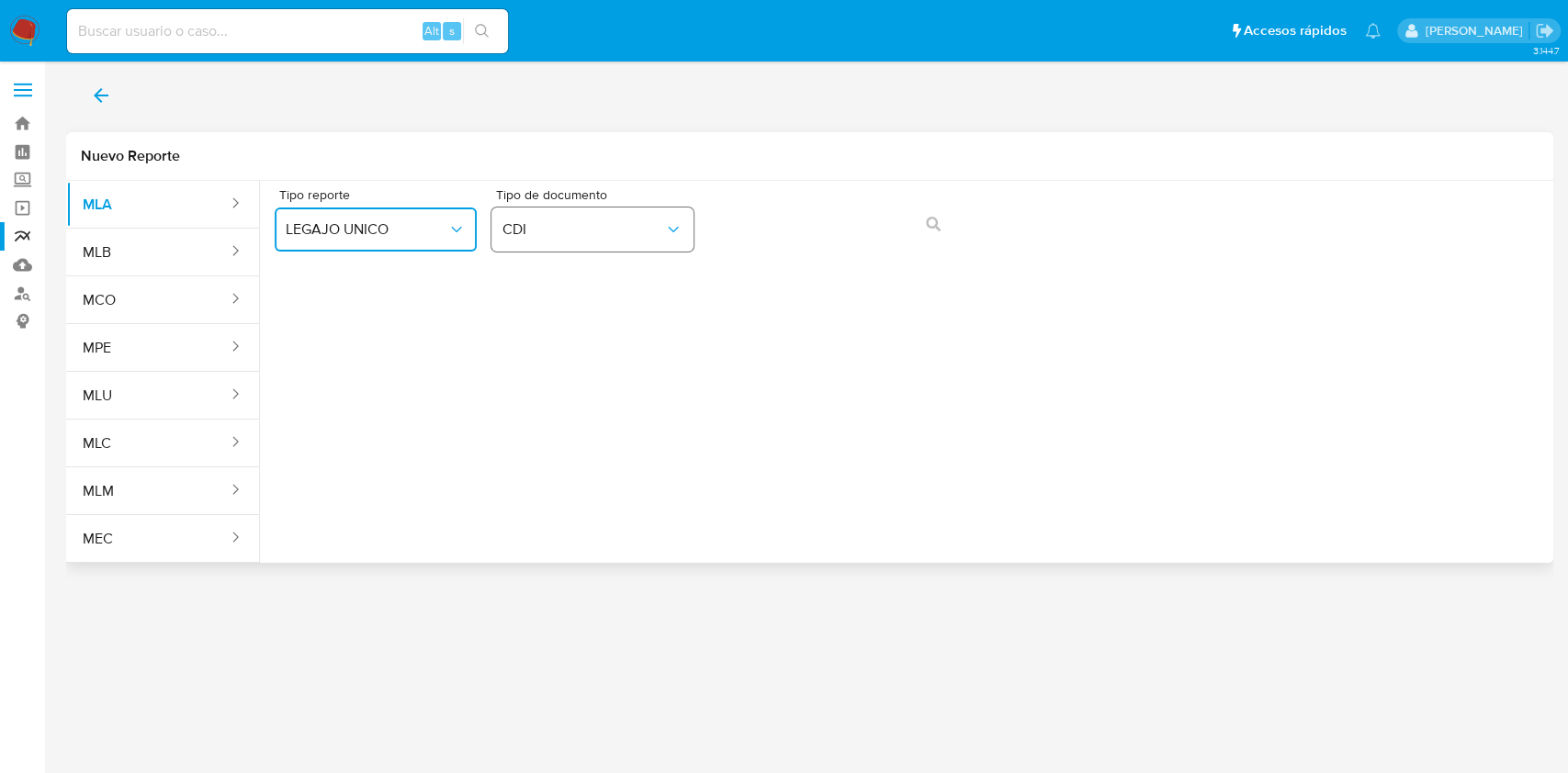 drag, startPoint x: 619, startPoint y: 233, endPoint x: 663, endPoint y: 226, distance: 44.5533 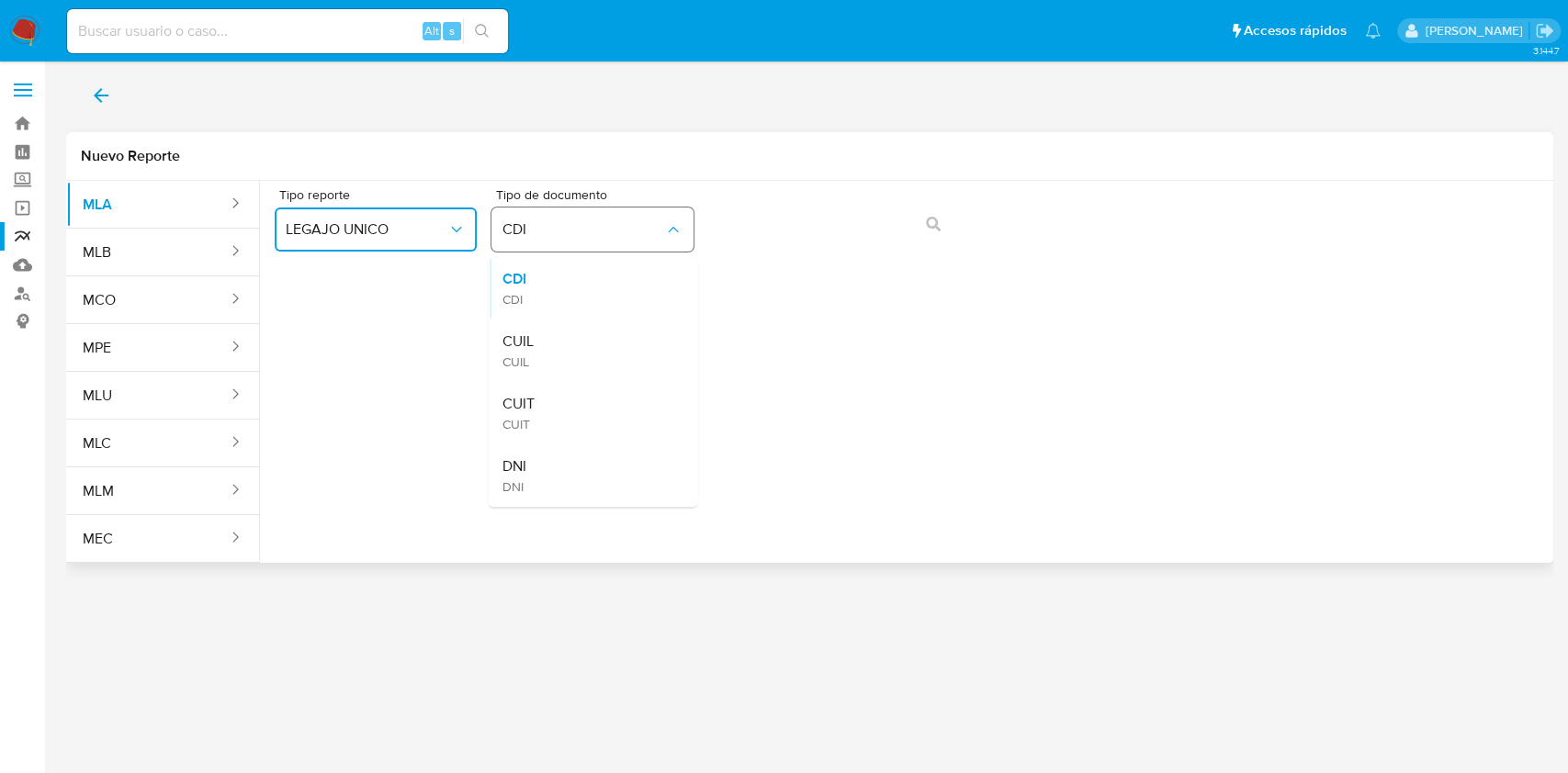 click 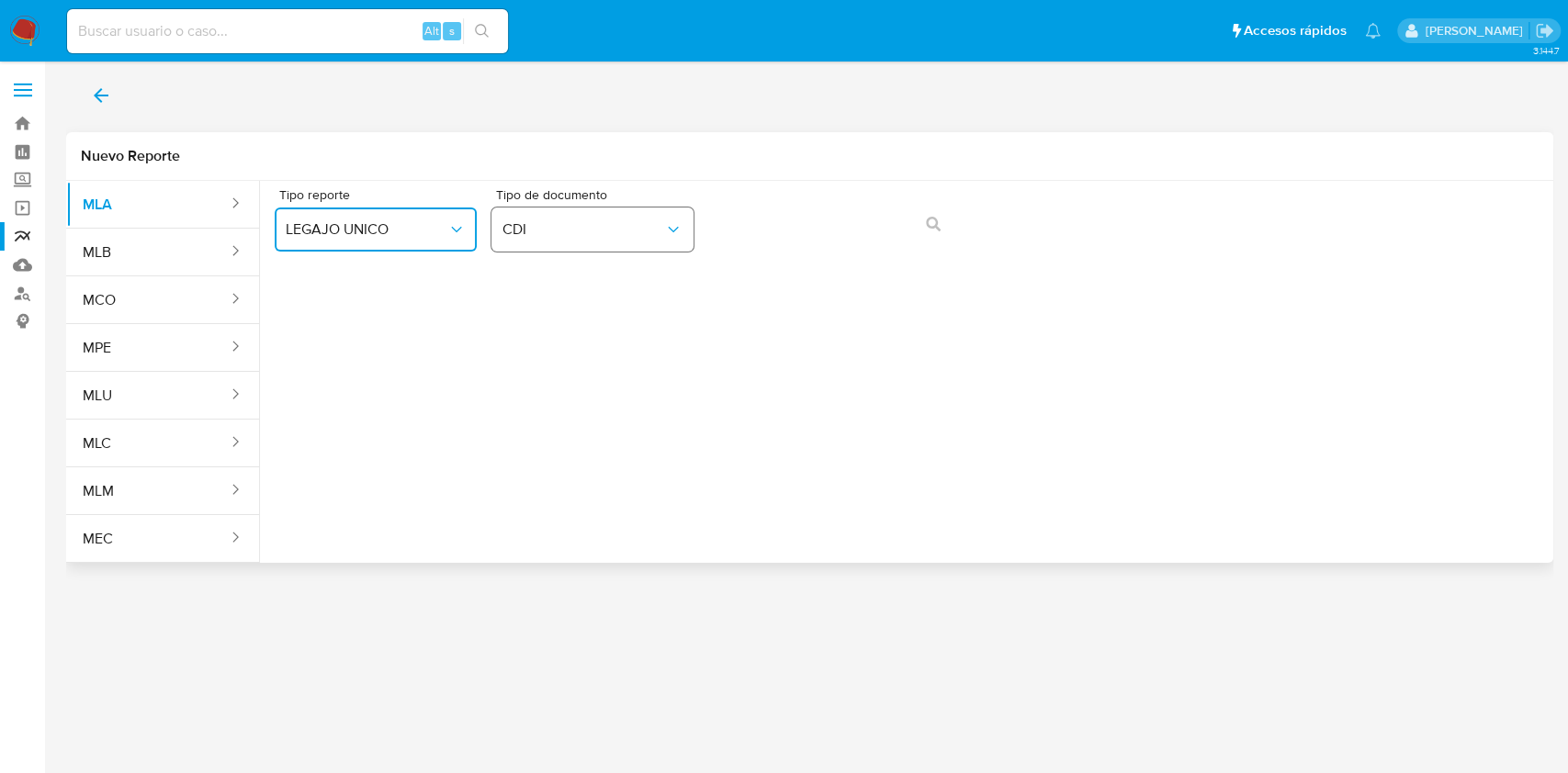 drag, startPoint x: 651, startPoint y: 241, endPoint x: 660, endPoint y: 222, distance: 21.023796 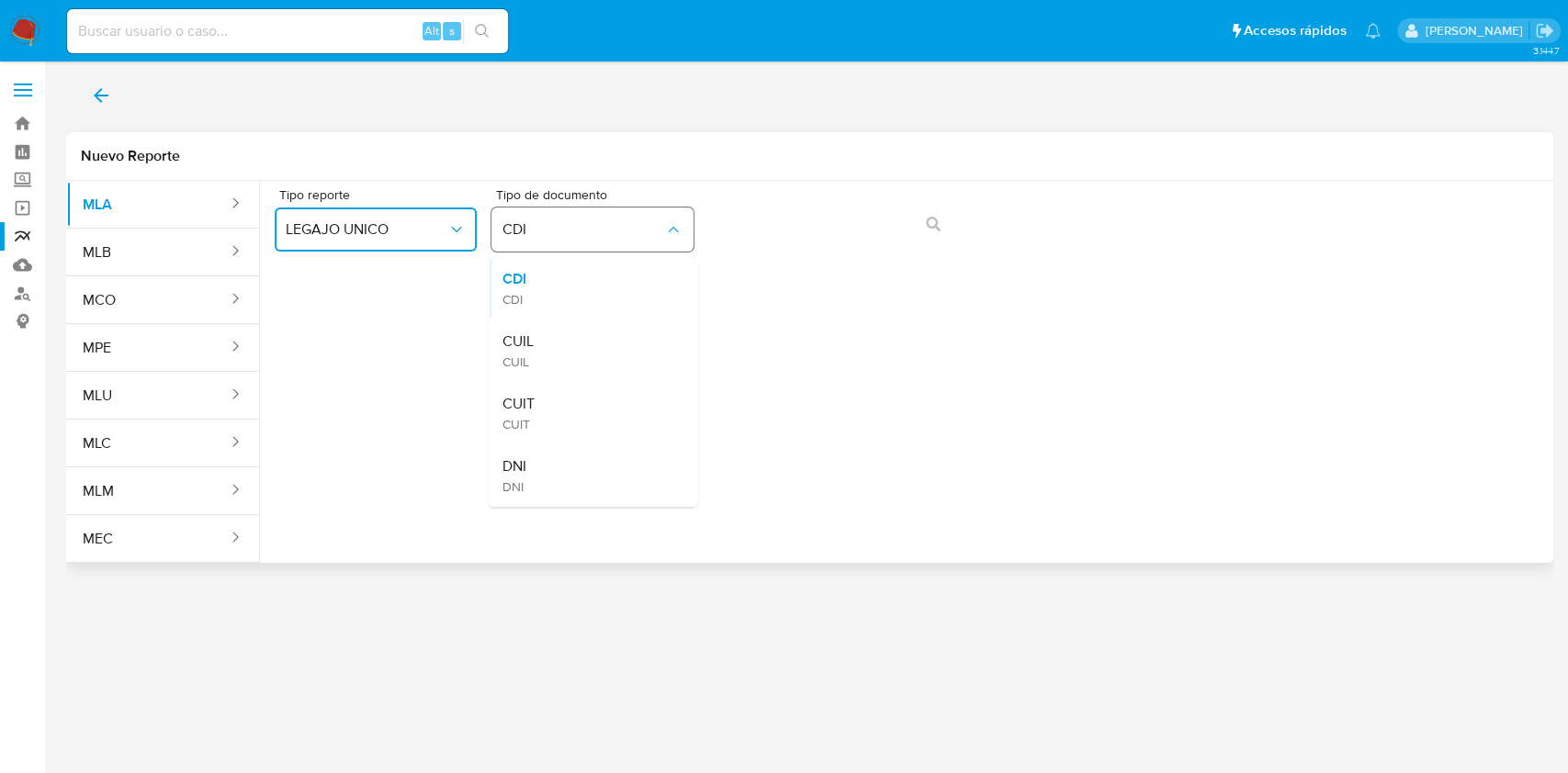 click on "CDI" at bounding box center (583, 230) 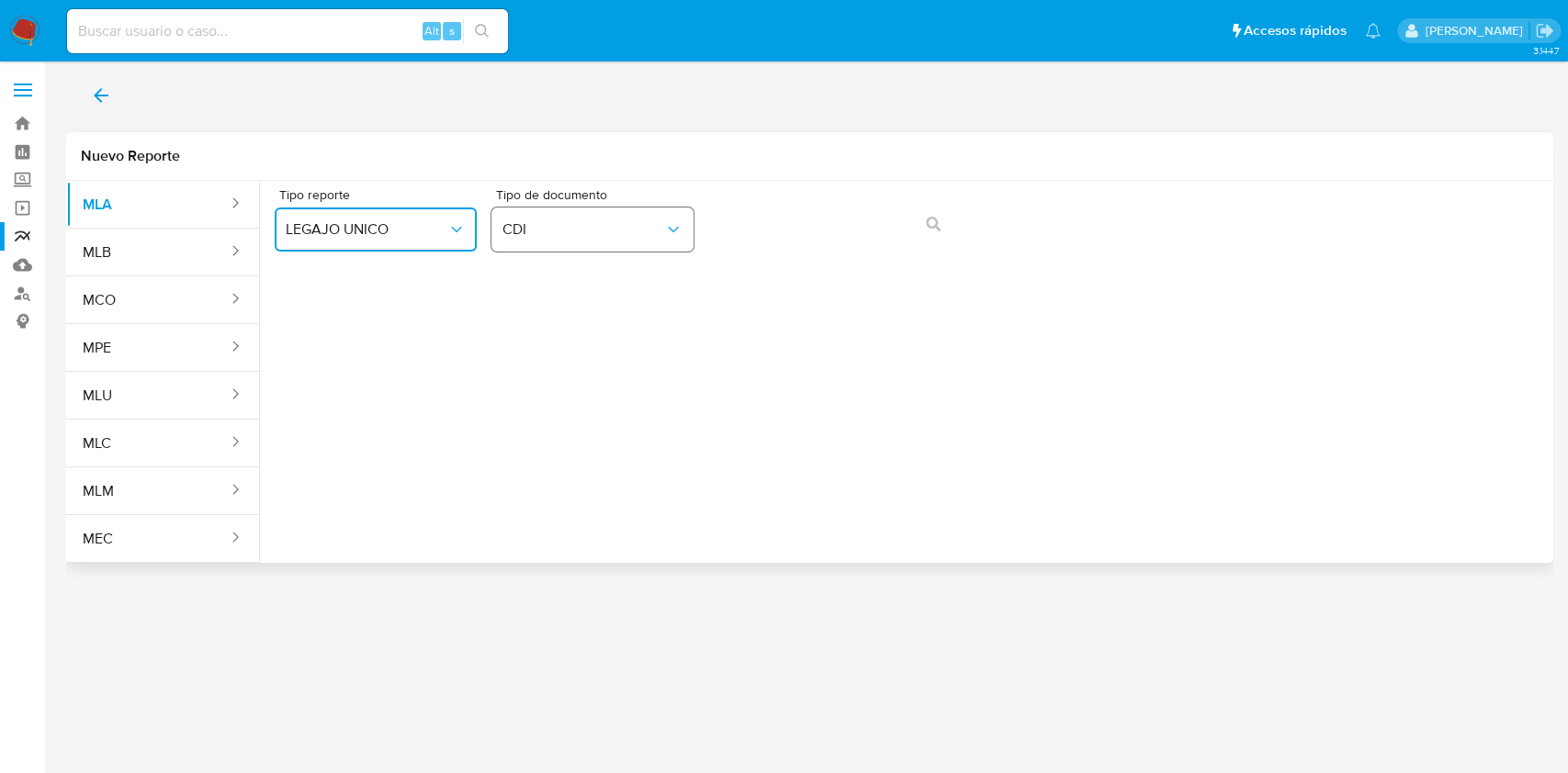 click on "CDI" at bounding box center [583, 230] 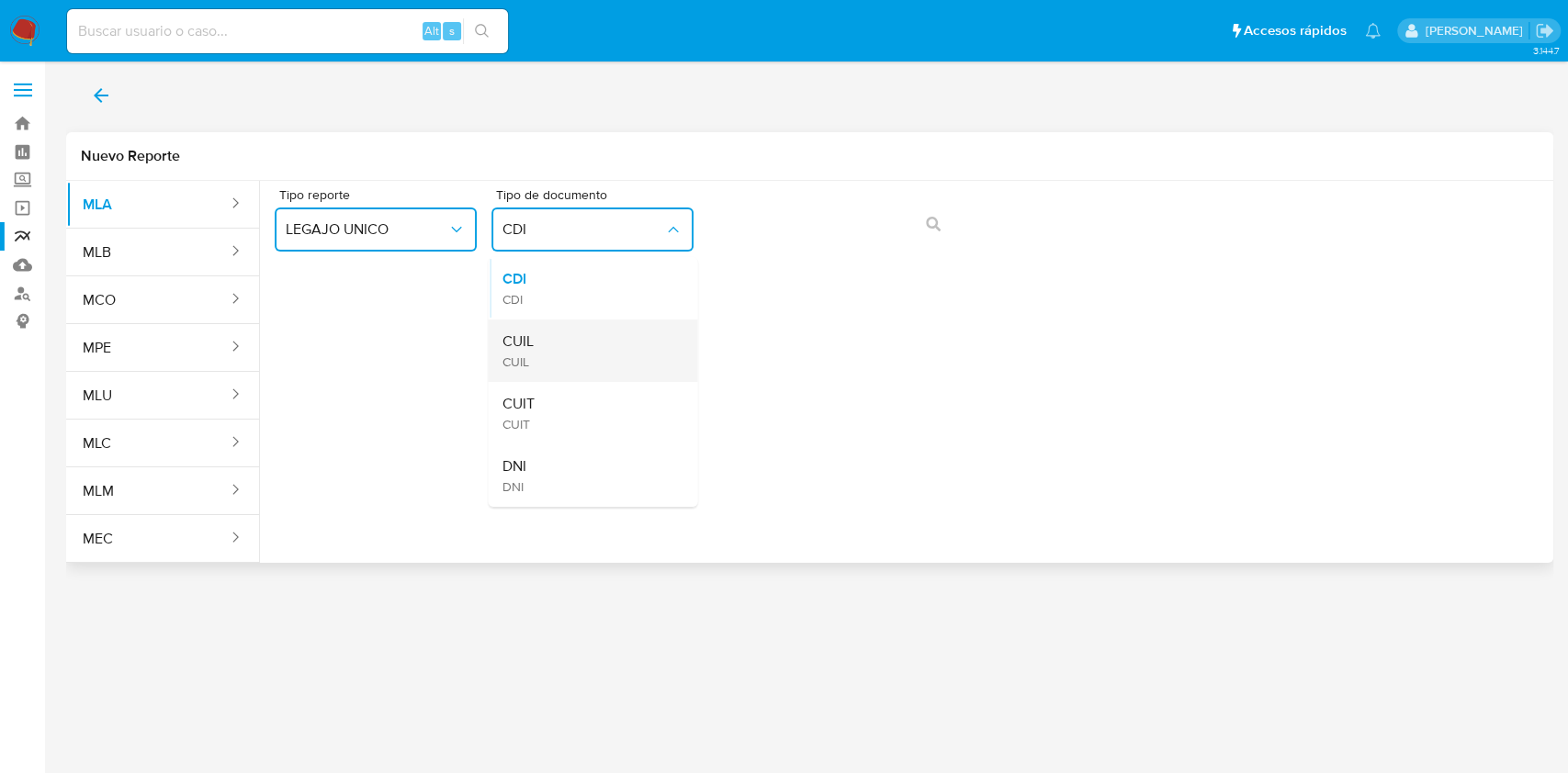 click on "CUIL CUIL" at bounding box center [587, 351] 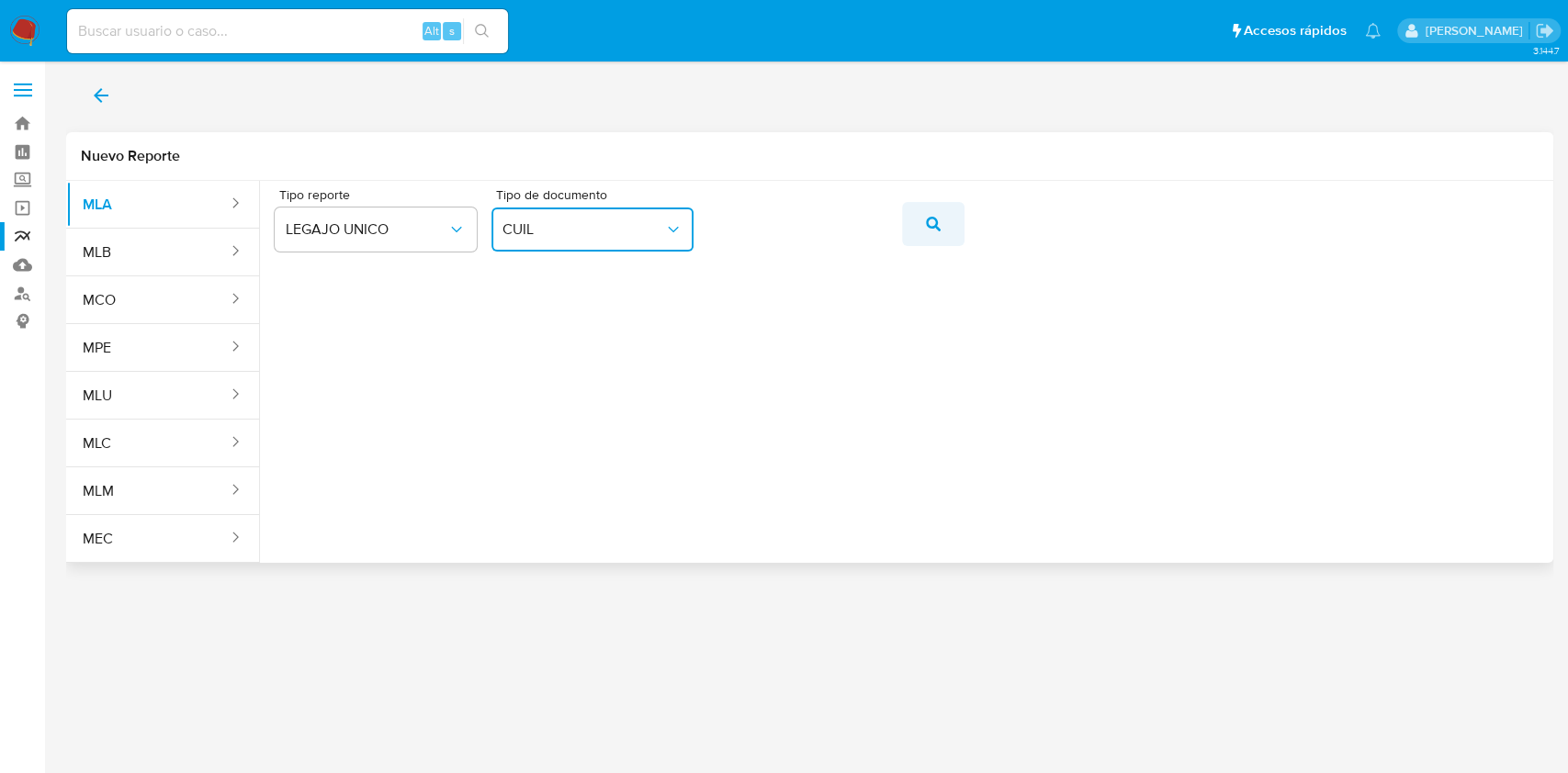 click at bounding box center (933, 224) 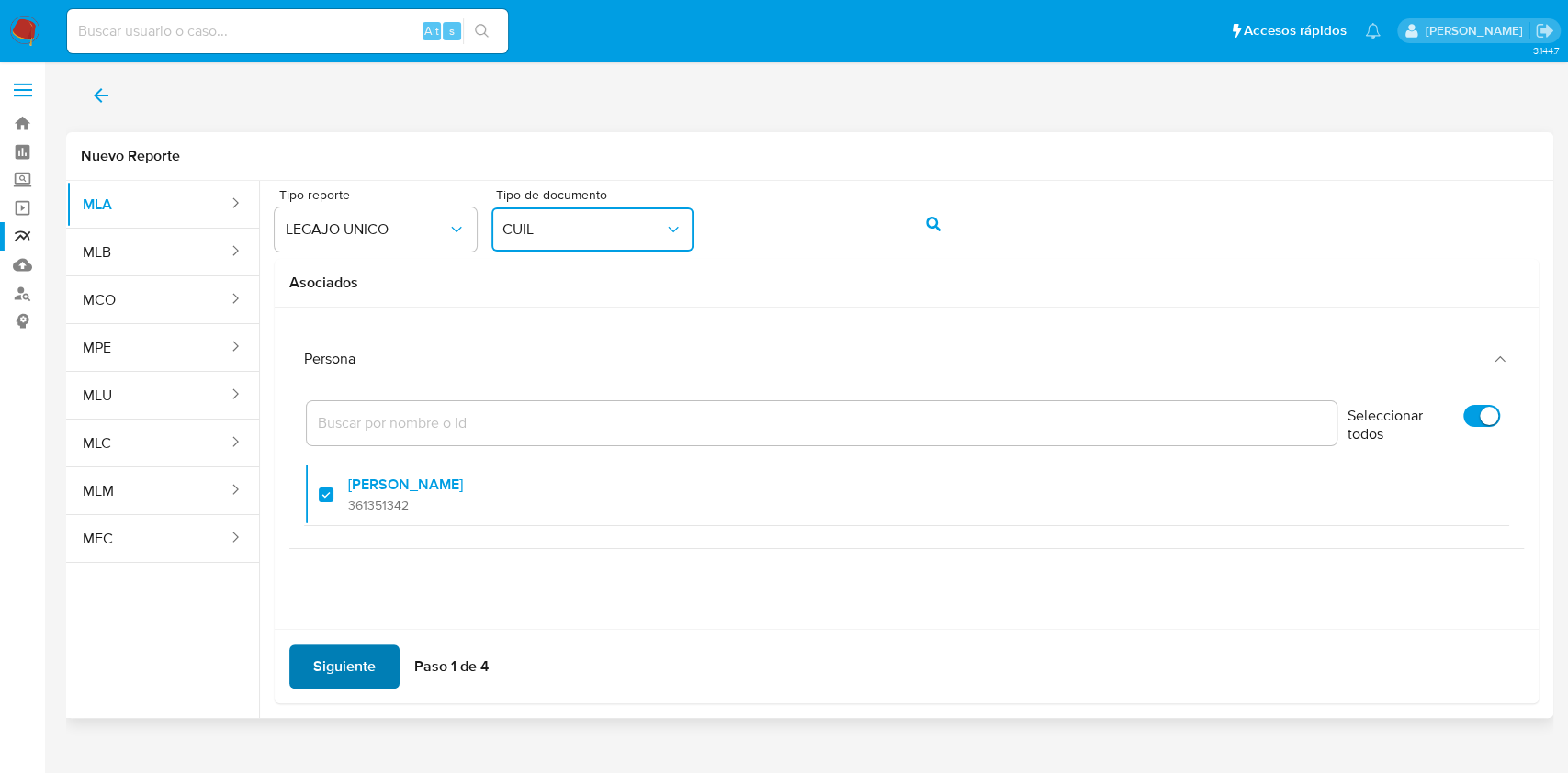 click on "Siguiente" at bounding box center (344, 667) 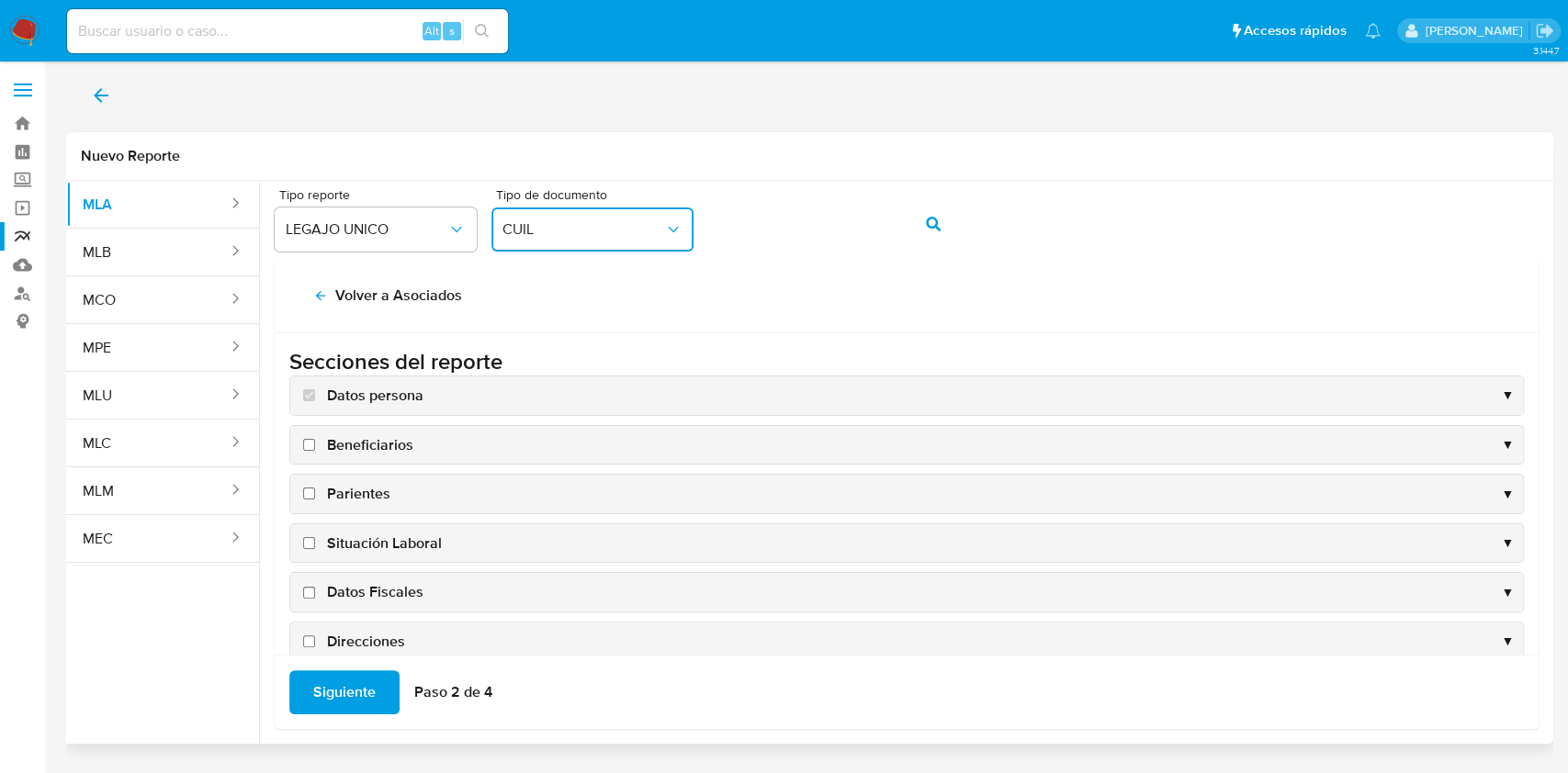 click on "Datos Fiscales" at bounding box center [375, 592] 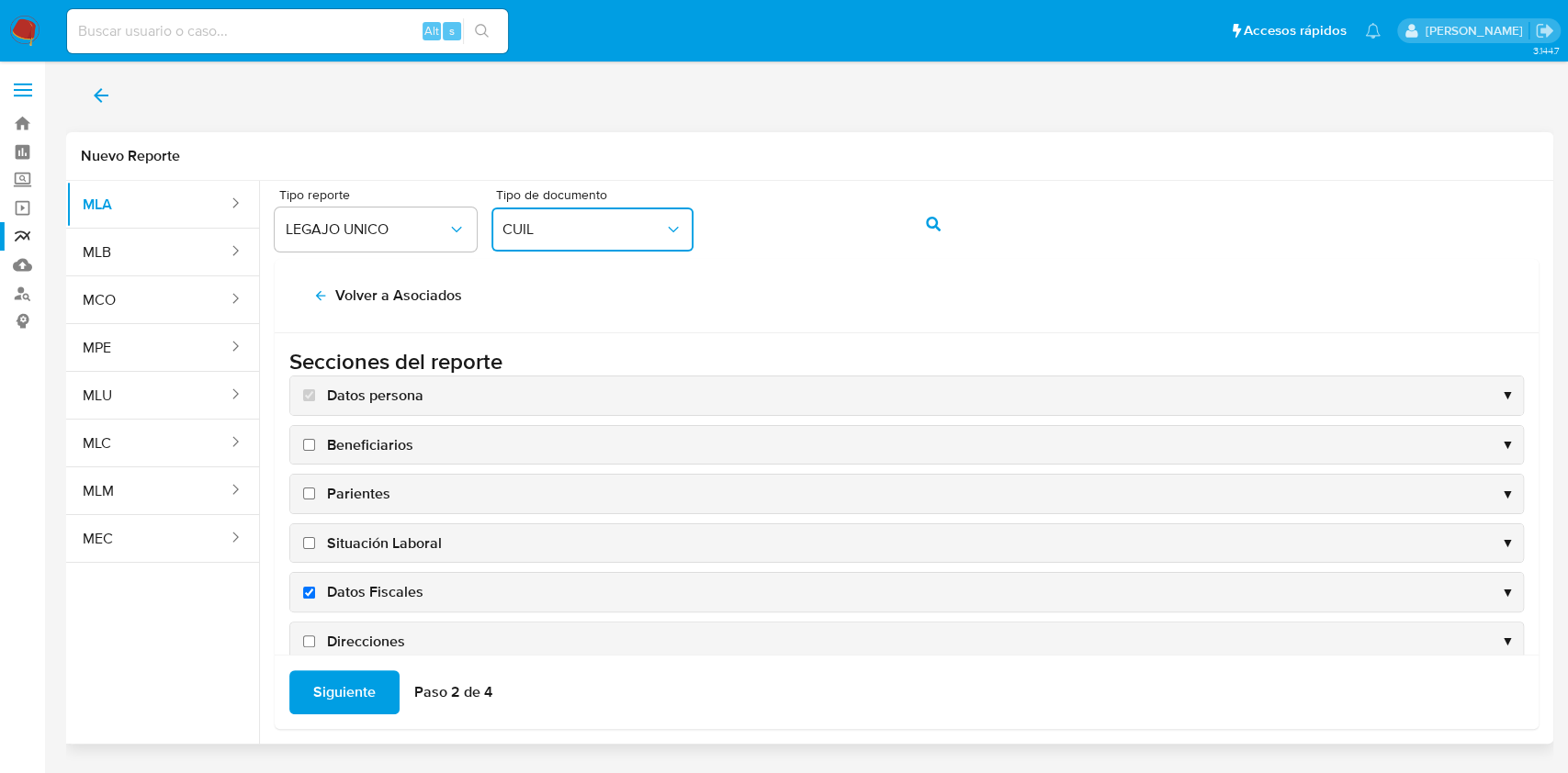 checkbox on "true" 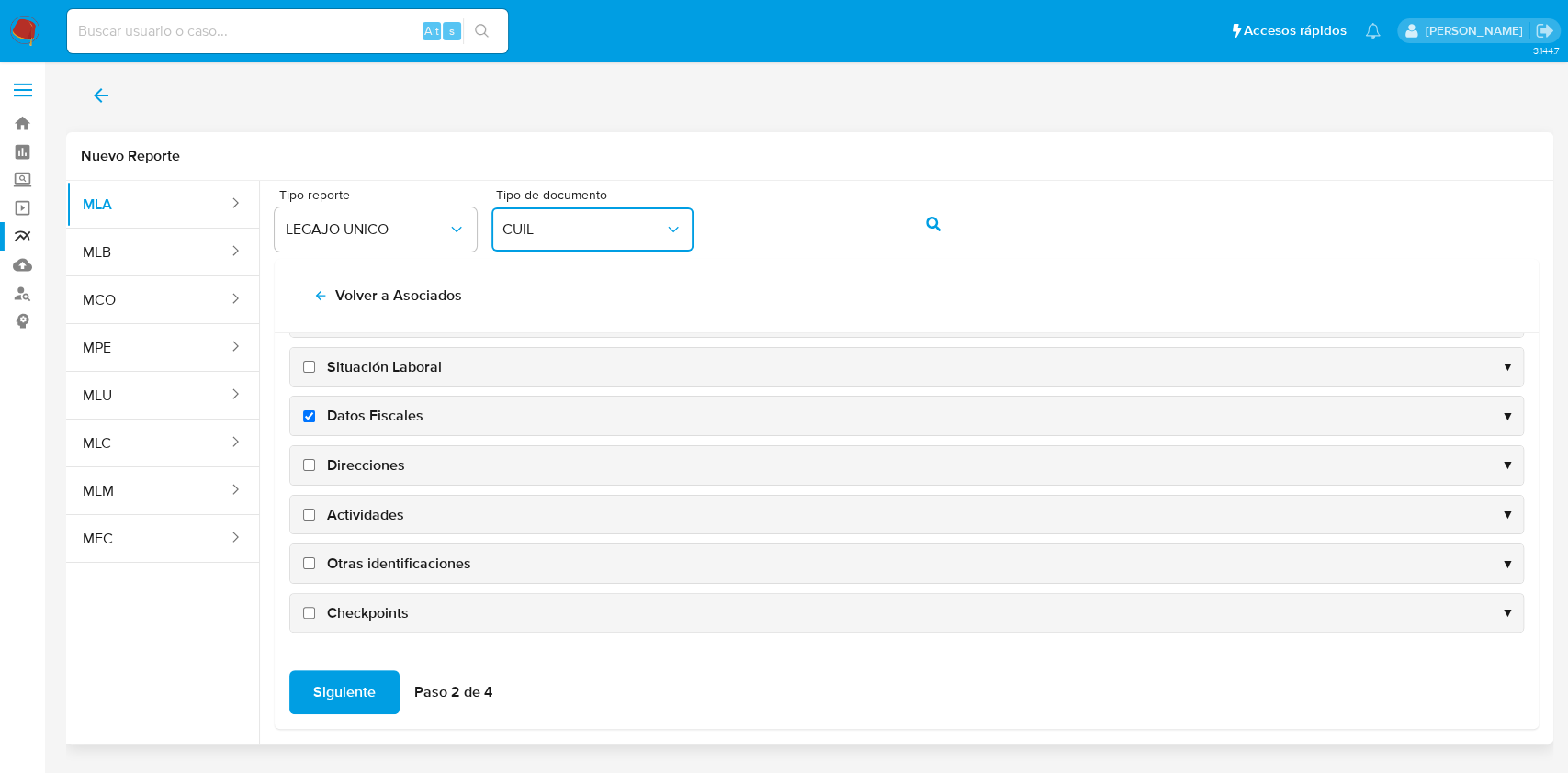 click on "Direcciones" at bounding box center (366, 465) 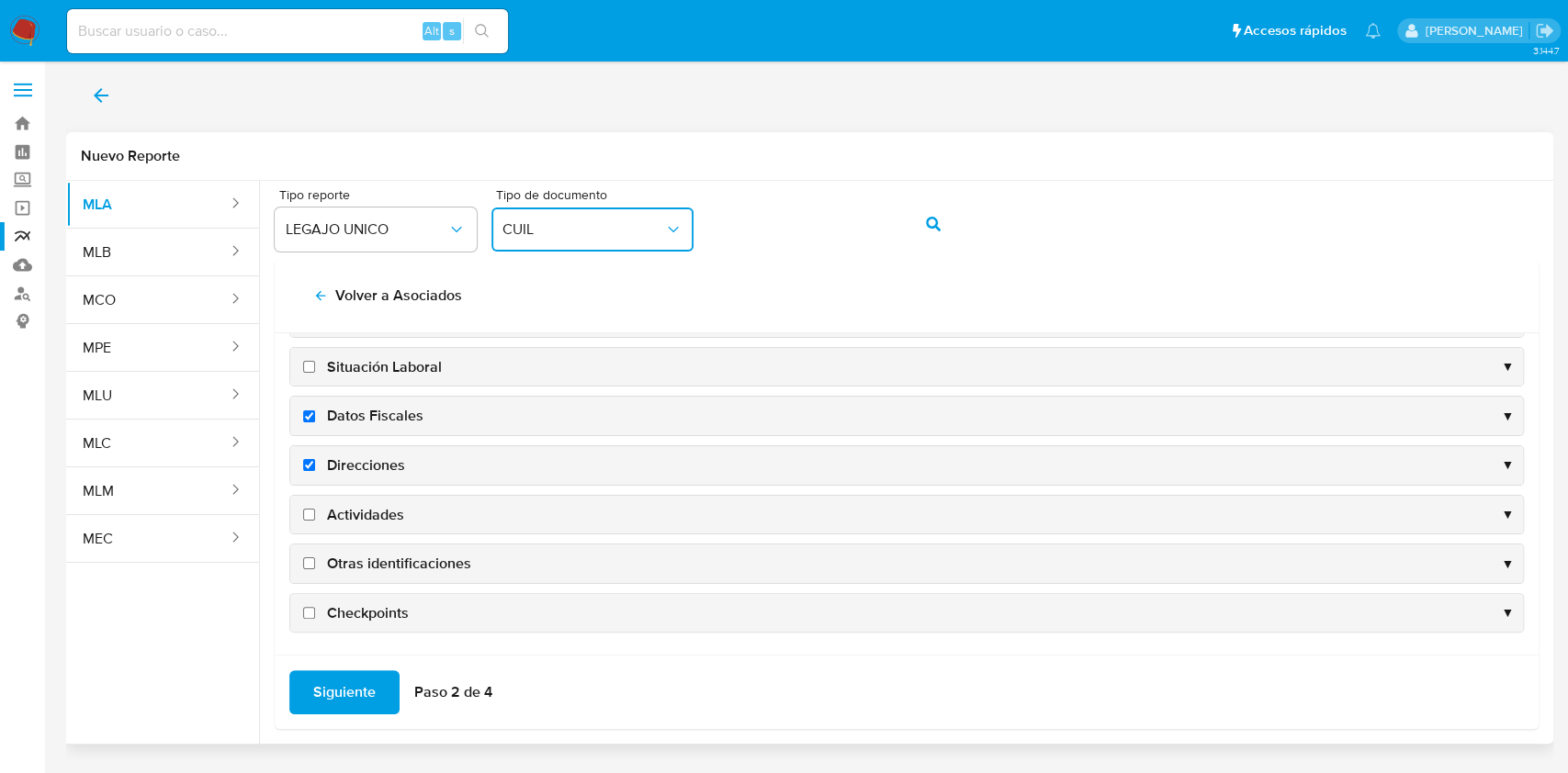 checkbox on "true" 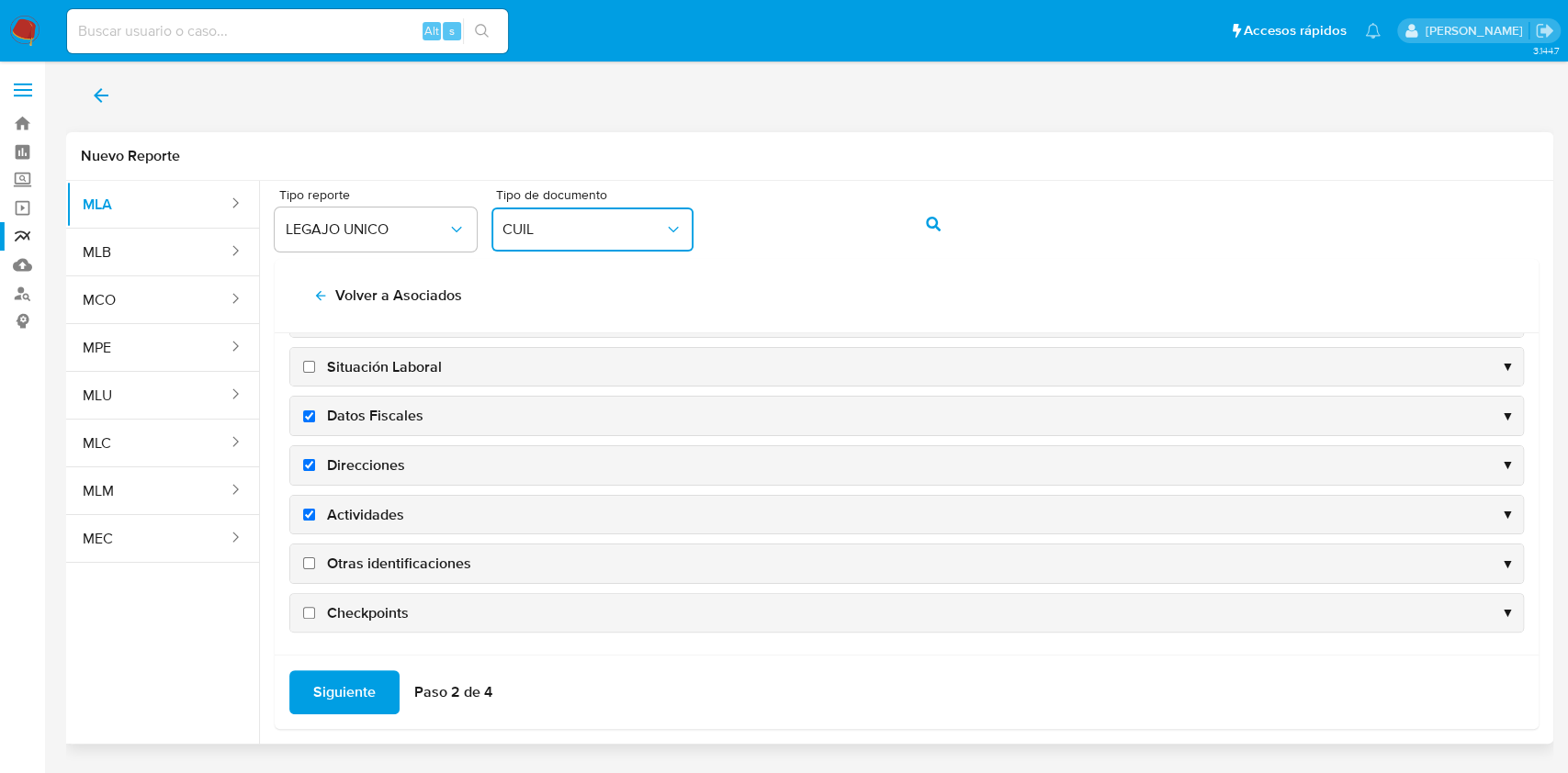 checkbox on "true" 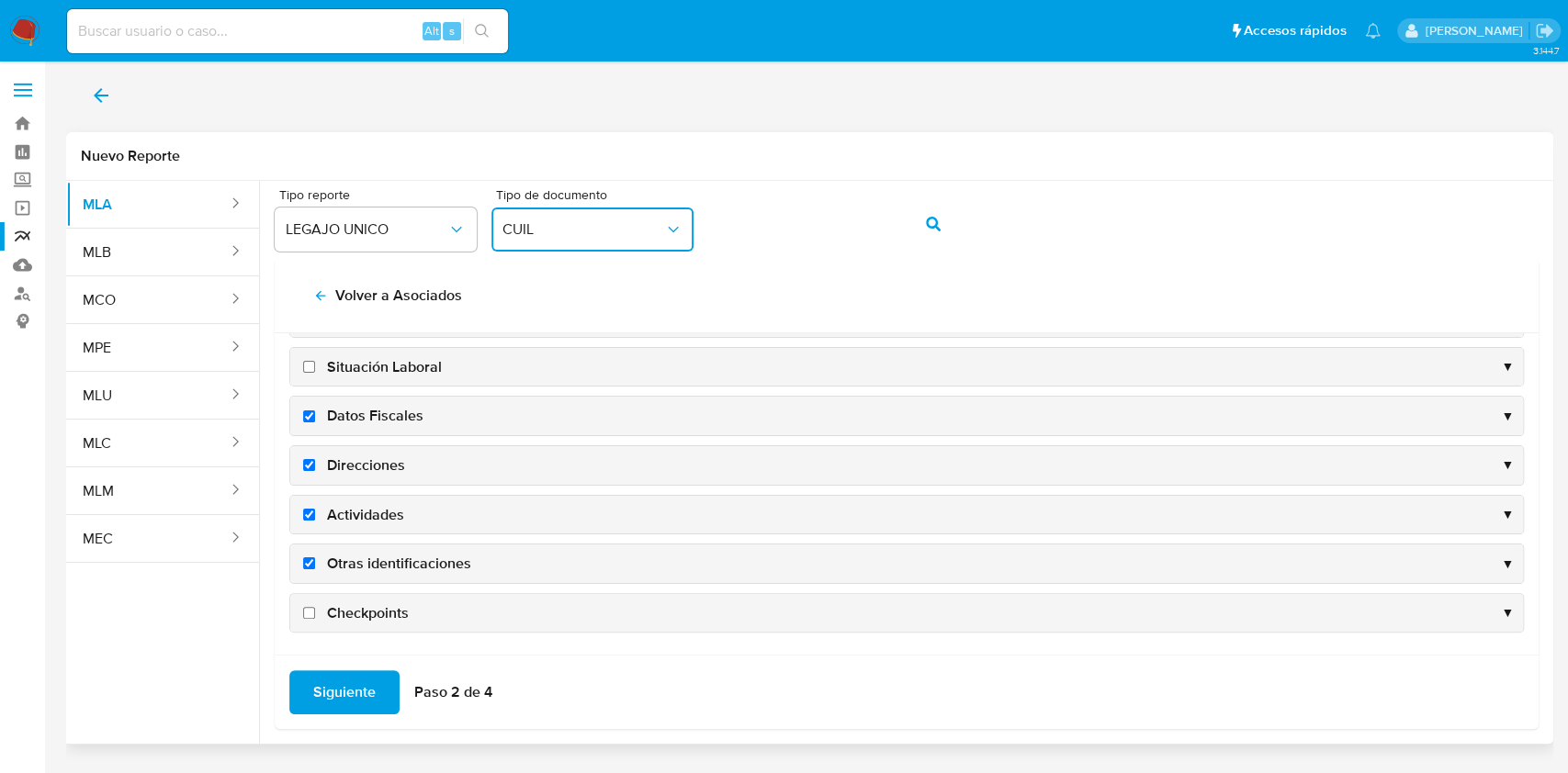 checkbox on "true" 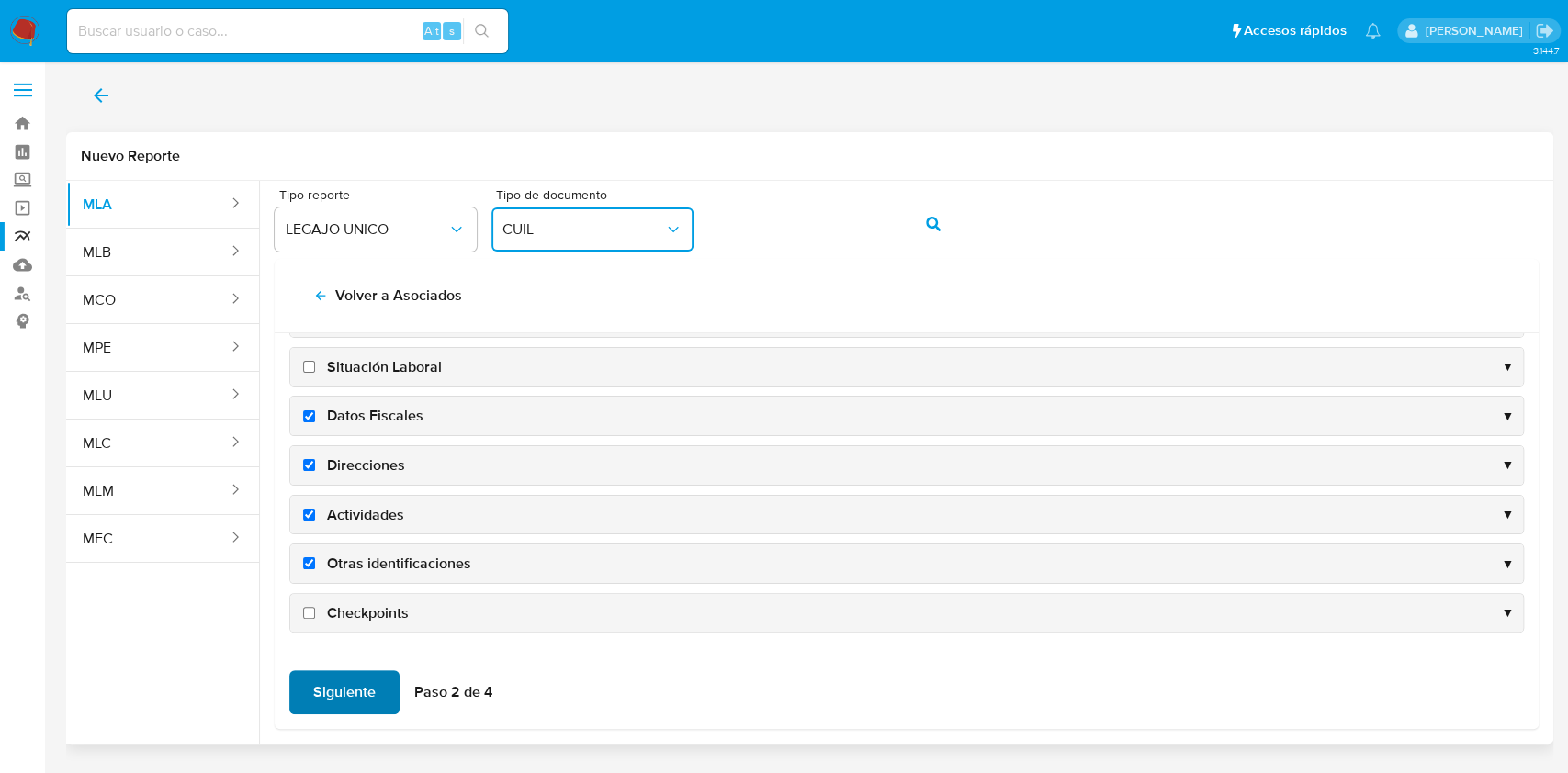 click on "Siguiente" at bounding box center [344, 692] 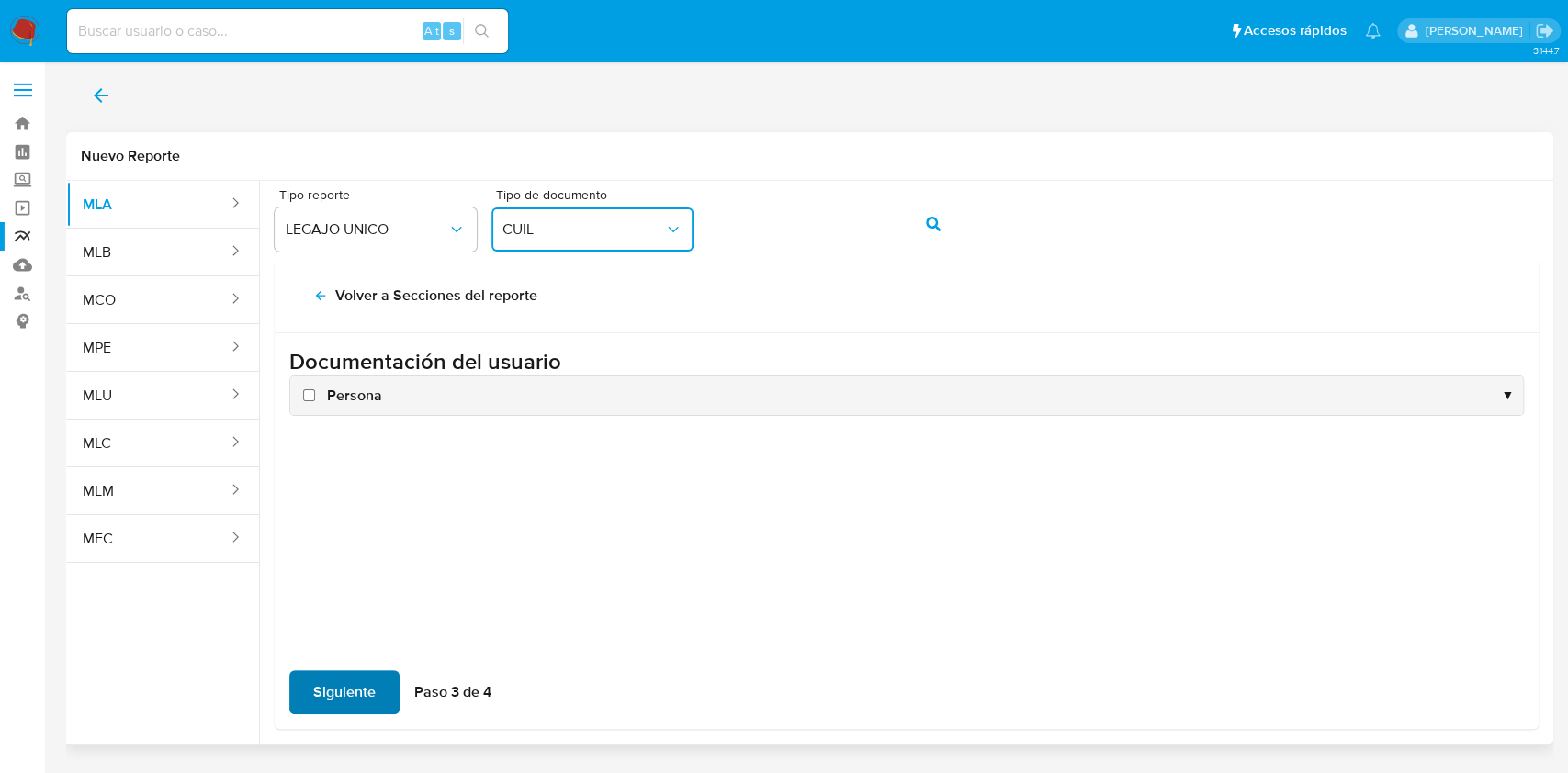 scroll, scrollTop: 0, scrollLeft: 0, axis: both 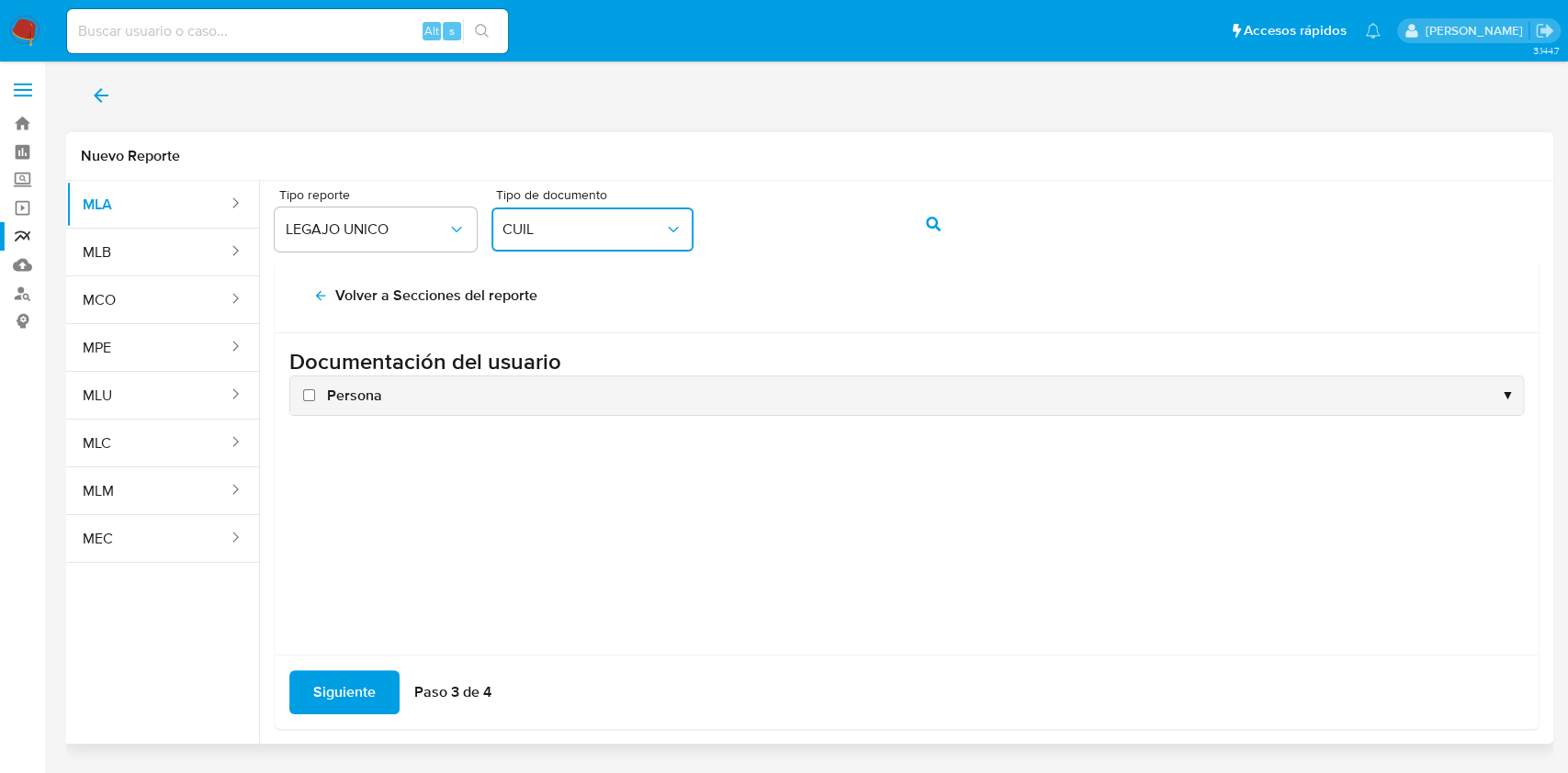click on "Persona" at bounding box center (355, 396) 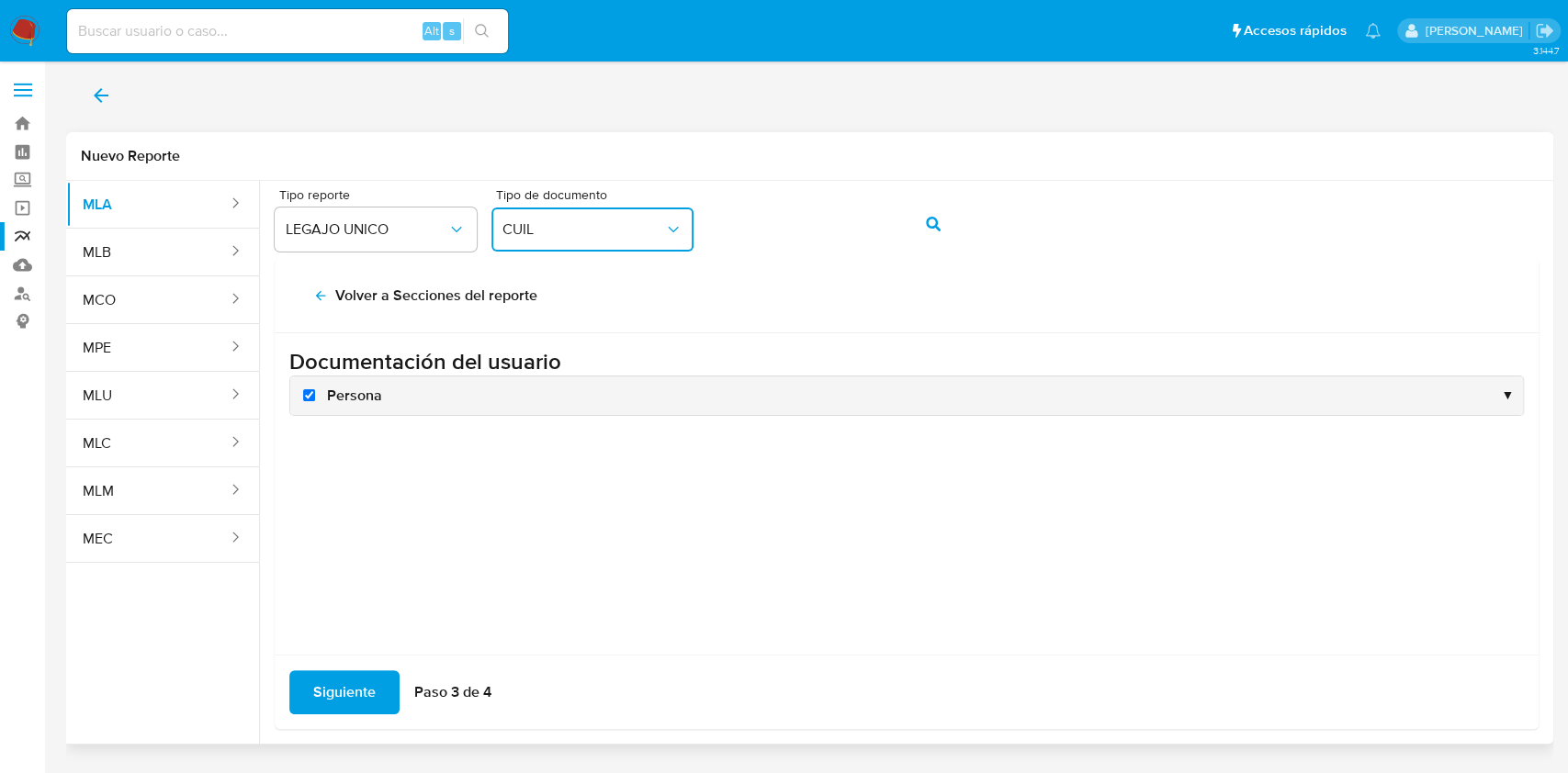checkbox on "true" 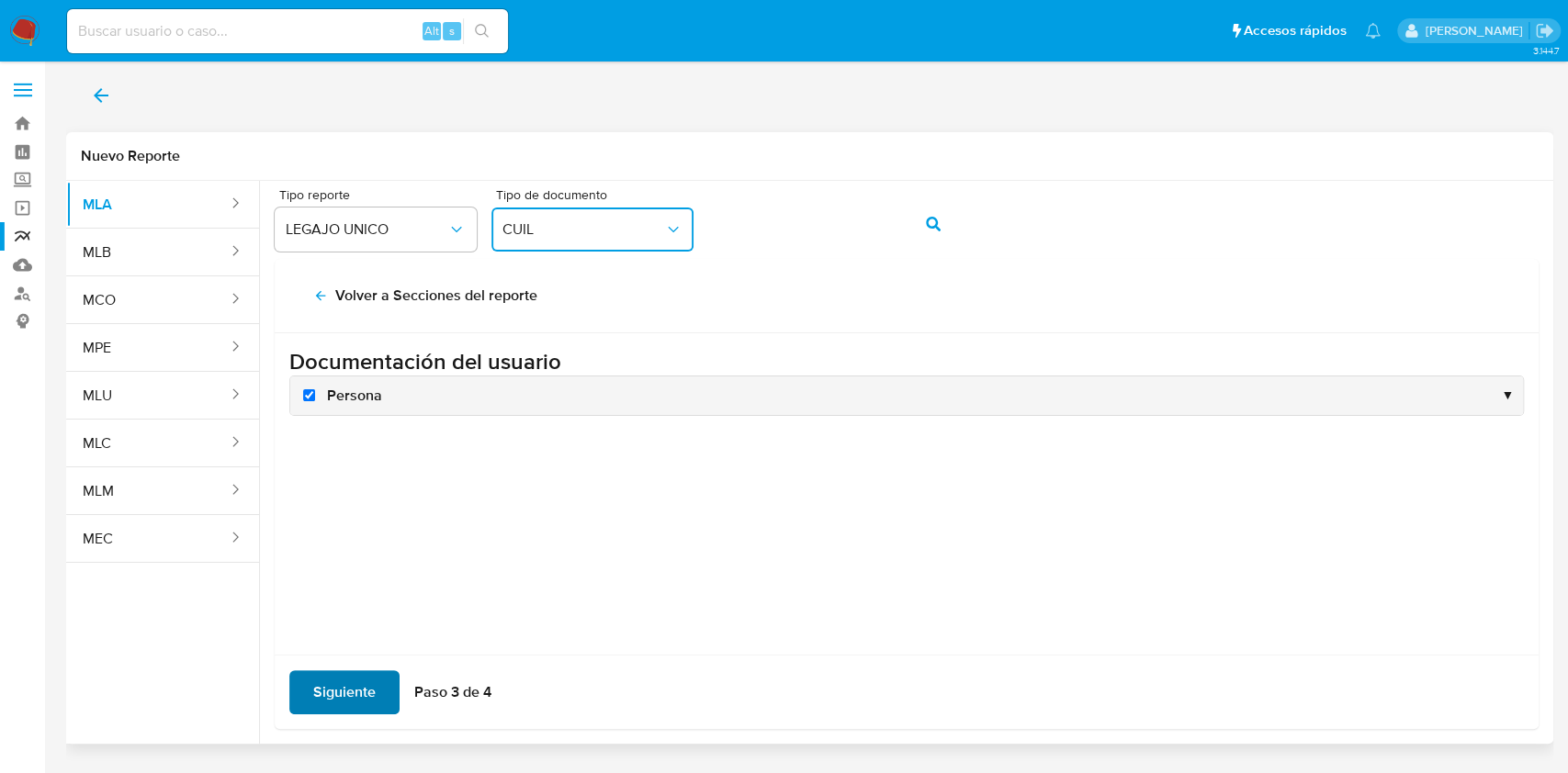 click on "Siguiente" at bounding box center (344, 692) 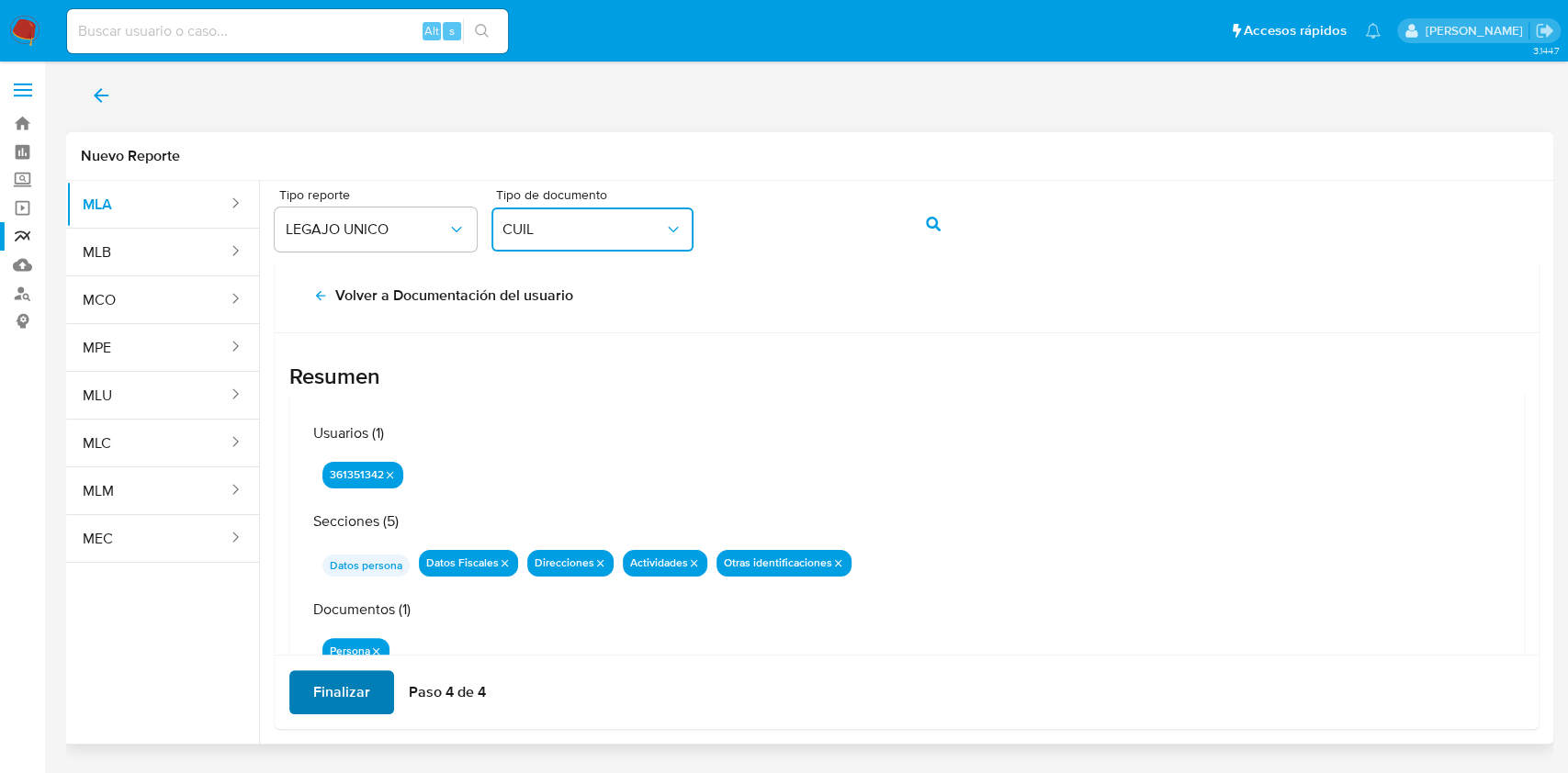 click on "Finalizar" at bounding box center [342, 692] 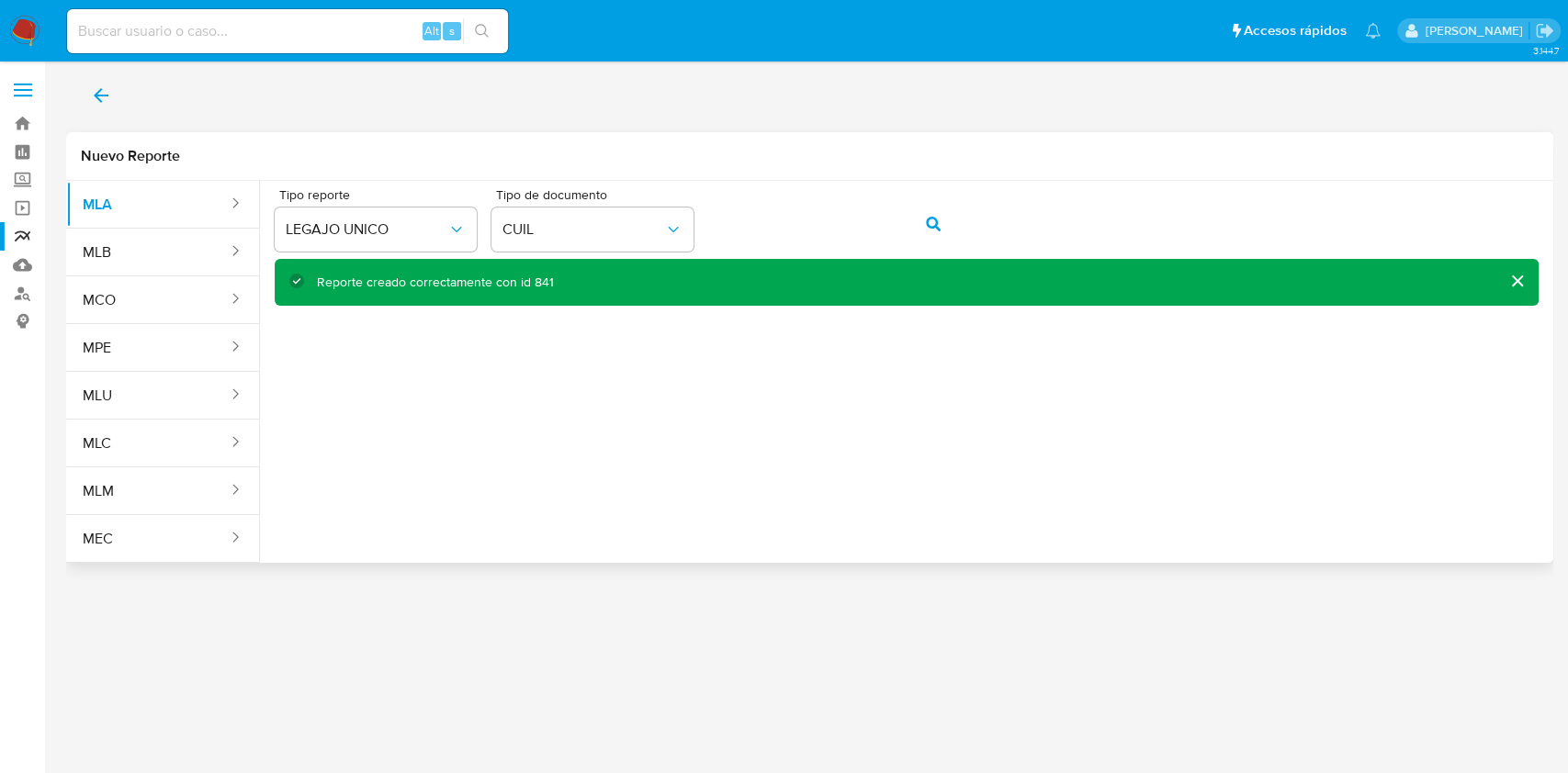 click 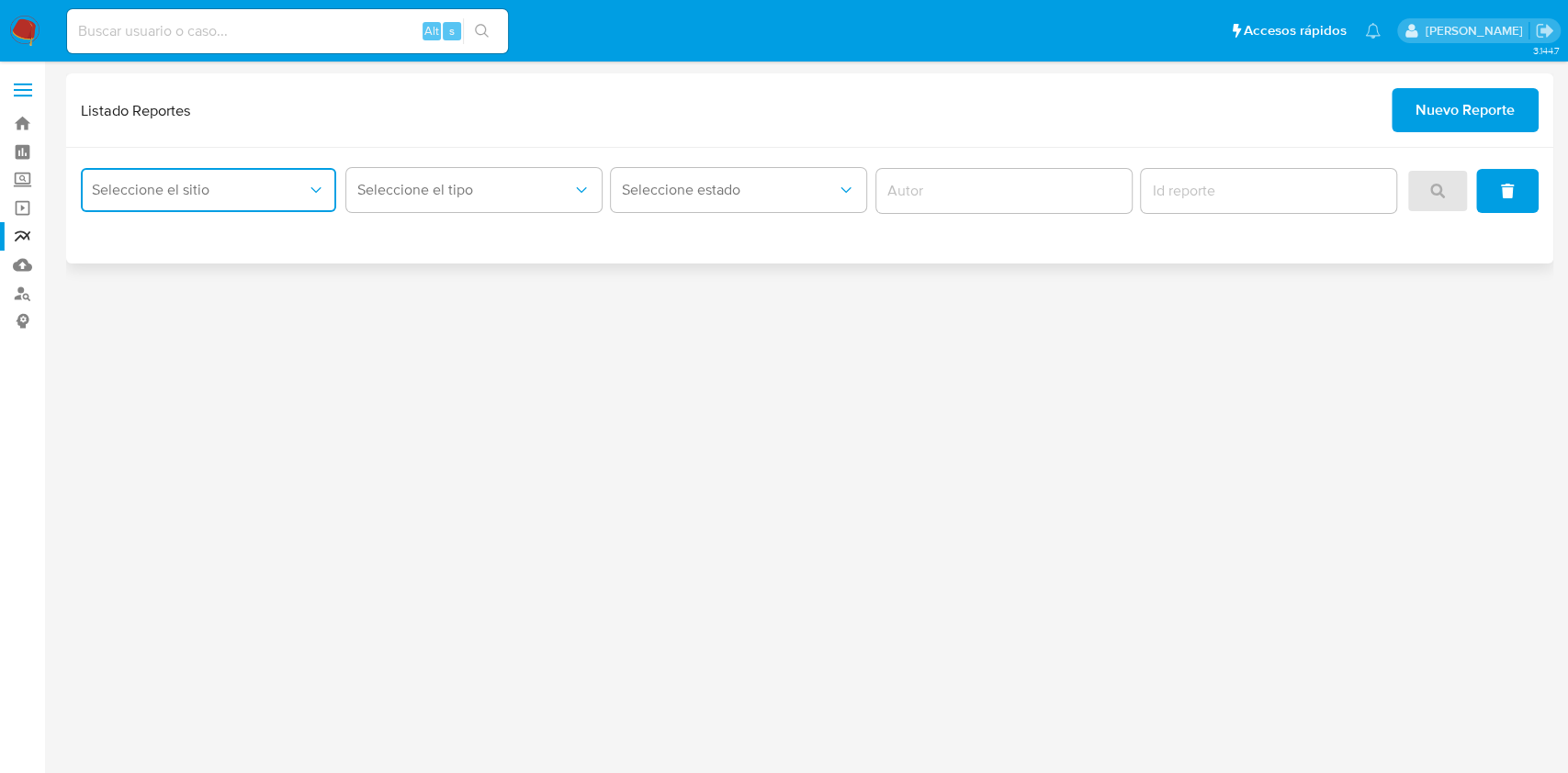 click on "Seleccione el sitio" at bounding box center [199, 190] 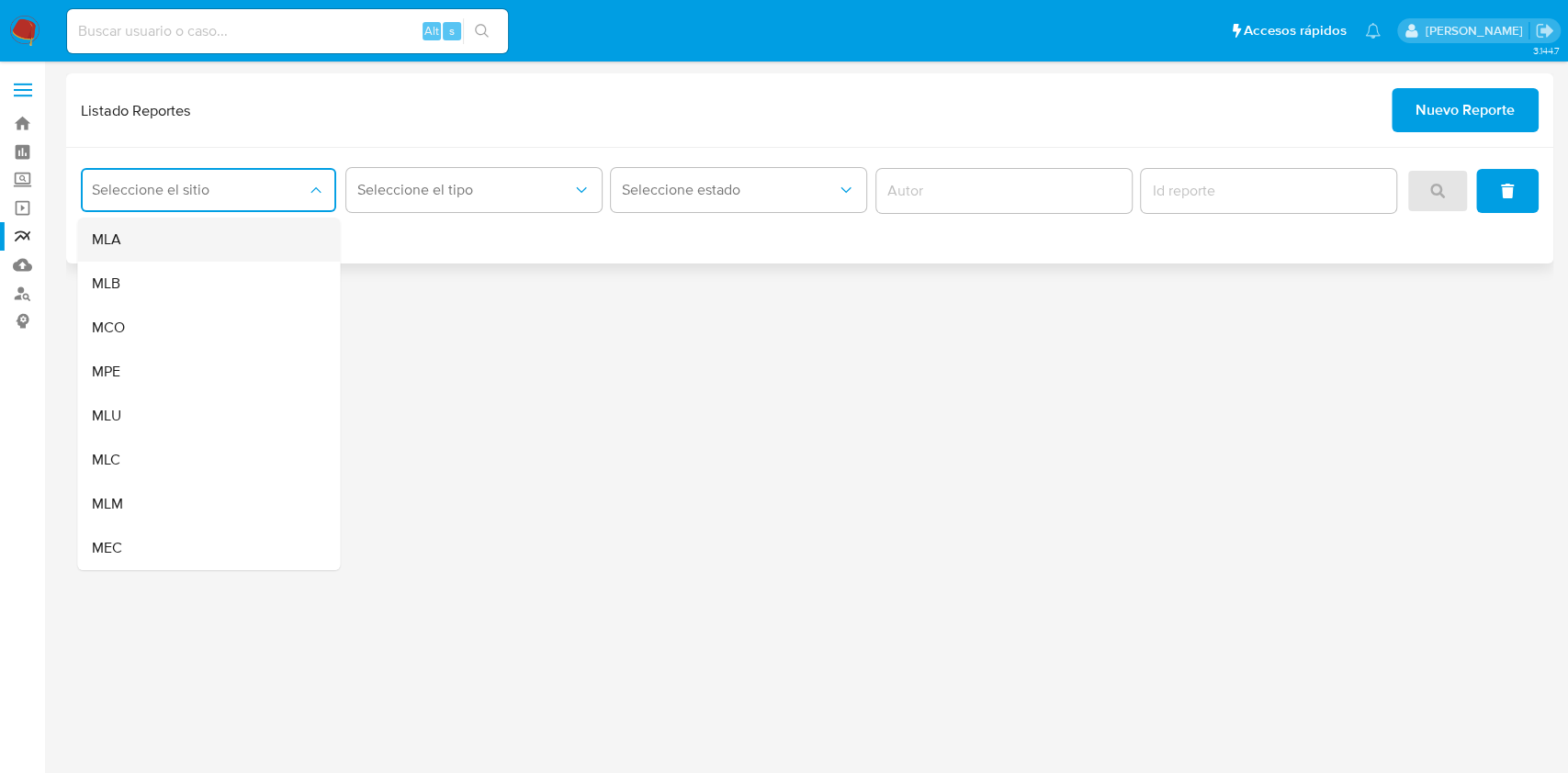 click on "MLA" at bounding box center (203, 240) 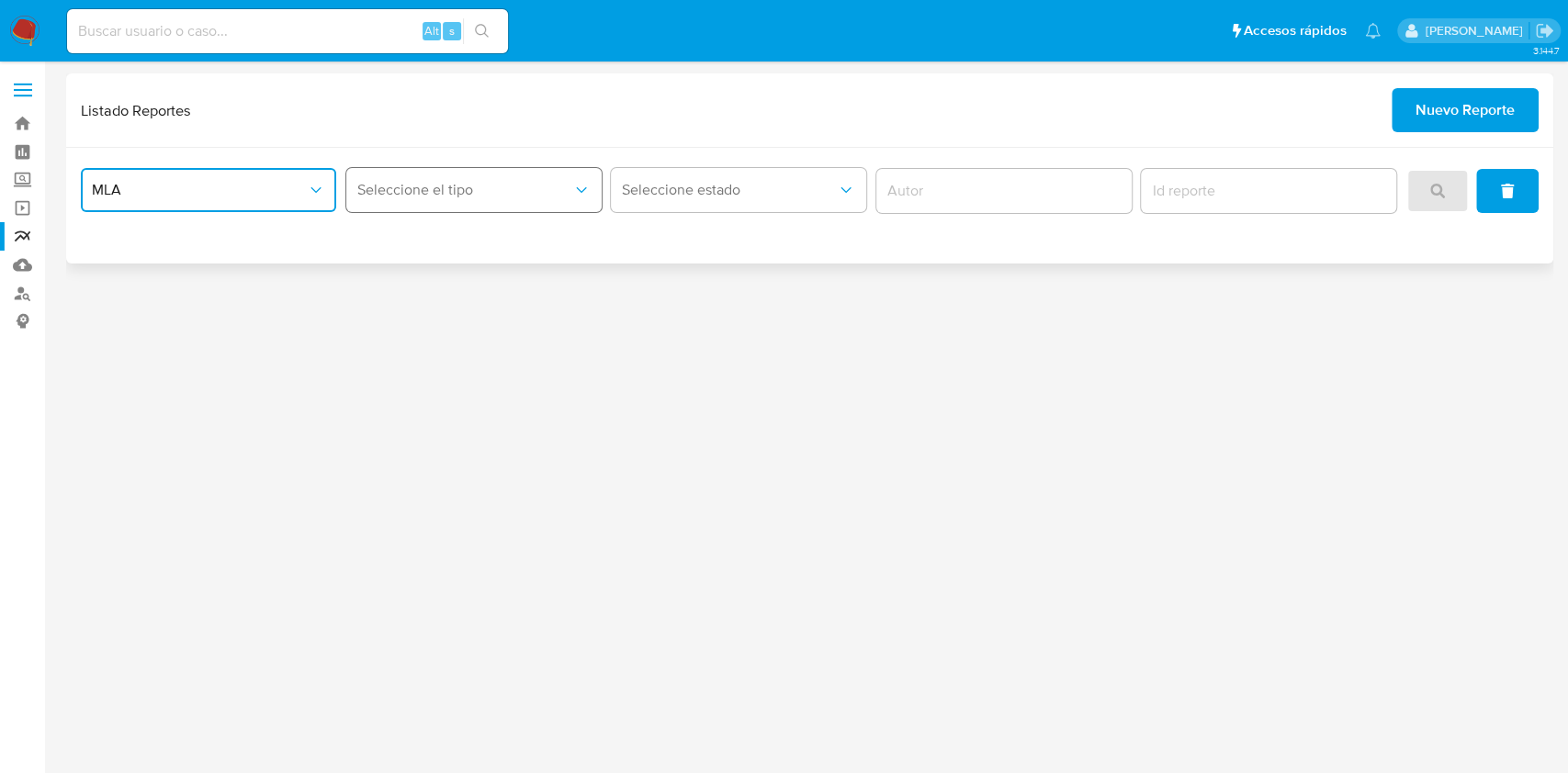 click on "Seleccione el tipo" at bounding box center [474, 190] 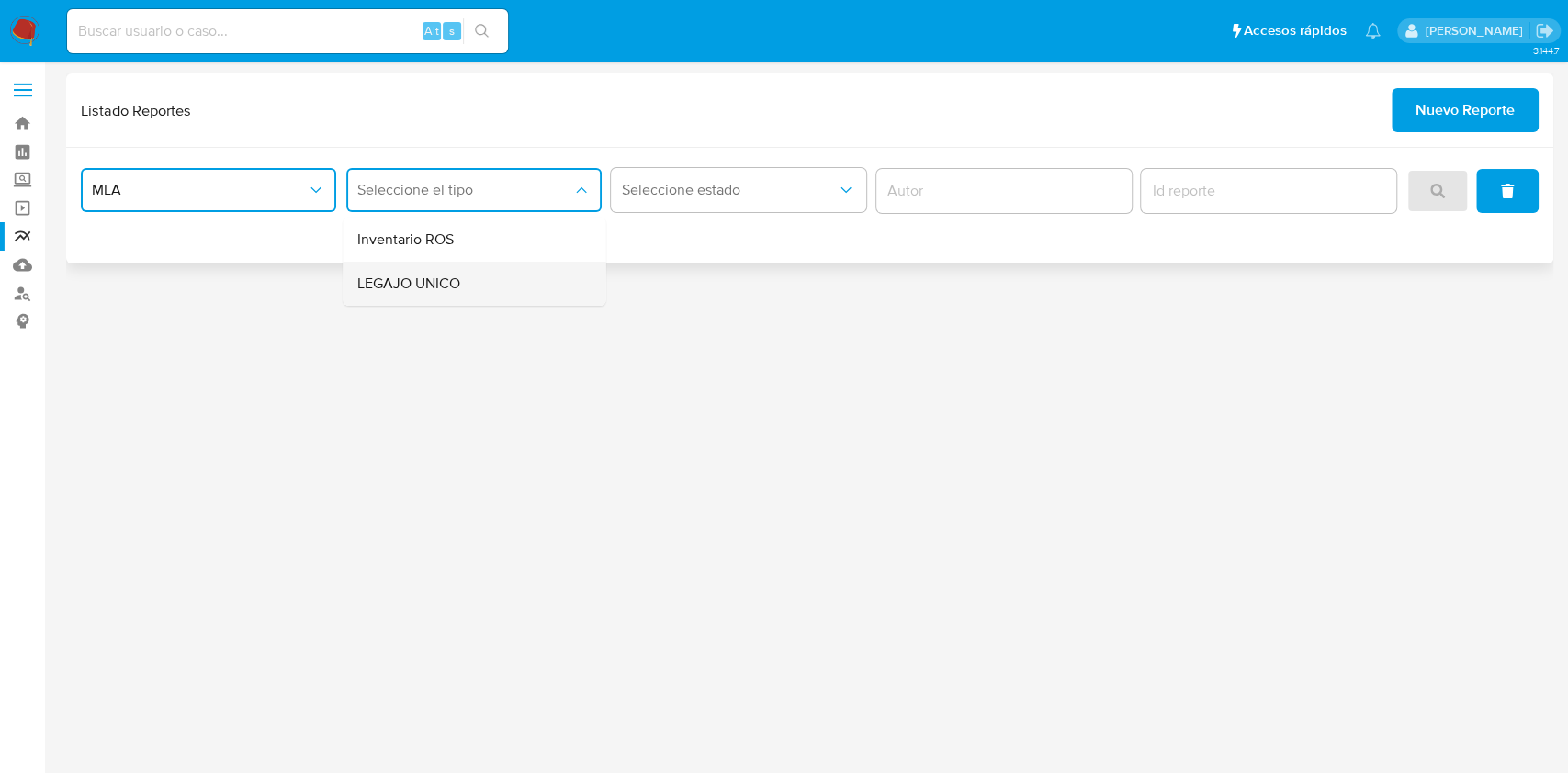 click on "LEGAJO UNICO" at bounding box center [409, 284] 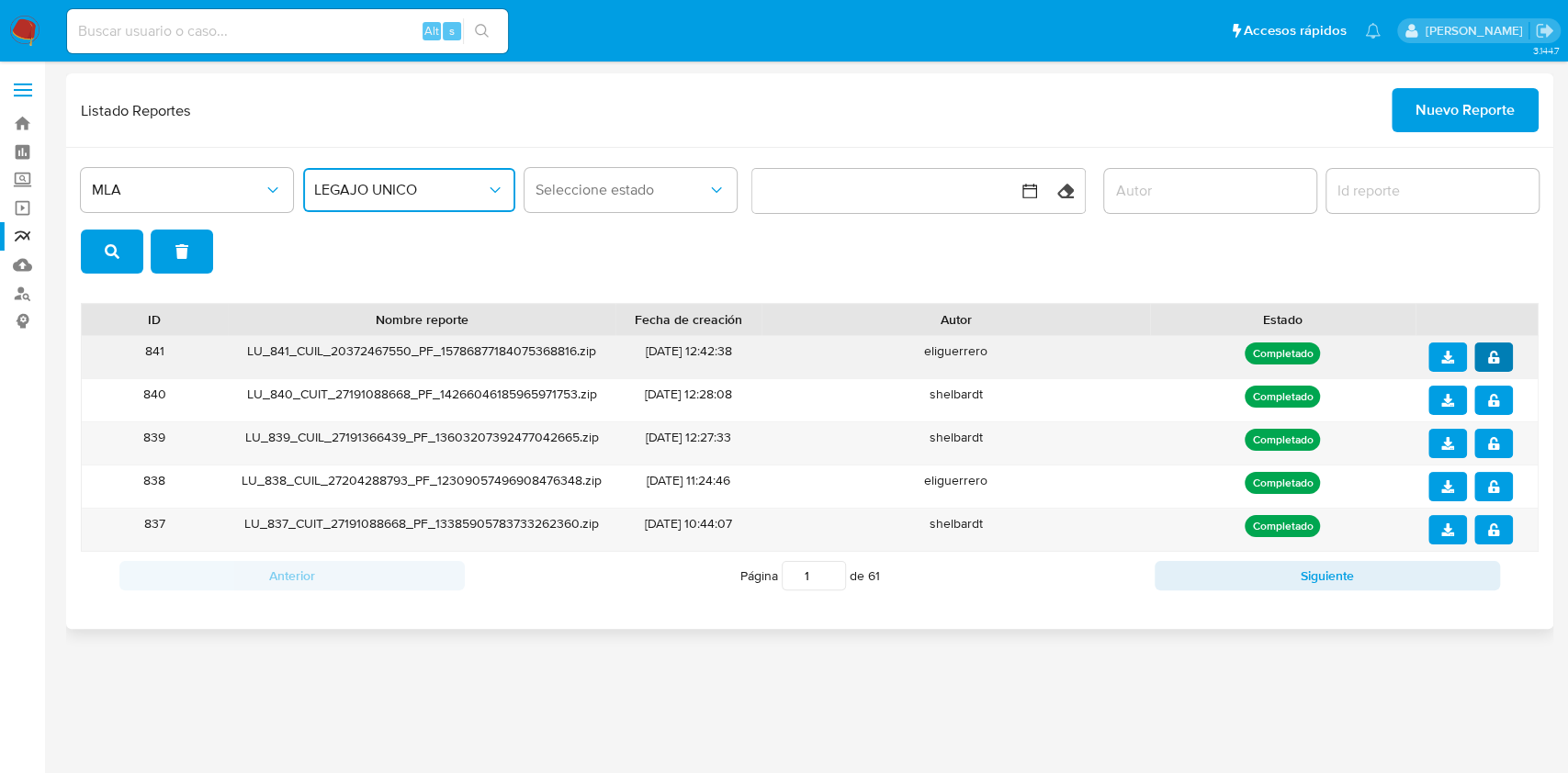 click 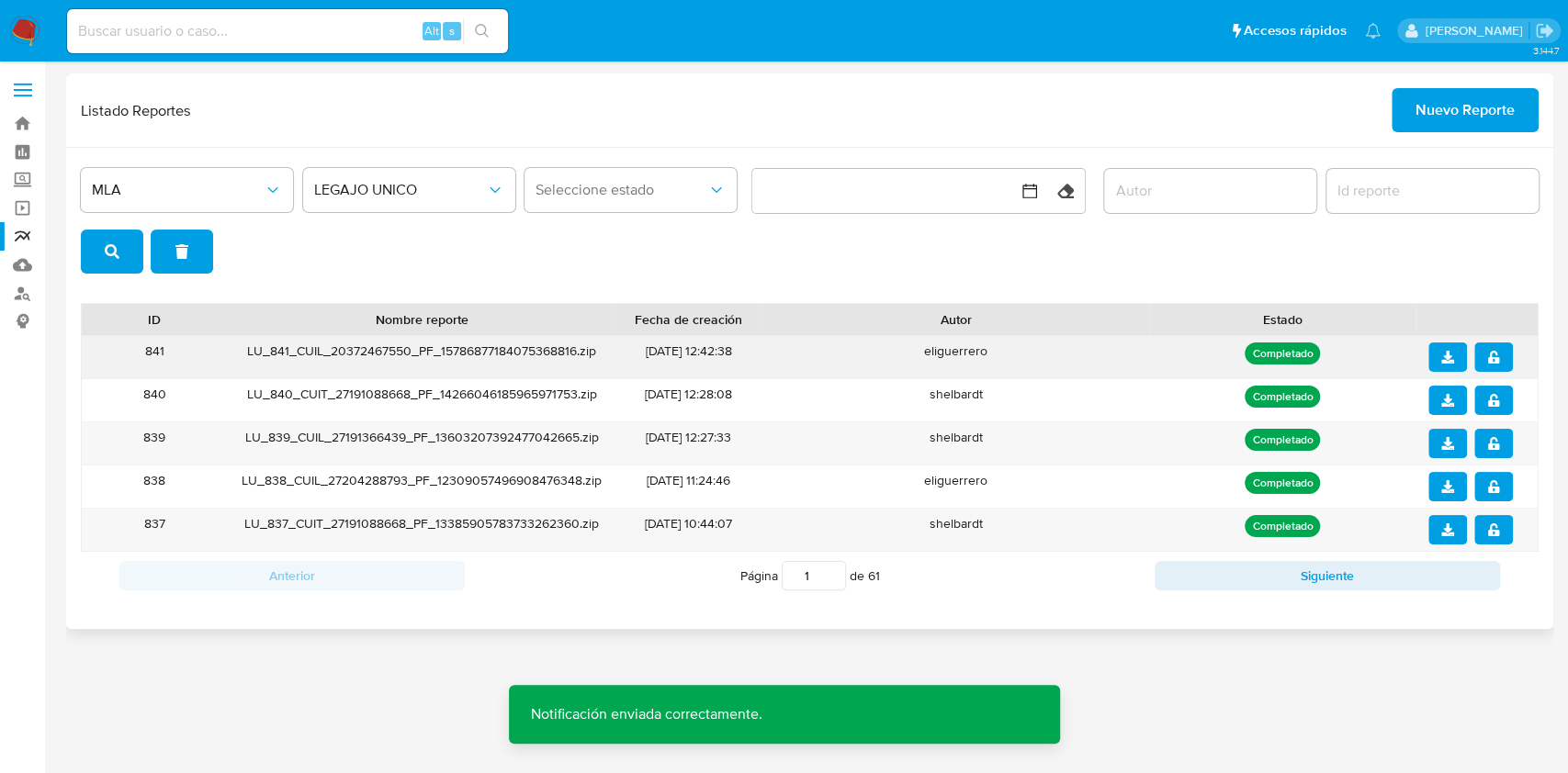 click 